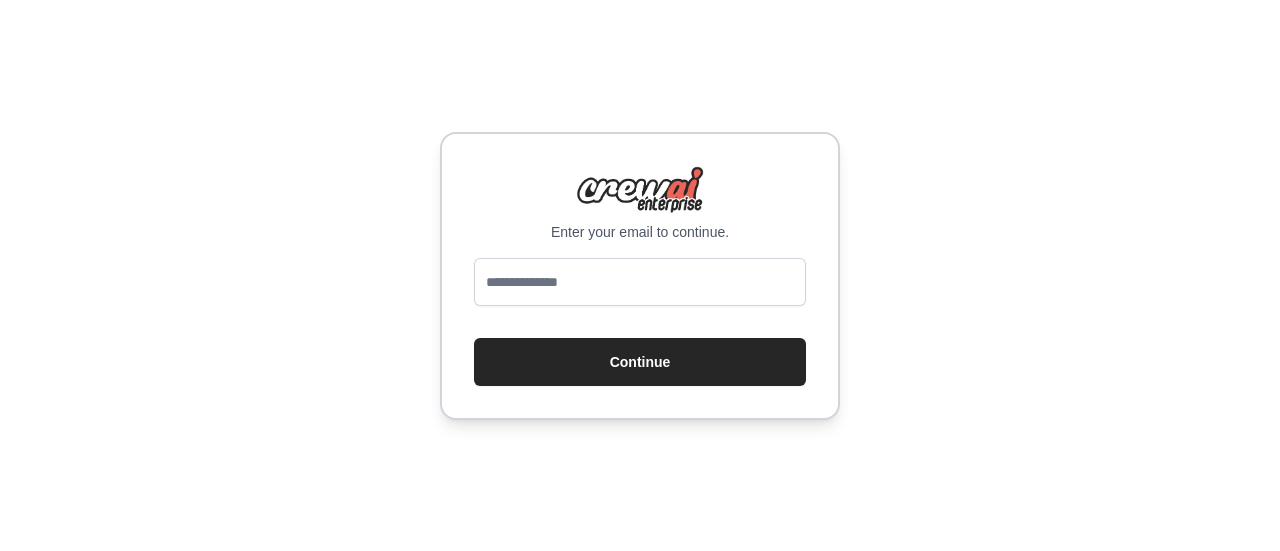 scroll, scrollTop: 0, scrollLeft: 0, axis: both 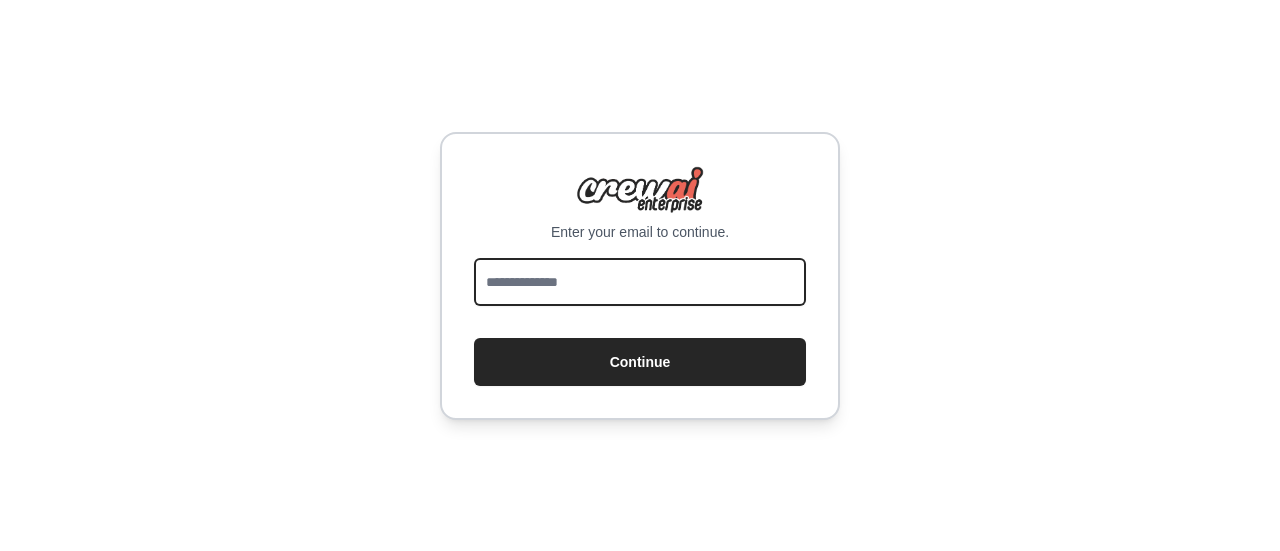 click at bounding box center [640, 282] 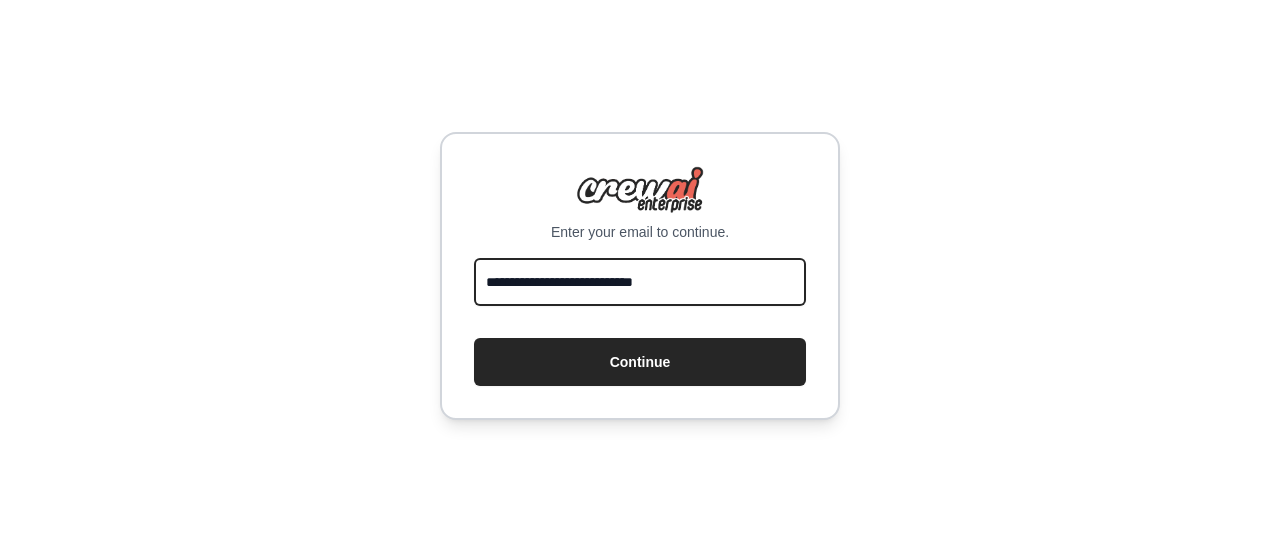 type on "**********" 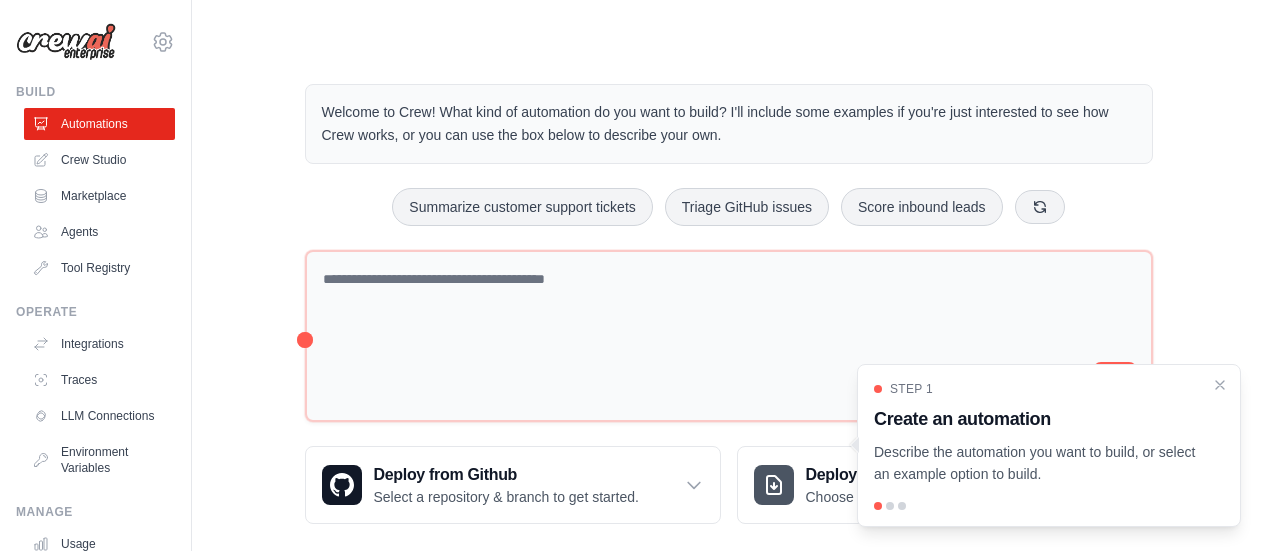scroll, scrollTop: 0, scrollLeft: 0, axis: both 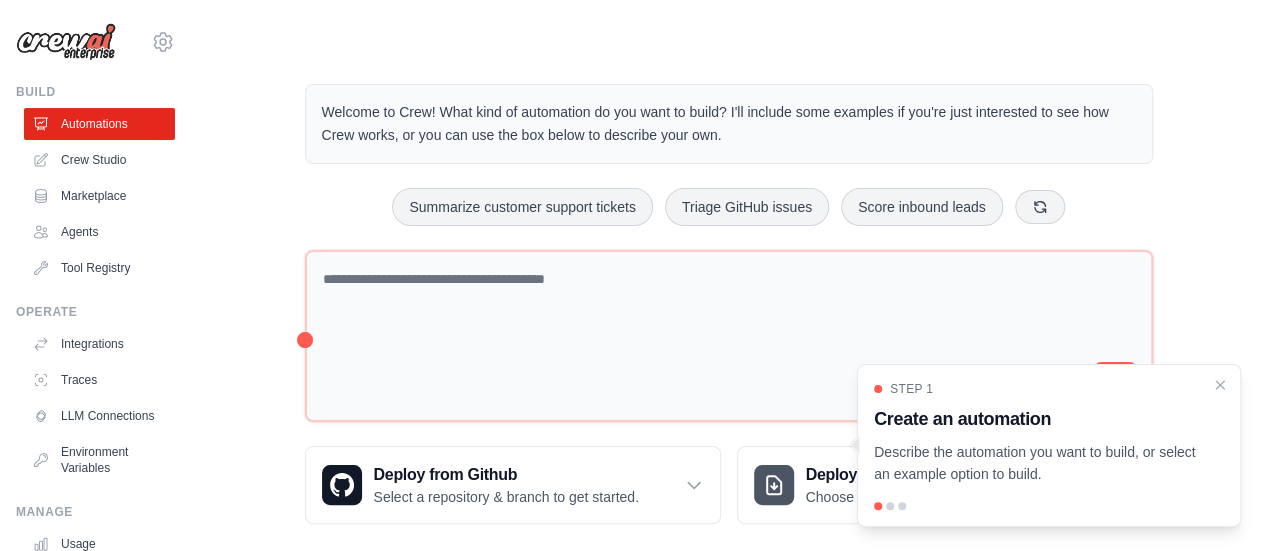 click on "Welcome to Crew! What kind of automation do you want to build?
I'll include some examples if you're just interested to see how
Crew works, or you can use the box below to describe your own.
Summarize customer support tickets
Triage GitHub issues
Score inbound leads
Deploy from Github
Select a repository & branch to get started." at bounding box center [728, 304] 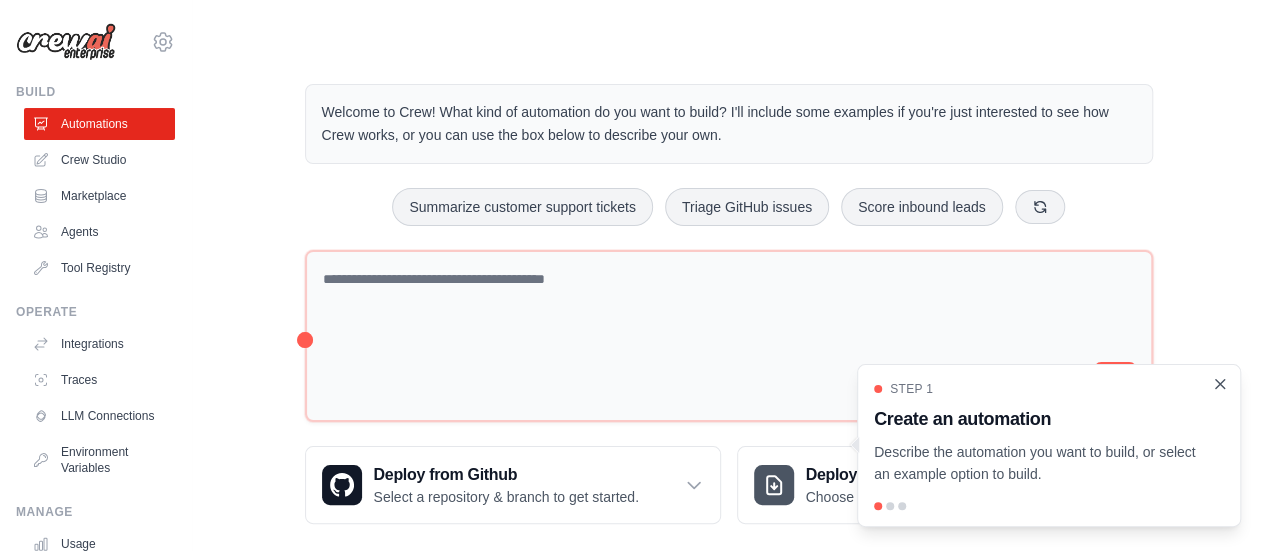 click 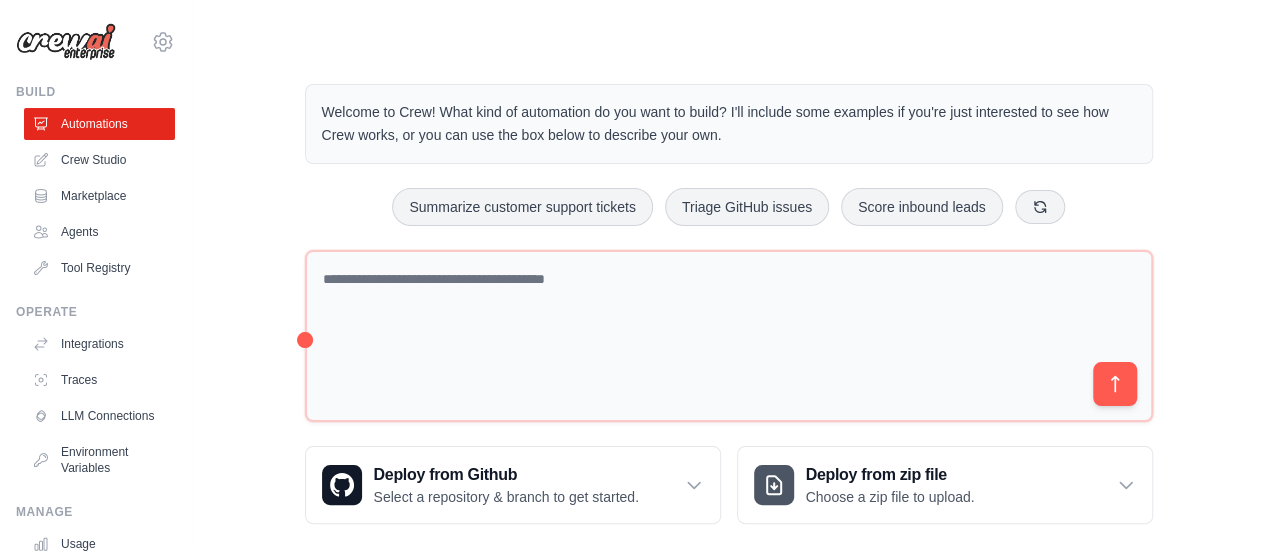 scroll, scrollTop: 22, scrollLeft: 0, axis: vertical 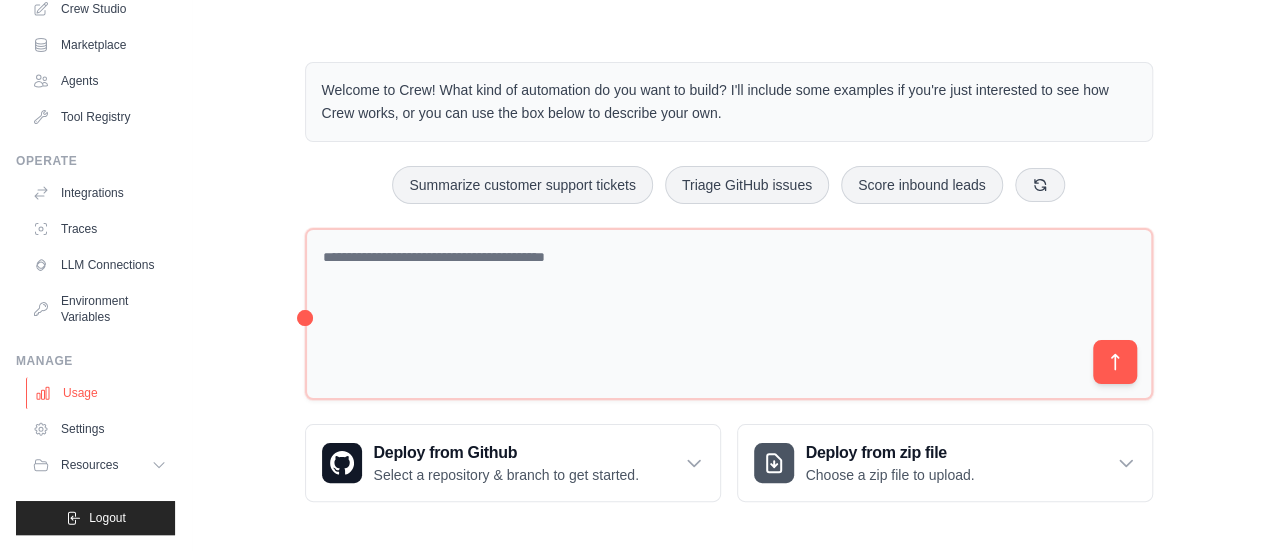 click on "Usage" at bounding box center [101, 393] 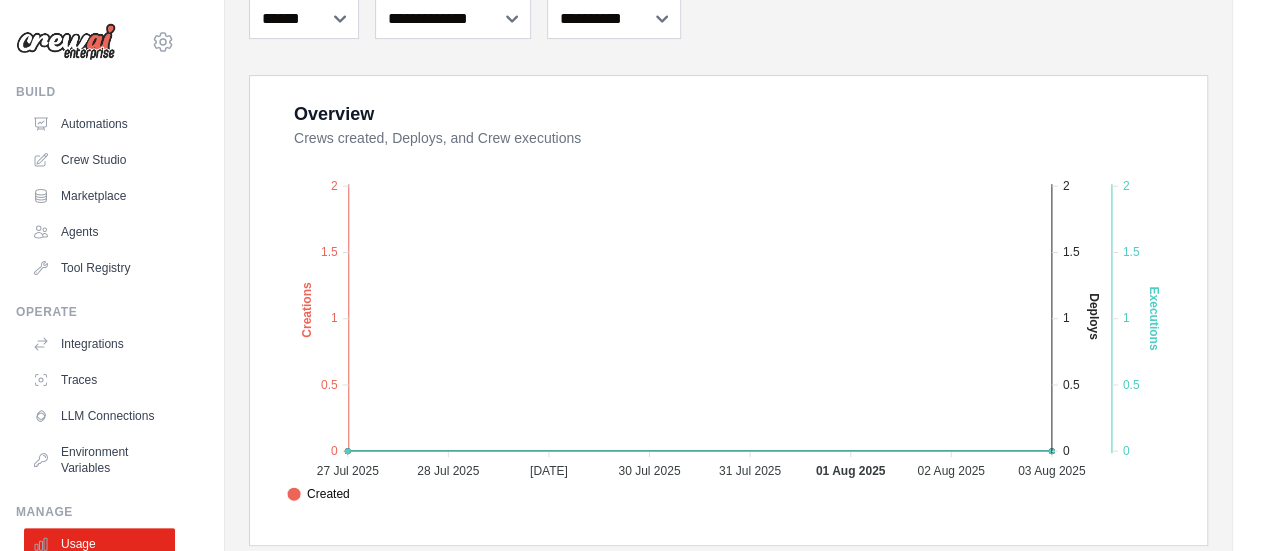 scroll, scrollTop: 312, scrollLeft: 0, axis: vertical 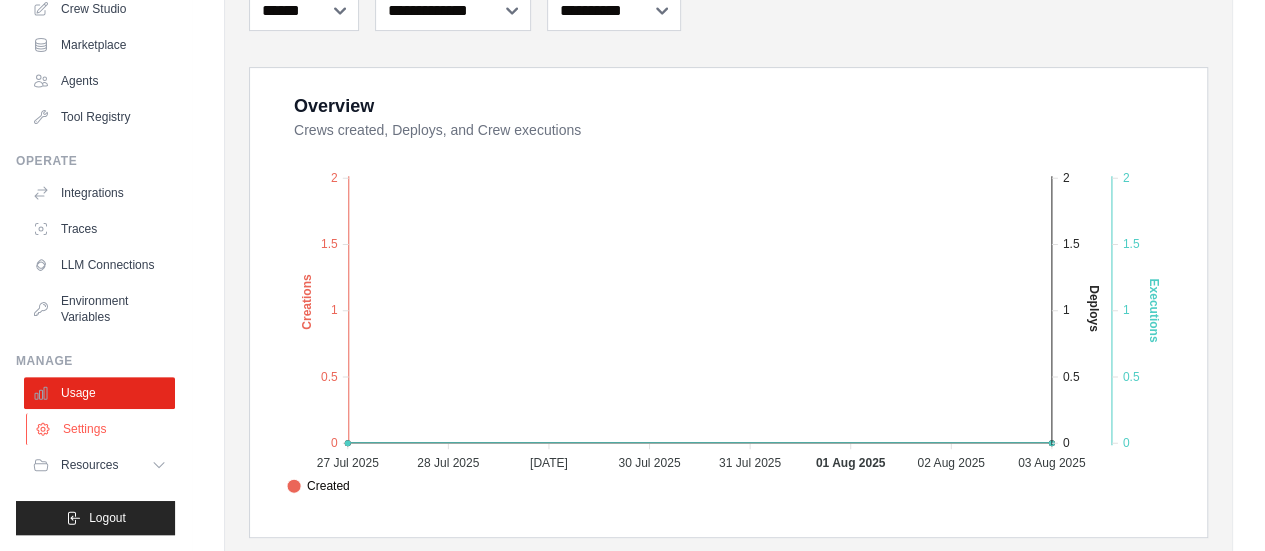 click on "Settings" at bounding box center (101, 429) 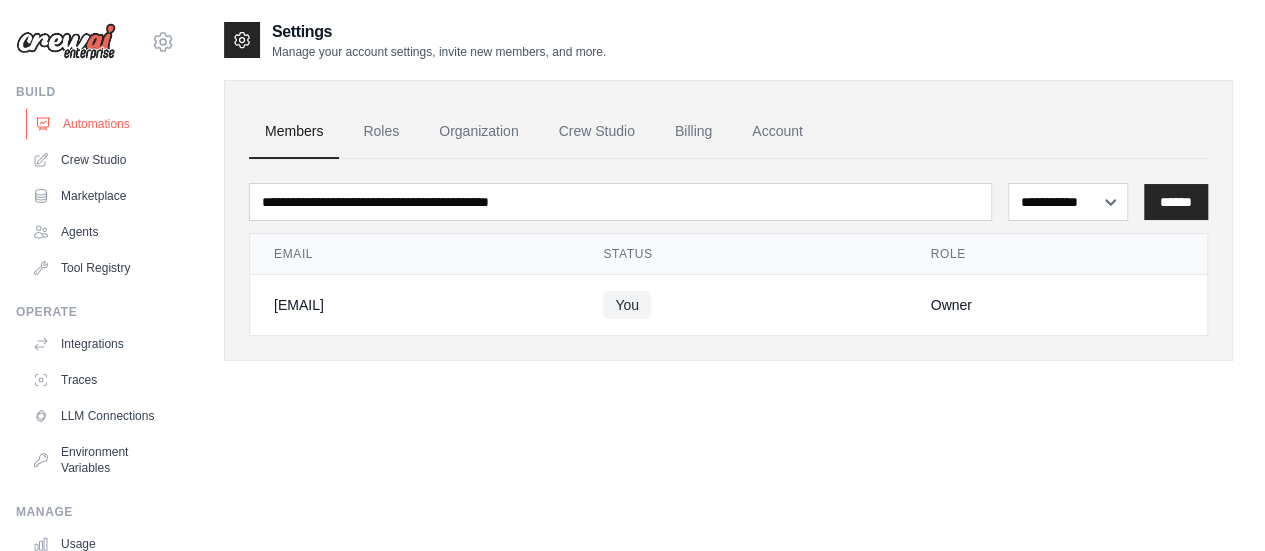 click on "Automations" at bounding box center (101, 124) 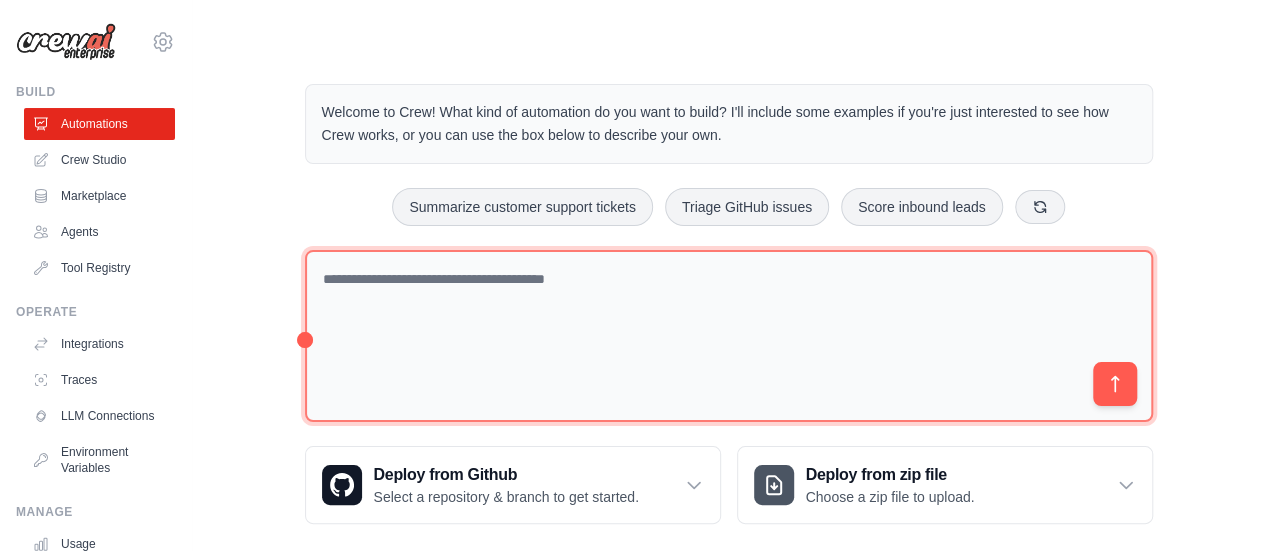 click at bounding box center (729, 336) 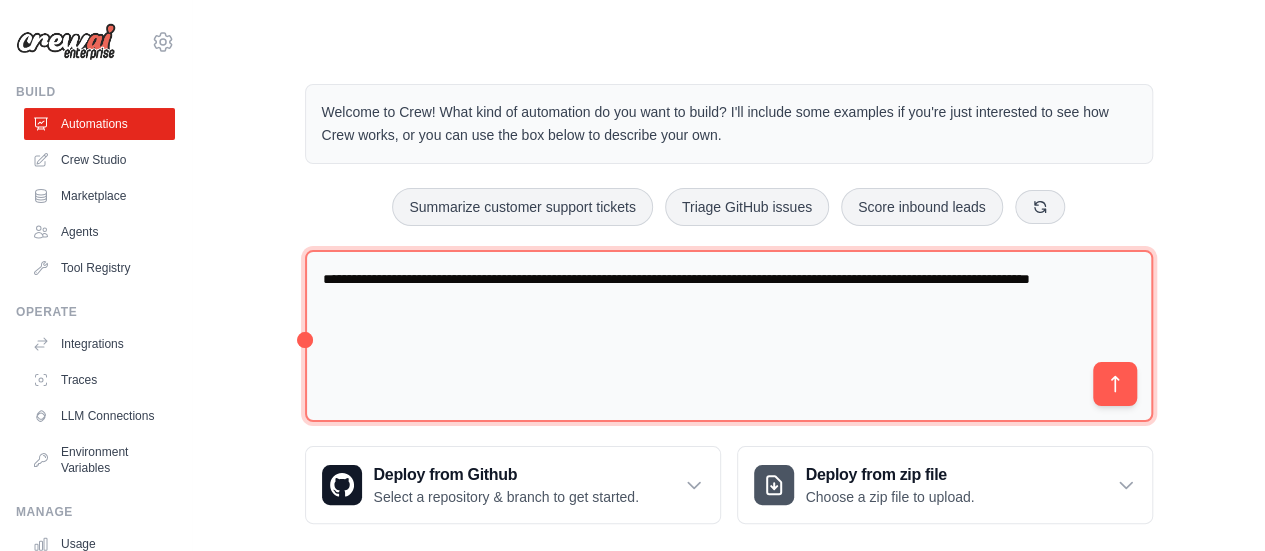 type on "**********" 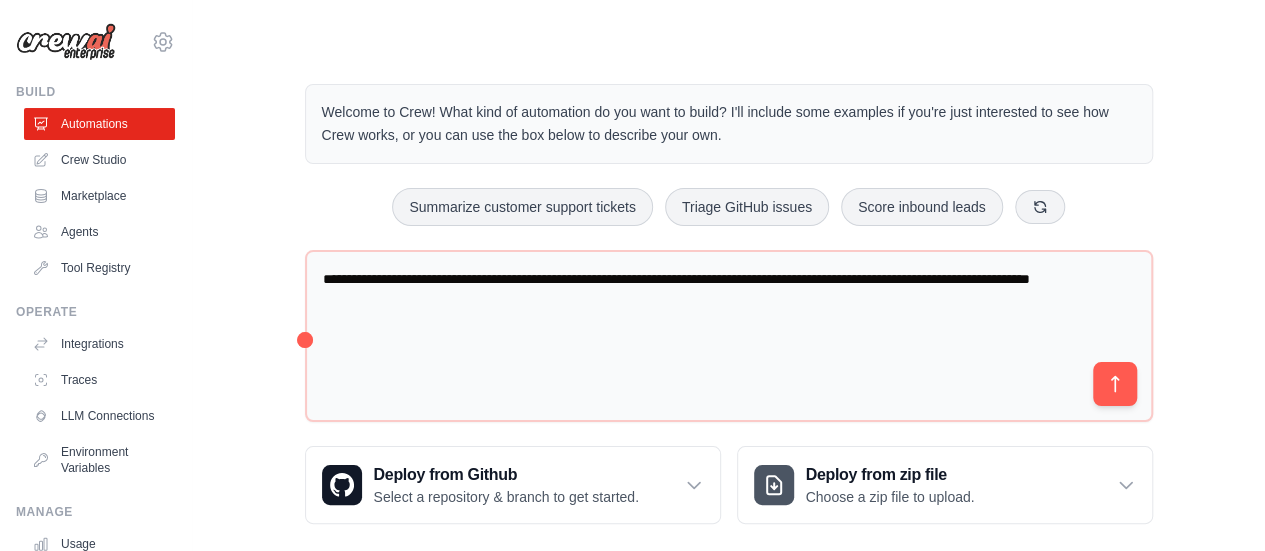 click on "Step 1
Create an automation
Describe the automation you want to build, or select an example option to build." at bounding box center [1049, 455] 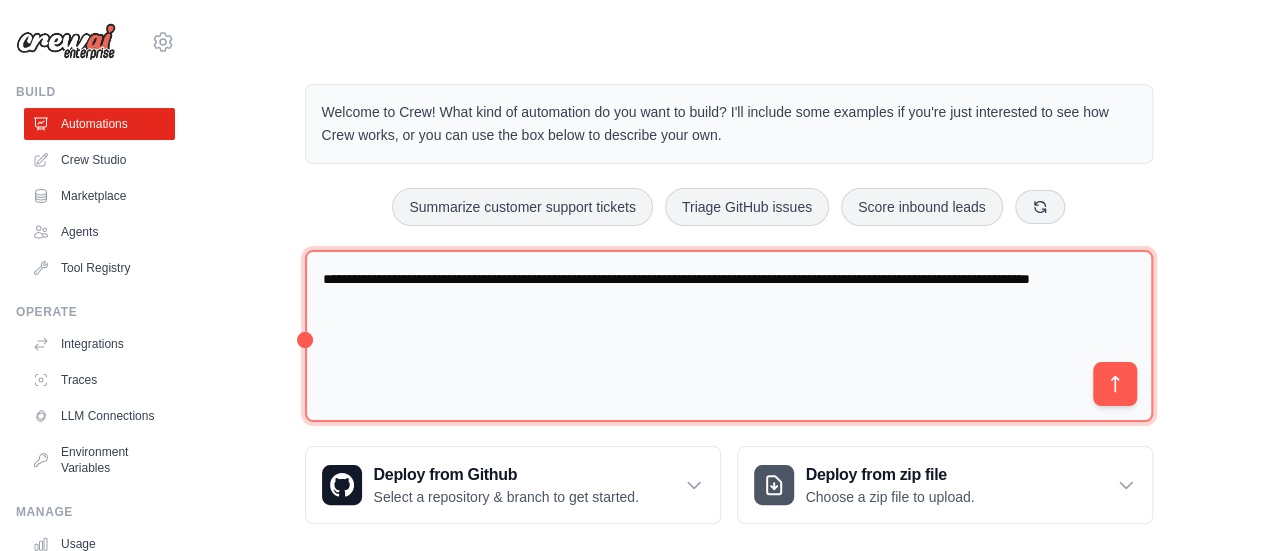 click on "**********" at bounding box center (729, 336) 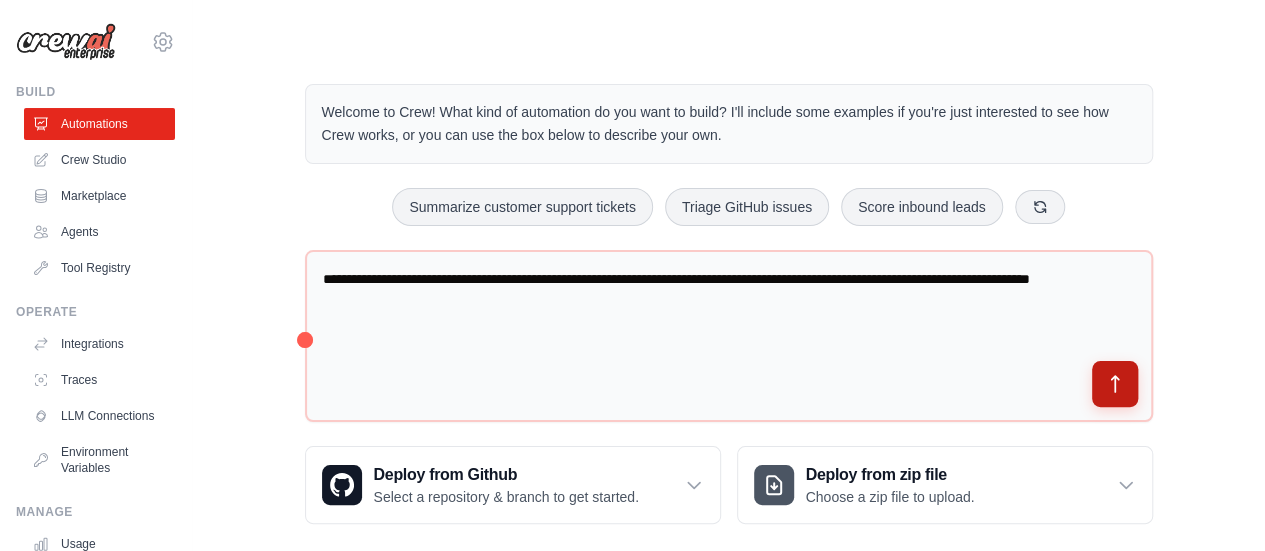 click 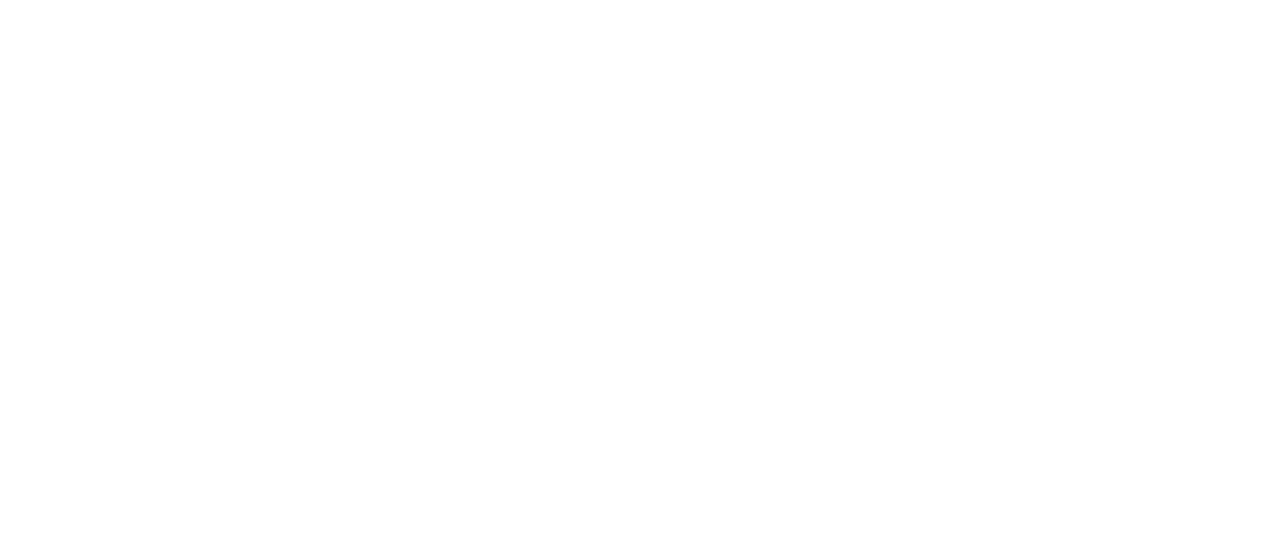 scroll, scrollTop: 0, scrollLeft: 0, axis: both 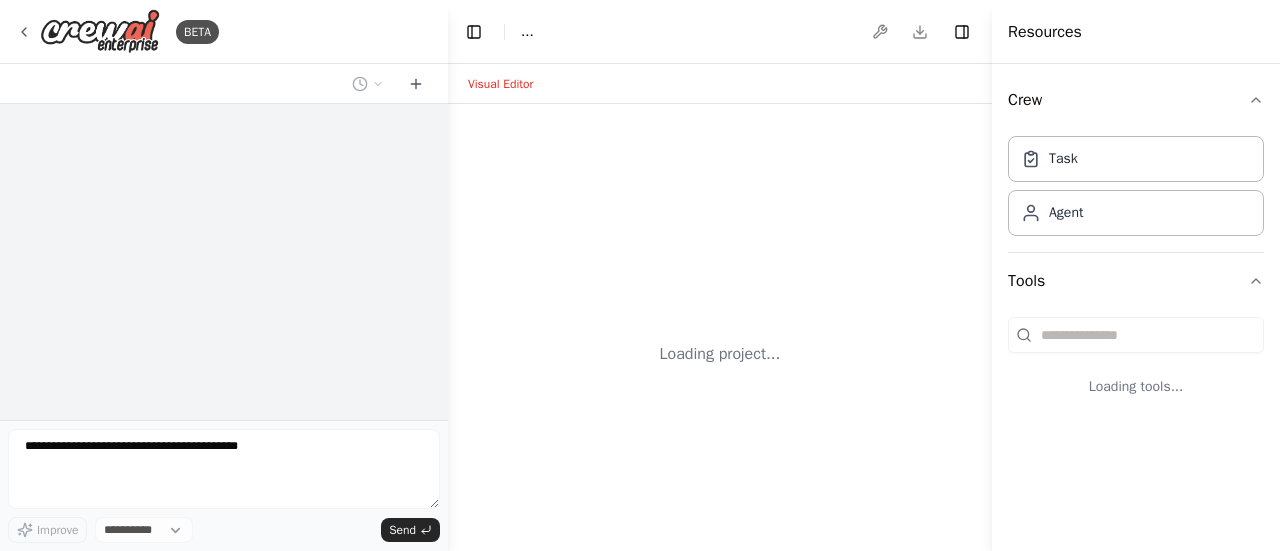 select on "****" 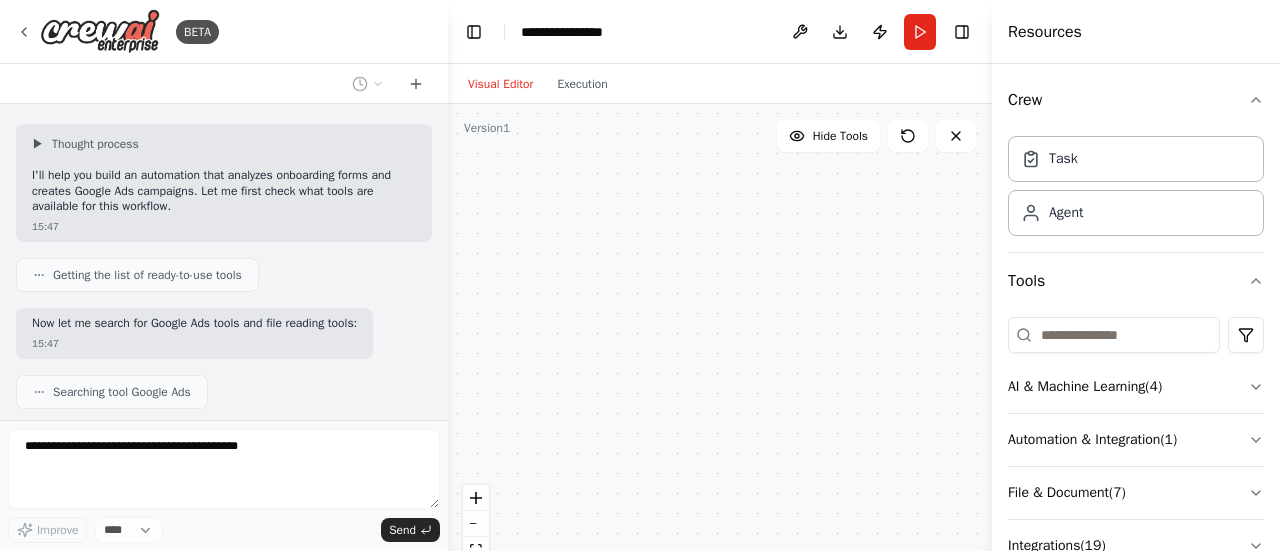 scroll, scrollTop: 47, scrollLeft: 0, axis: vertical 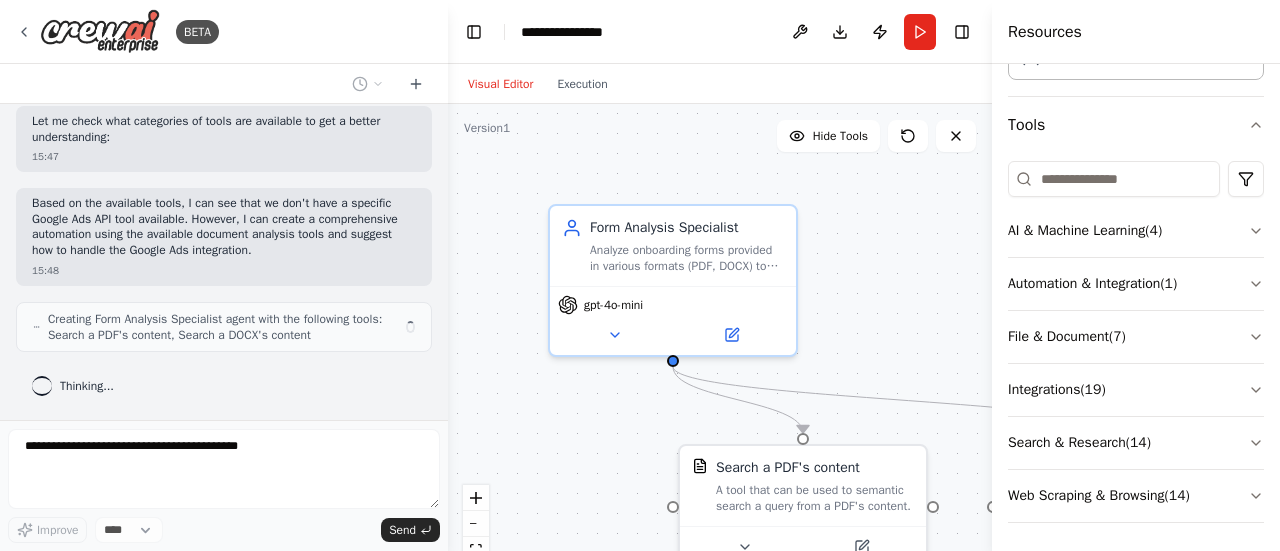 click on "Crew Task Agent Tools AI & Machine Learning  ( 4 ) Automation & Integration  ( 1 ) File & Document  ( 7 ) Integrations  ( 19 ) Search & Research  ( 14 ) Web Scraping & Browsing  ( 14 )" at bounding box center [1136, 307] 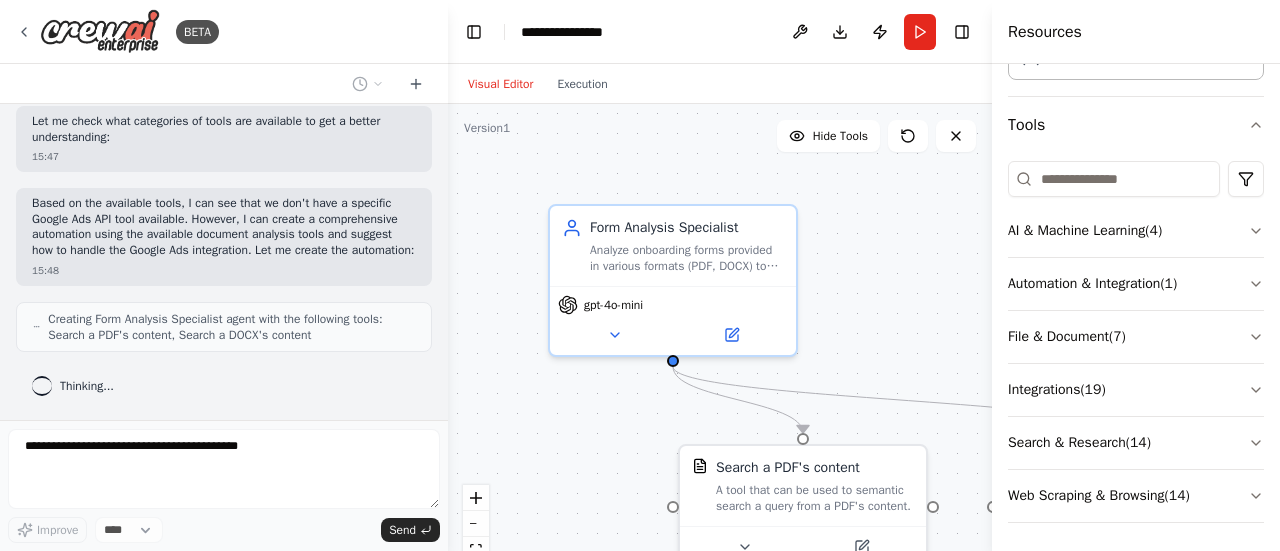 scroll, scrollTop: 886, scrollLeft: 0, axis: vertical 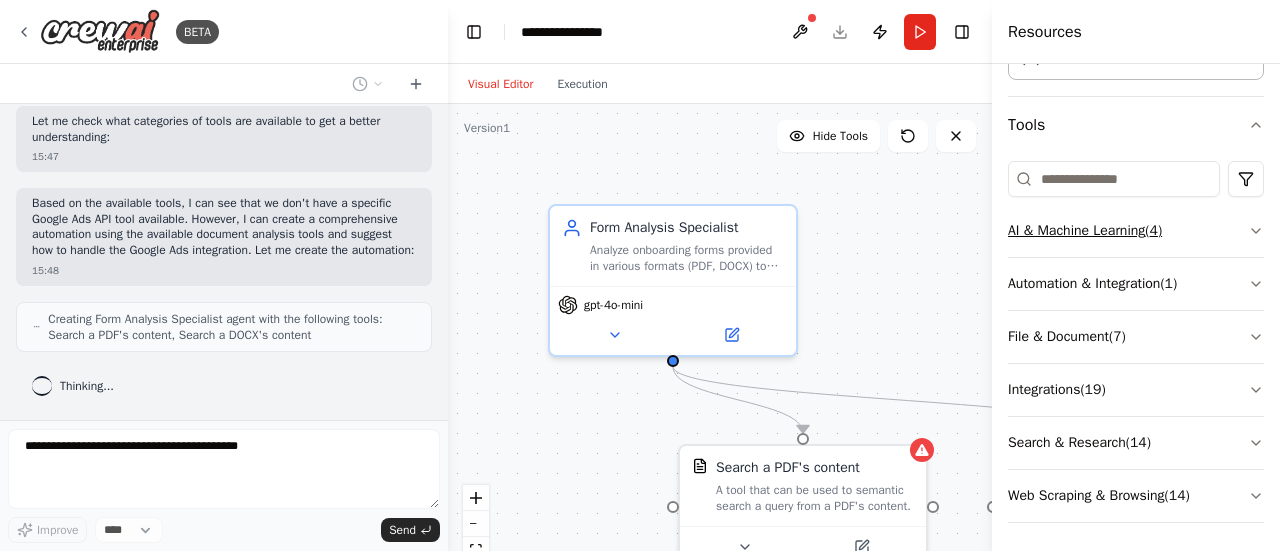 click 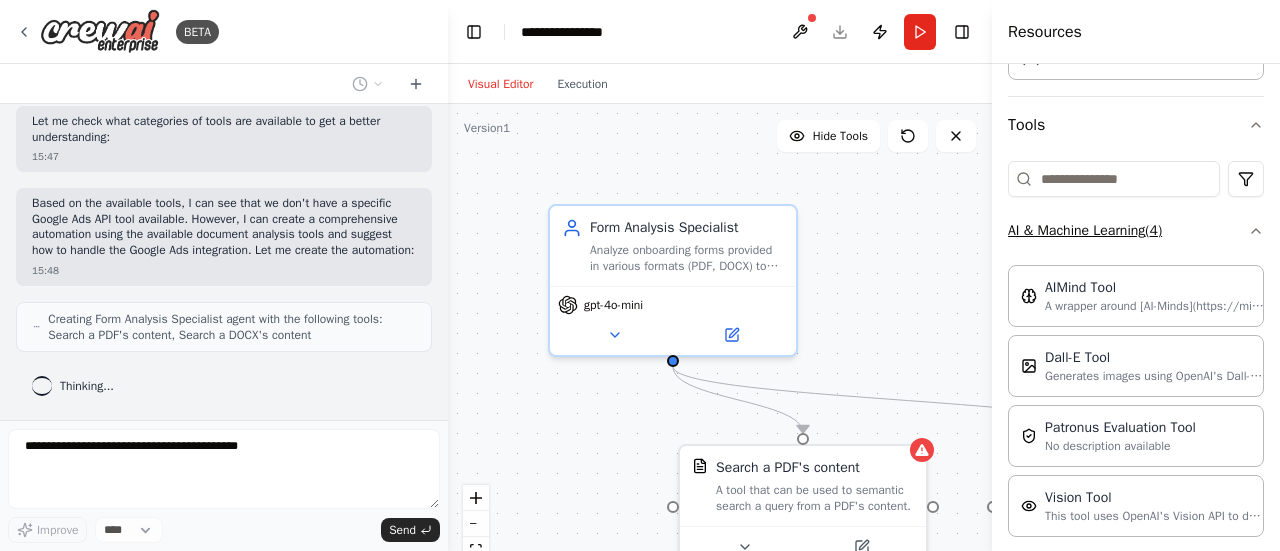 click 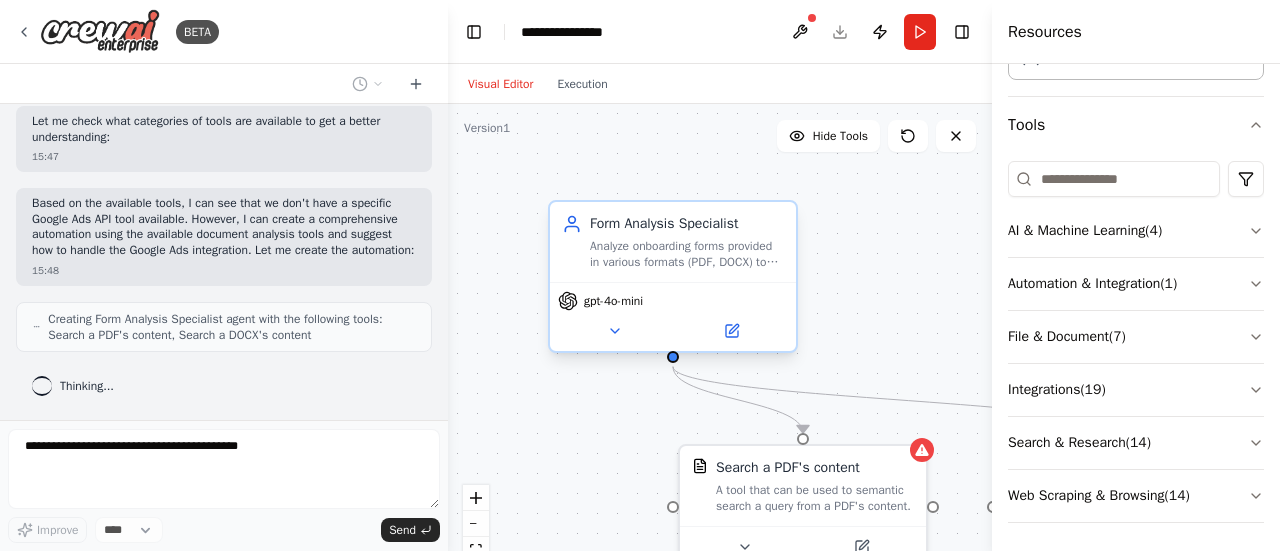 scroll, scrollTop: 935, scrollLeft: 0, axis: vertical 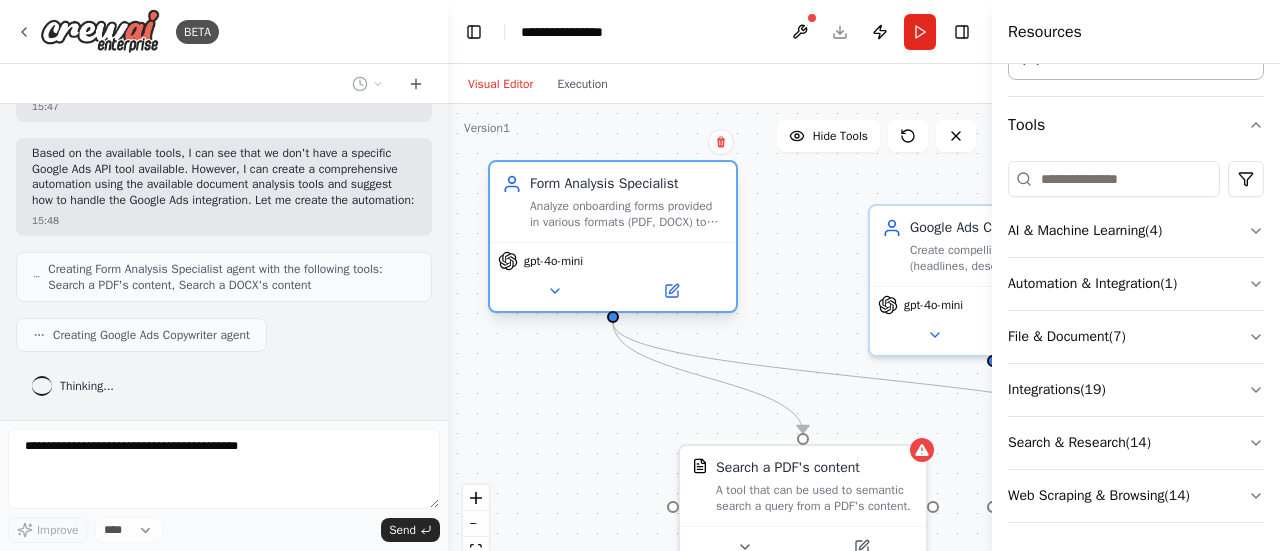 drag, startPoint x: 670, startPoint y: 267, endPoint x: 606, endPoint y: 226, distance: 76.00658 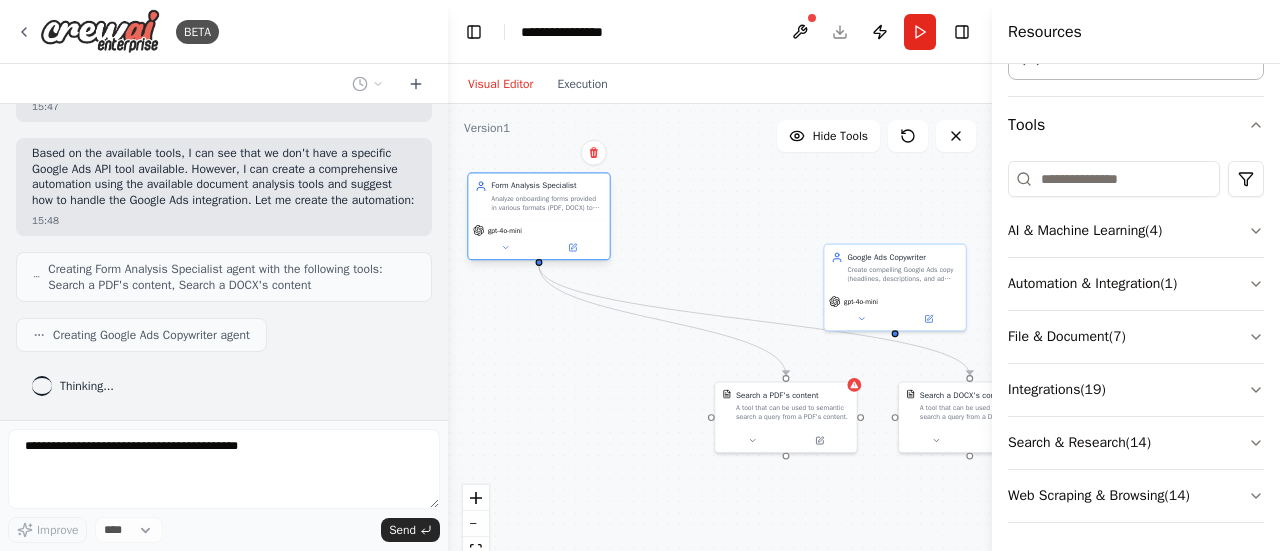 drag, startPoint x: 665, startPoint y: 271, endPoint x: 526, endPoint y: 220, distance: 148.06079 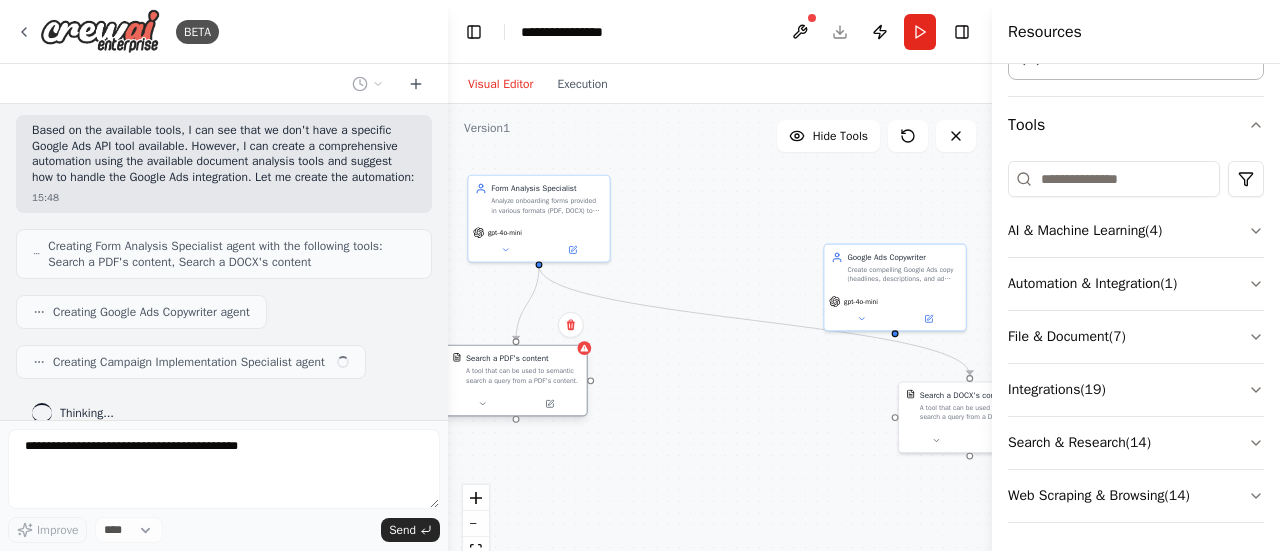 scroll, scrollTop: 984, scrollLeft: 0, axis: vertical 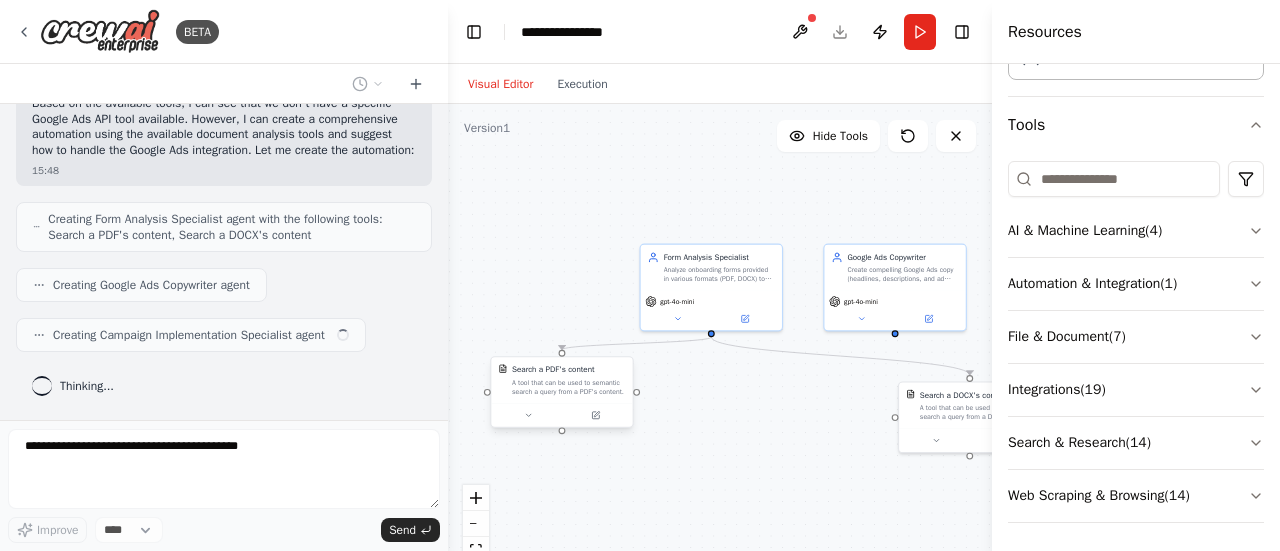 drag, startPoint x: 810, startPoint y: 426, endPoint x: 580, endPoint y: 403, distance: 231.14714 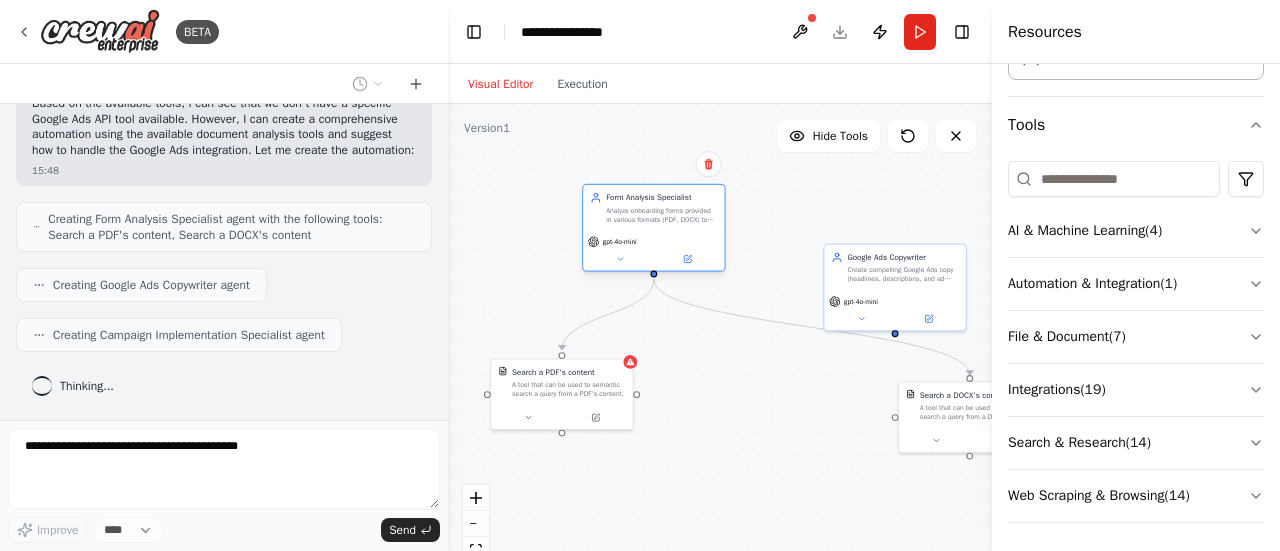 drag, startPoint x: 689, startPoint y: 253, endPoint x: 640, endPoint y: 197, distance: 74.41102 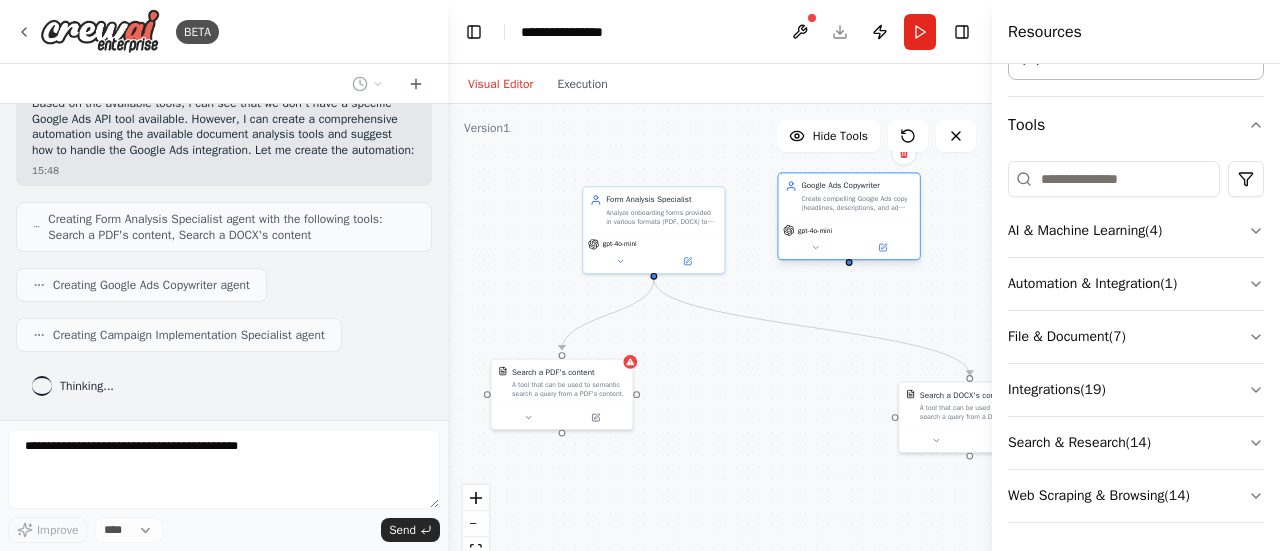 drag, startPoint x: 891, startPoint y: 281, endPoint x: 846, endPoint y: 231, distance: 67.26812 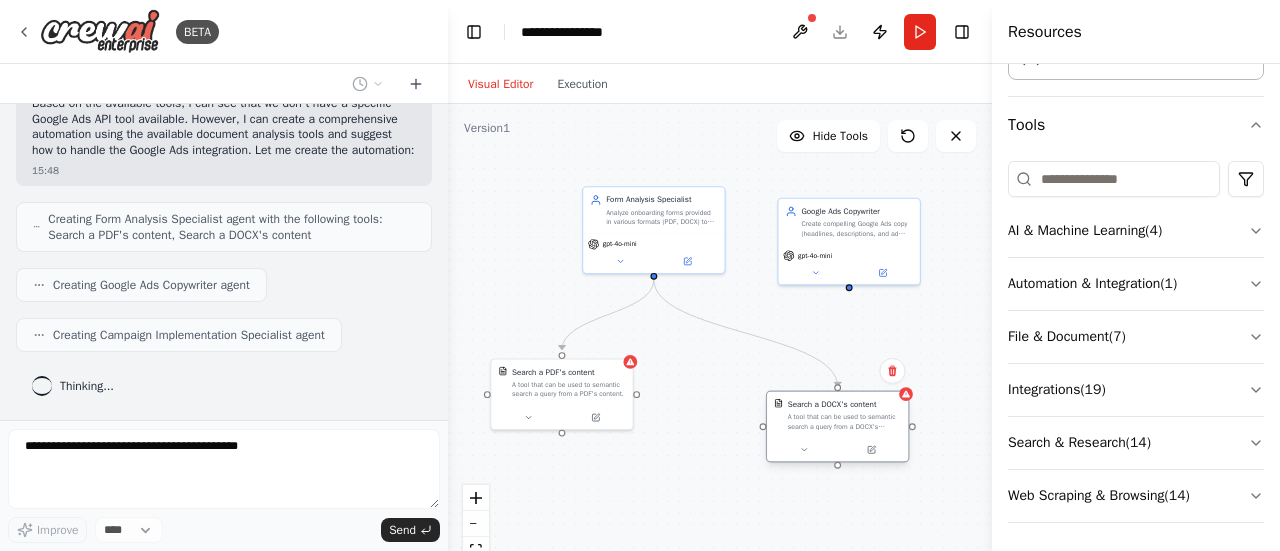 drag, startPoint x: 939, startPoint y: 410, endPoint x: 805, endPoint y: 408, distance: 134.01492 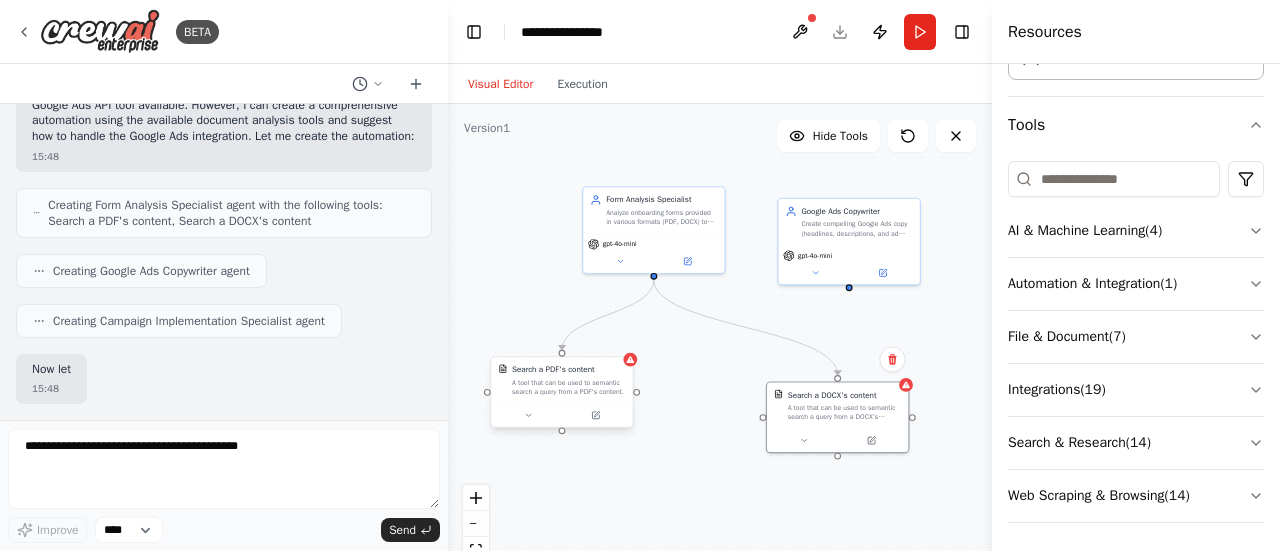 scroll, scrollTop: 1100, scrollLeft: 0, axis: vertical 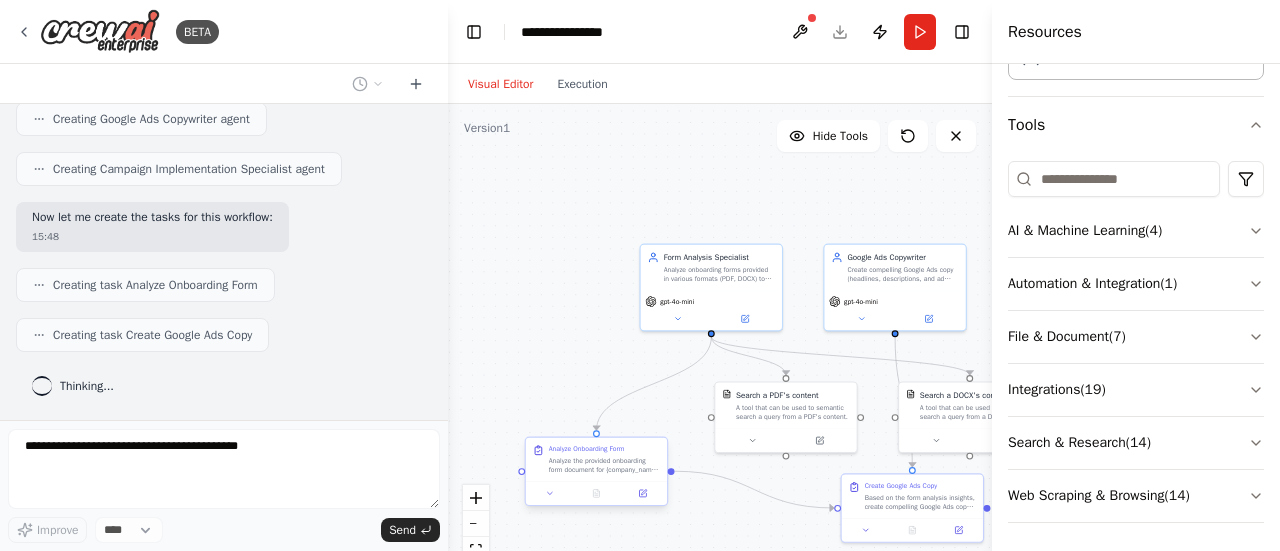 drag, startPoint x: 728, startPoint y: 518, endPoint x: 614, endPoint y: 478, distance: 120.8139 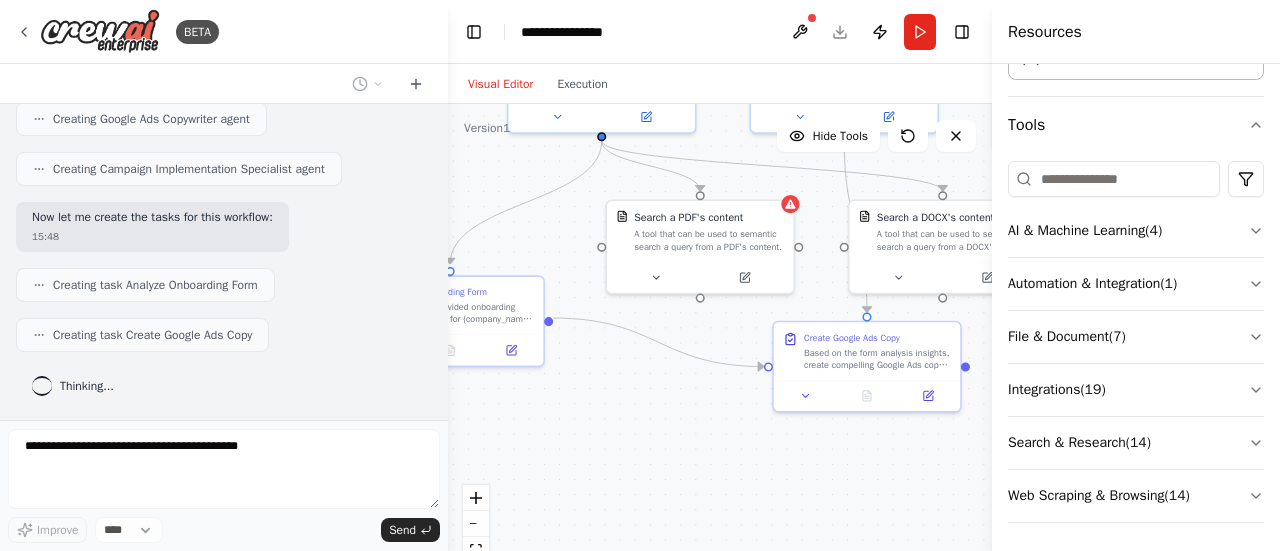 drag, startPoint x: 538, startPoint y: 303, endPoint x: 578, endPoint y: 290, distance: 42.059483 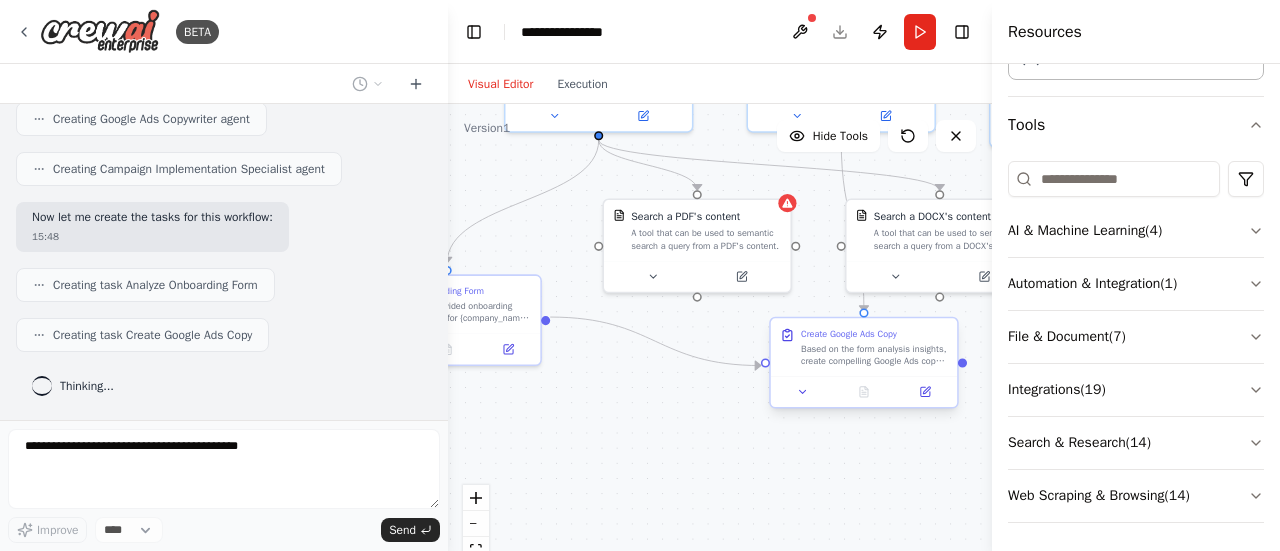 scroll, scrollTop: 1199, scrollLeft: 0, axis: vertical 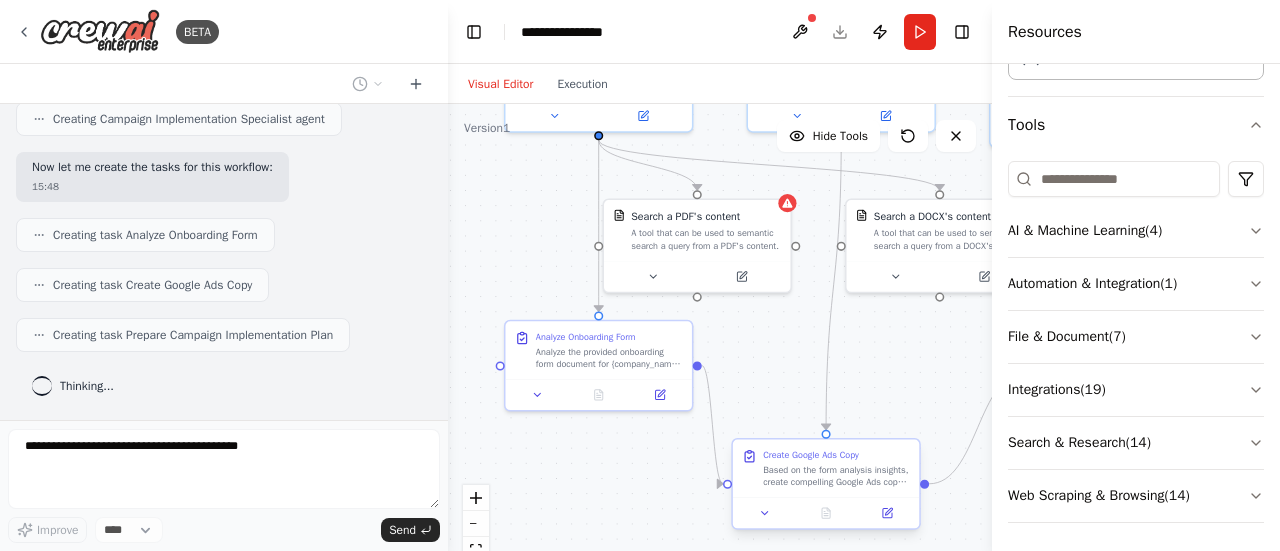 drag, startPoint x: 849, startPoint y: 369, endPoint x: 821, endPoint y: 447, distance: 82.8734 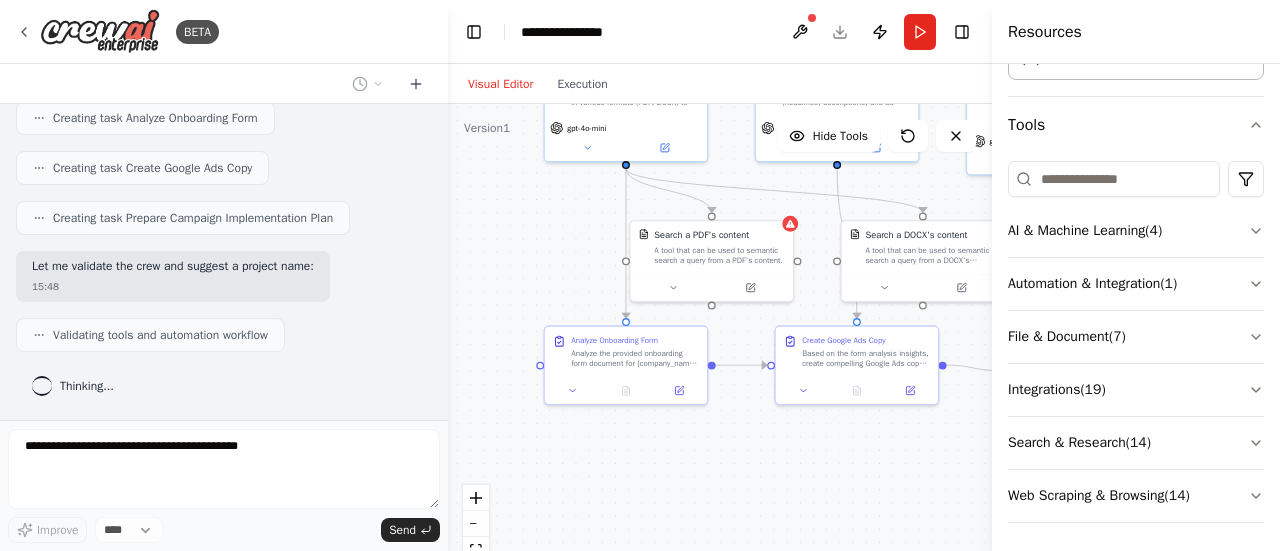 scroll, scrollTop: 1380, scrollLeft: 0, axis: vertical 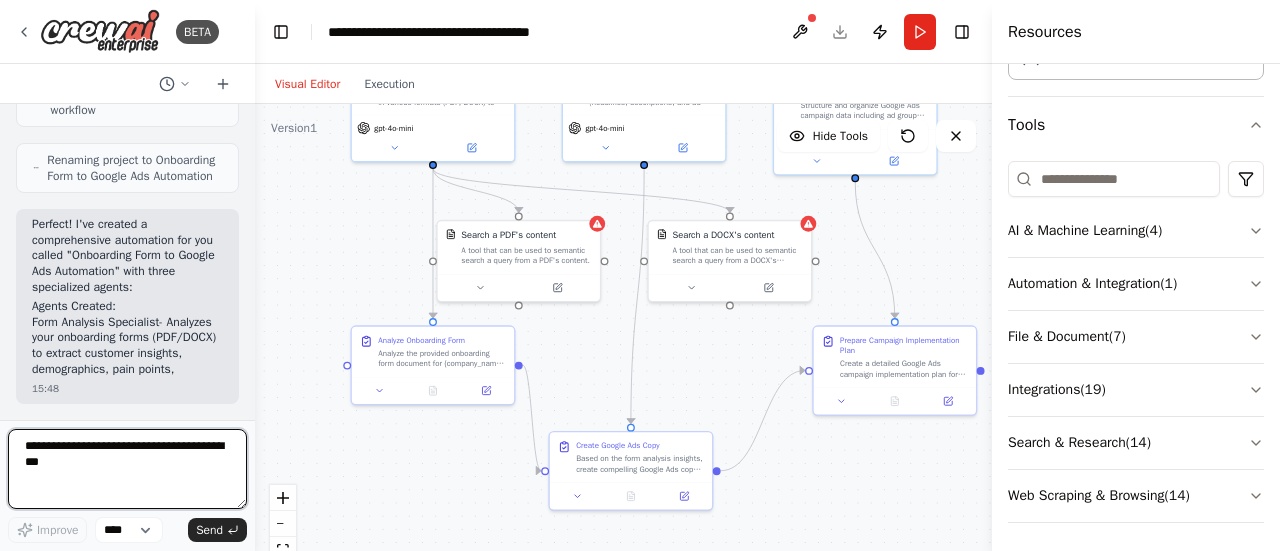 drag, startPoint x: 445, startPoint y: 296, endPoint x: 255, endPoint y: 293, distance: 190.02368 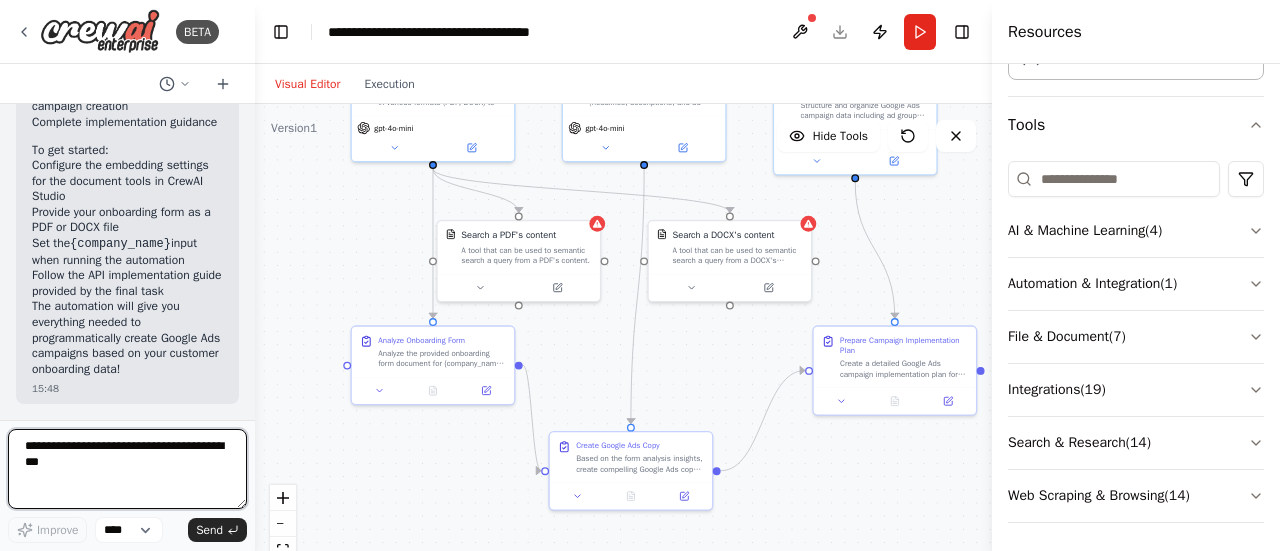 scroll, scrollTop: 2939, scrollLeft: 0, axis: vertical 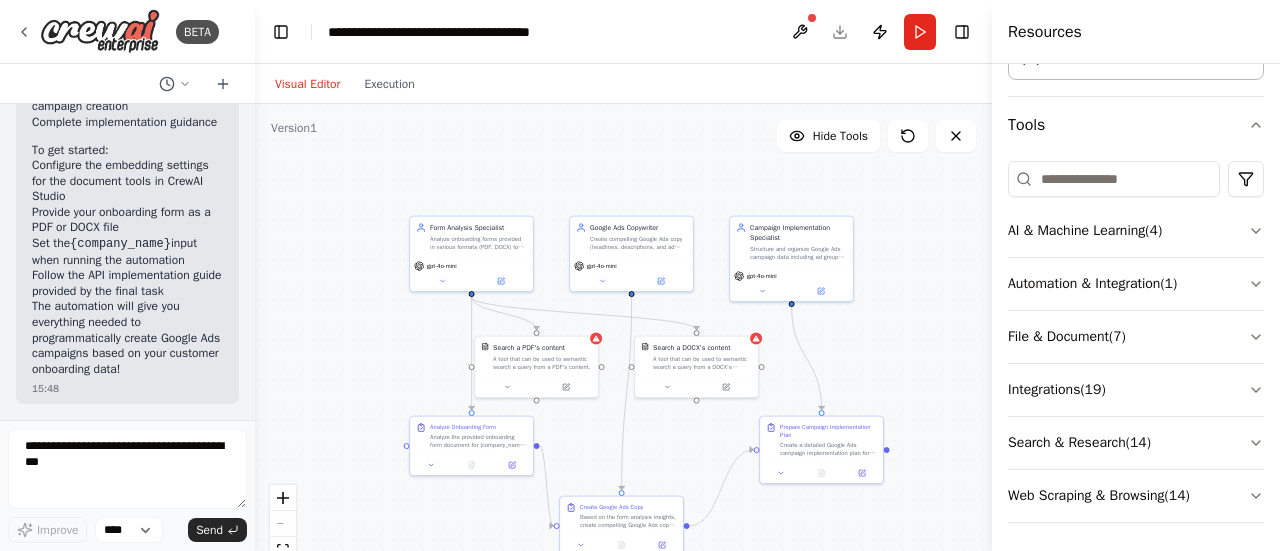 drag, startPoint x: 454, startPoint y: 271, endPoint x: 368, endPoint y: 342, distance: 111.5213 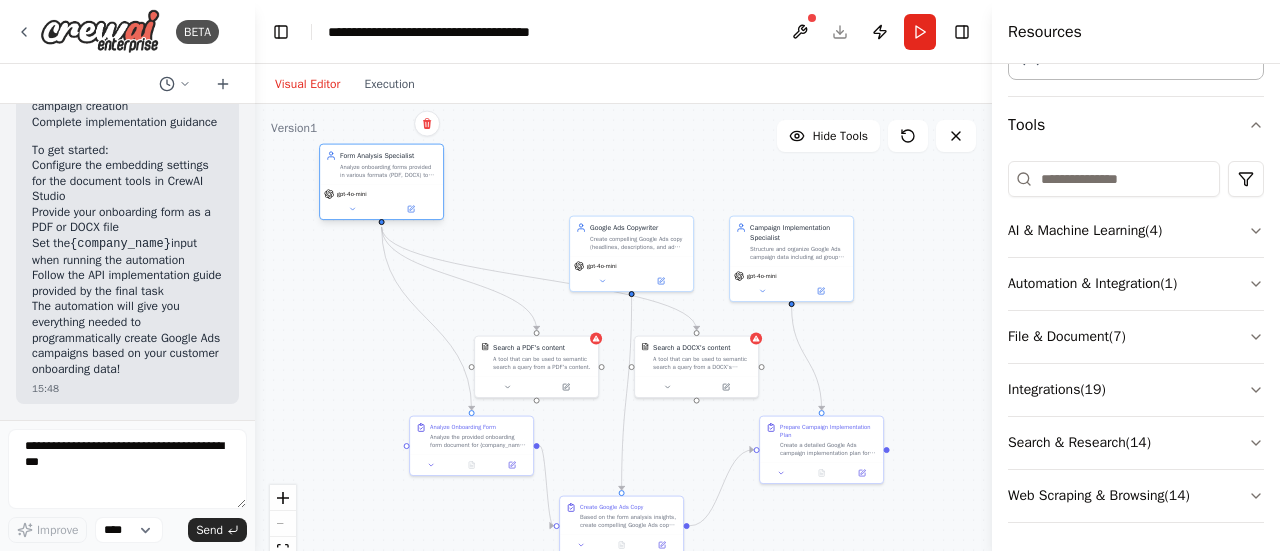 drag, startPoint x: 478, startPoint y: 257, endPoint x: 387, endPoint y: 182, distance: 117.923706 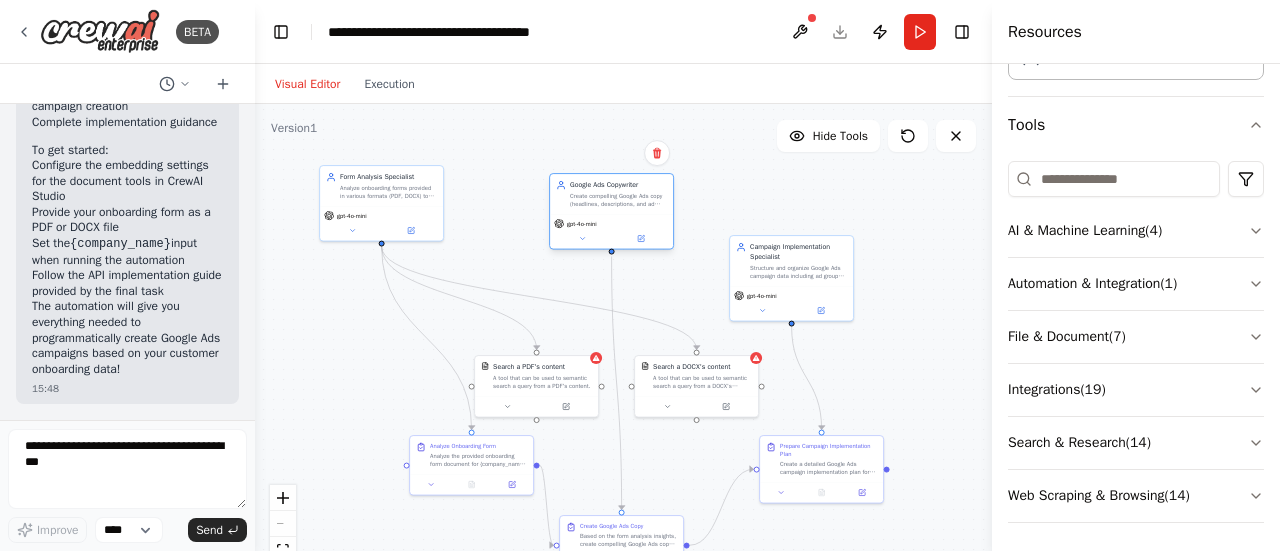 drag, startPoint x: 619, startPoint y: 218, endPoint x: 600, endPoint y: 196, distance: 29.068884 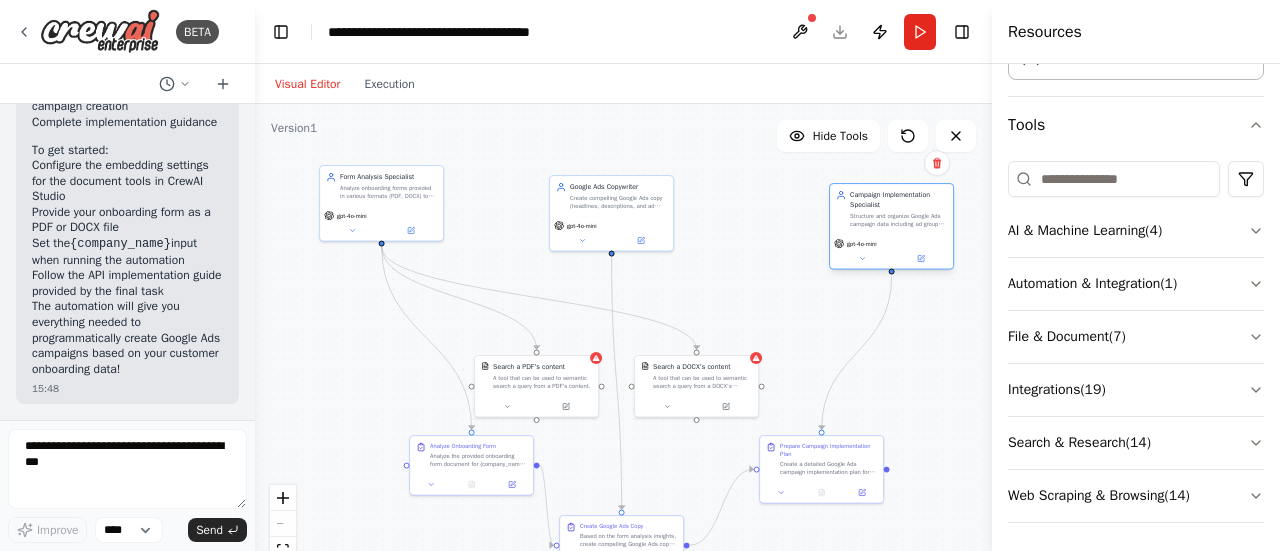 drag, startPoint x: 785, startPoint y: 278, endPoint x: 888, endPoint y: 223, distance: 116.76472 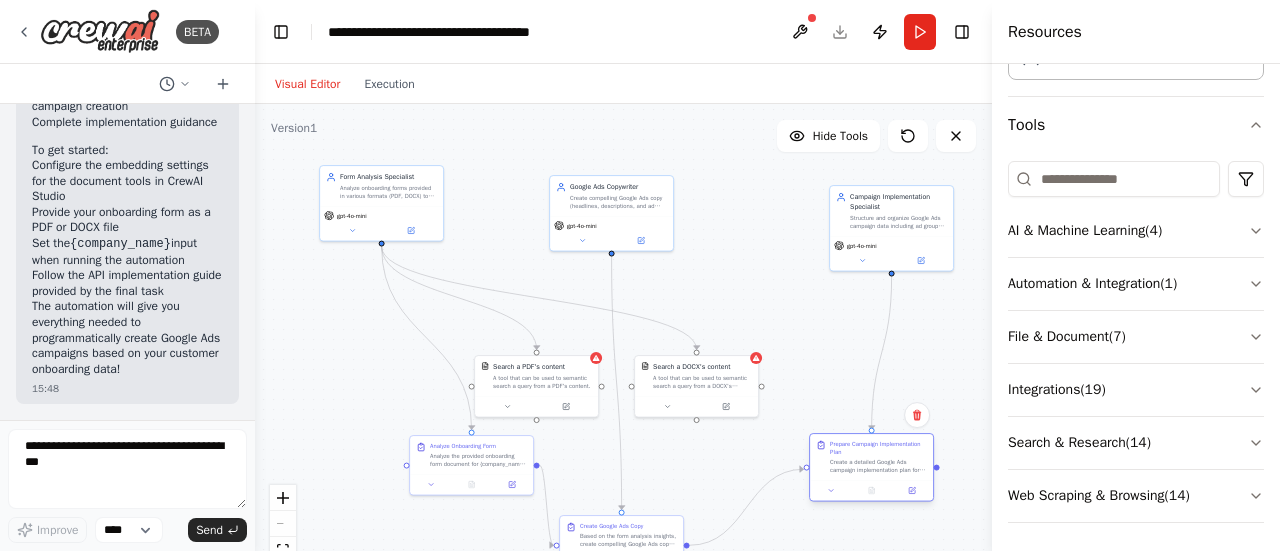 drag, startPoint x: 818, startPoint y: 477, endPoint x: 902, endPoint y: 504, distance: 88.23265 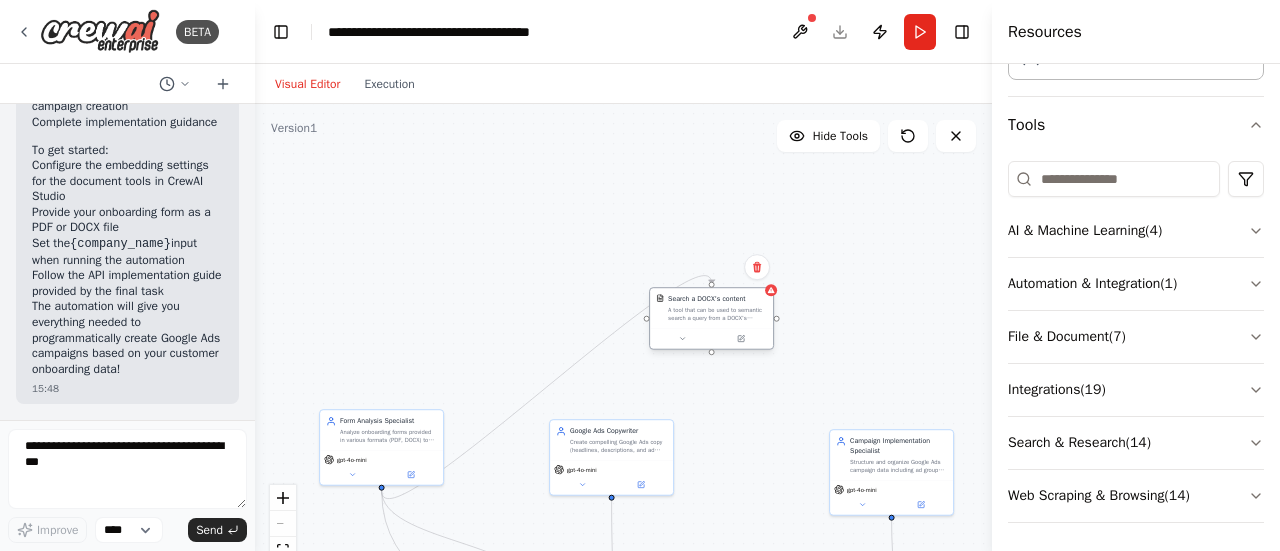 drag, startPoint x: 689, startPoint y: 395, endPoint x: 722, endPoint y: 349, distance: 56.61272 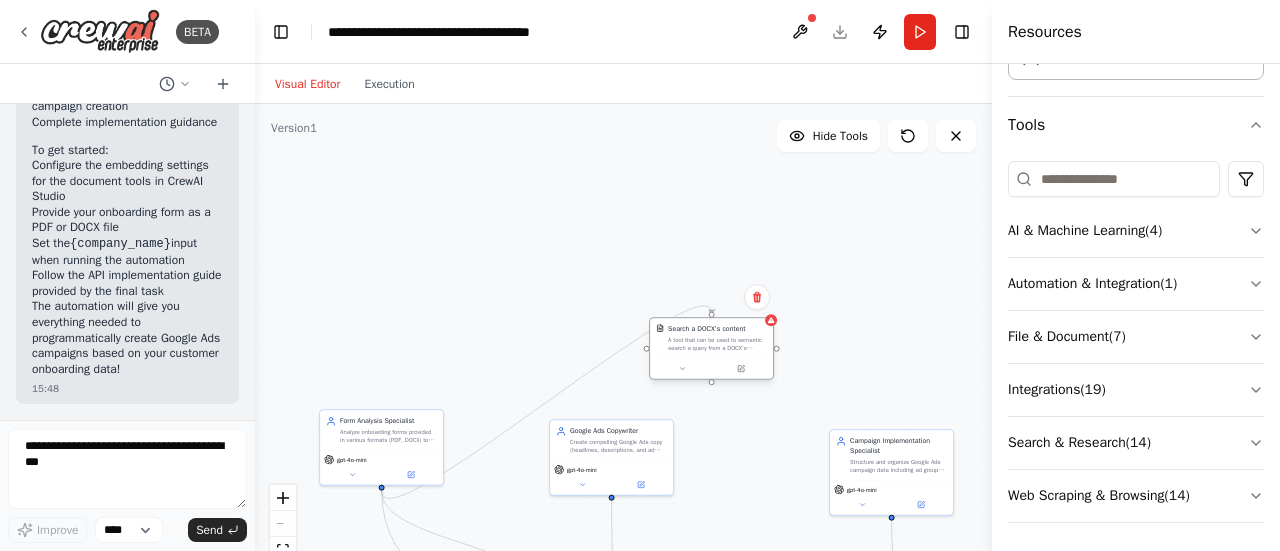 click at bounding box center (711, 368) 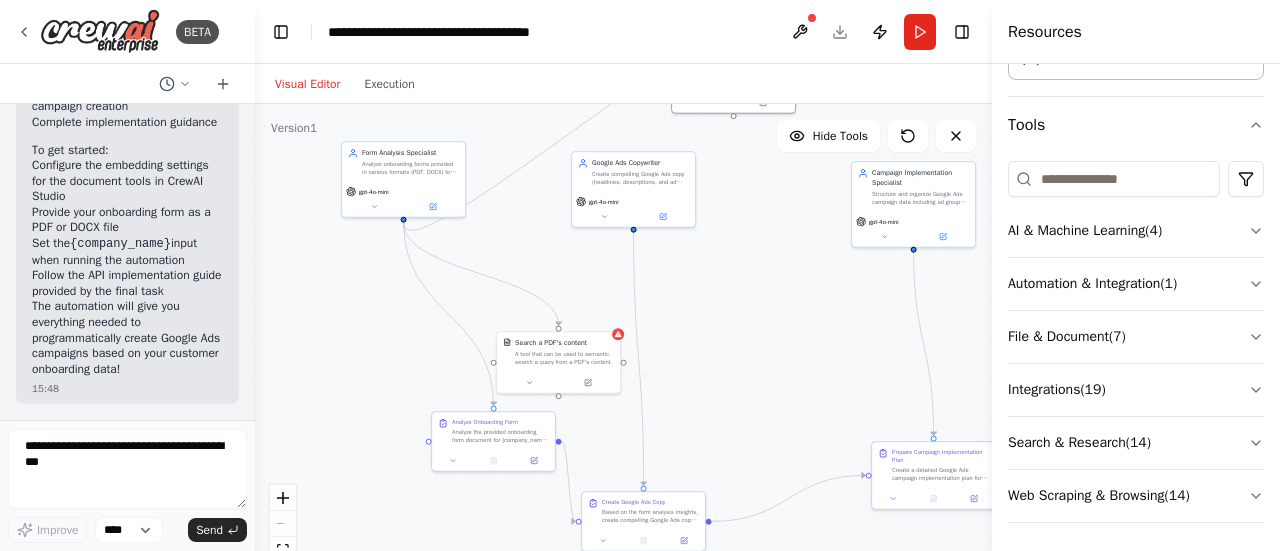 drag, startPoint x: 744, startPoint y: 489, endPoint x: 766, endPoint y: 221, distance: 268.90146 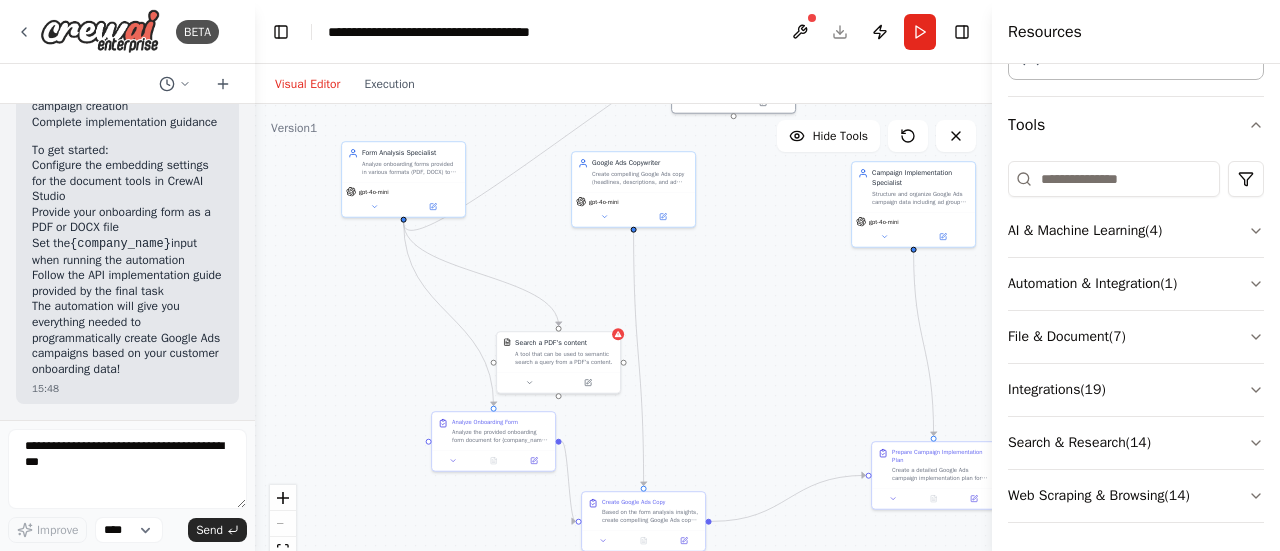 click on ".deletable-edge-delete-btn {
width: 20px;
height: 20px;
border: 0px solid #ffffff;
color: #6b7280;
background-color: #f8fafc;
cursor: pointer;
border-radius: 50%;
font-size: 12px;
padding: 3px;
display: flex;
align-items: center;
justify-content: center;
transition: all 0.2s cubic-bezier(0.4, 0, 0.2, 1);
box-shadow: 0 2px 4px rgba(0, 0, 0, 0.1);
}
.deletable-edge-delete-btn:hover {
background-color: #ef4444;
color: #ffffff;
border-color: #dc2626;
transform: scale(1.1);
box-shadow: 0 4px 12px rgba(239, 68, 68, 0.4);
}
.deletable-edge-delete-btn:active {
transform: scale(0.95);
box-shadow: 0 2px 4px rgba(239, 68, 68, 0.3);
}
Form Analysis Specialist gpt-4o-mini Search a PDF's content" at bounding box center (623, 354) 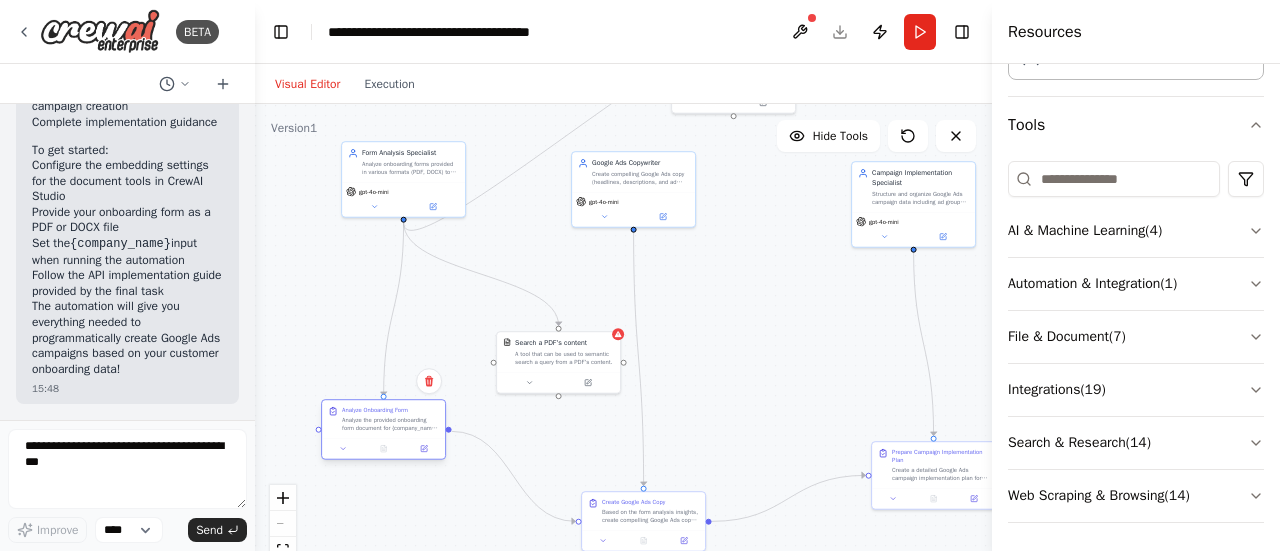 drag, startPoint x: 481, startPoint y: 445, endPoint x: 446, endPoint y: 441, distance: 35.22783 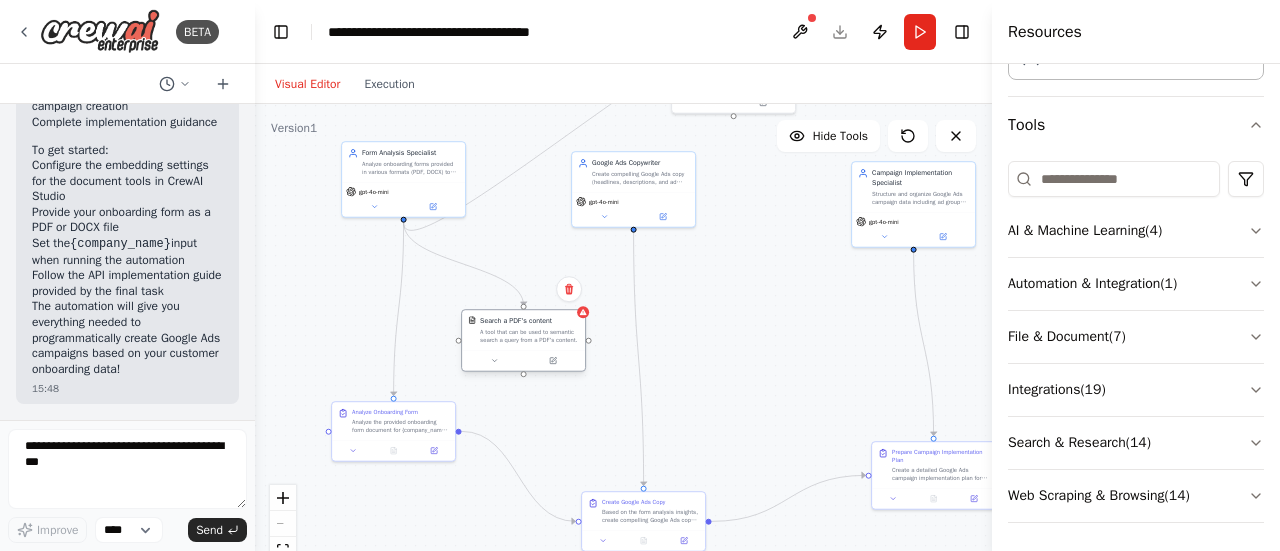 drag, startPoint x: 551, startPoint y: 375, endPoint x: 514, endPoint y: 346, distance: 47.010635 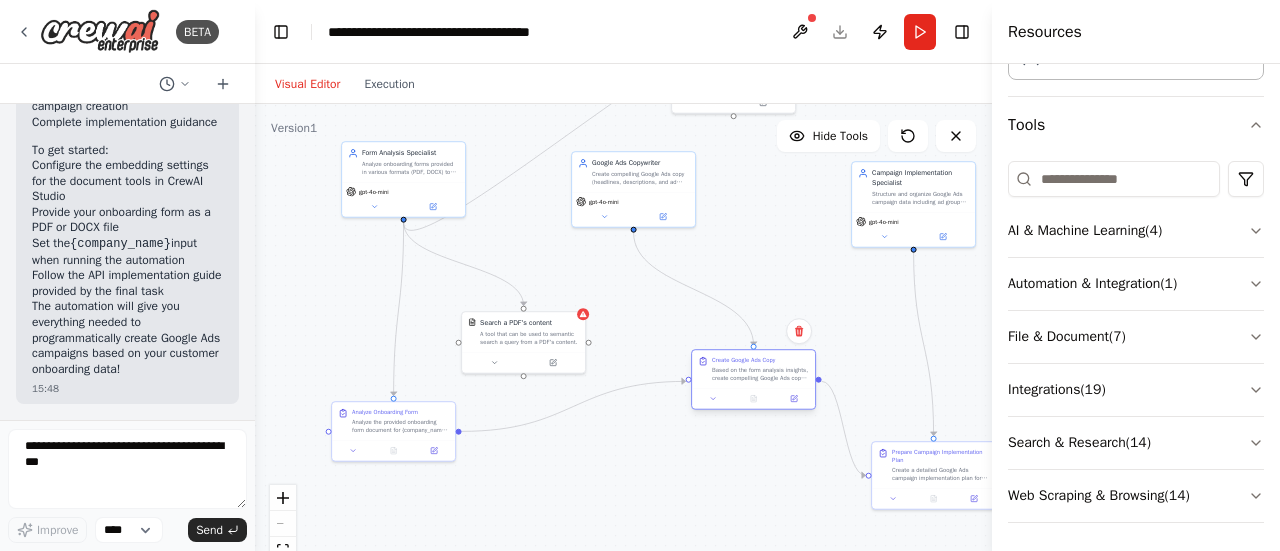drag, startPoint x: 614, startPoint y: 519, endPoint x: 728, endPoint y: 383, distance: 177.45985 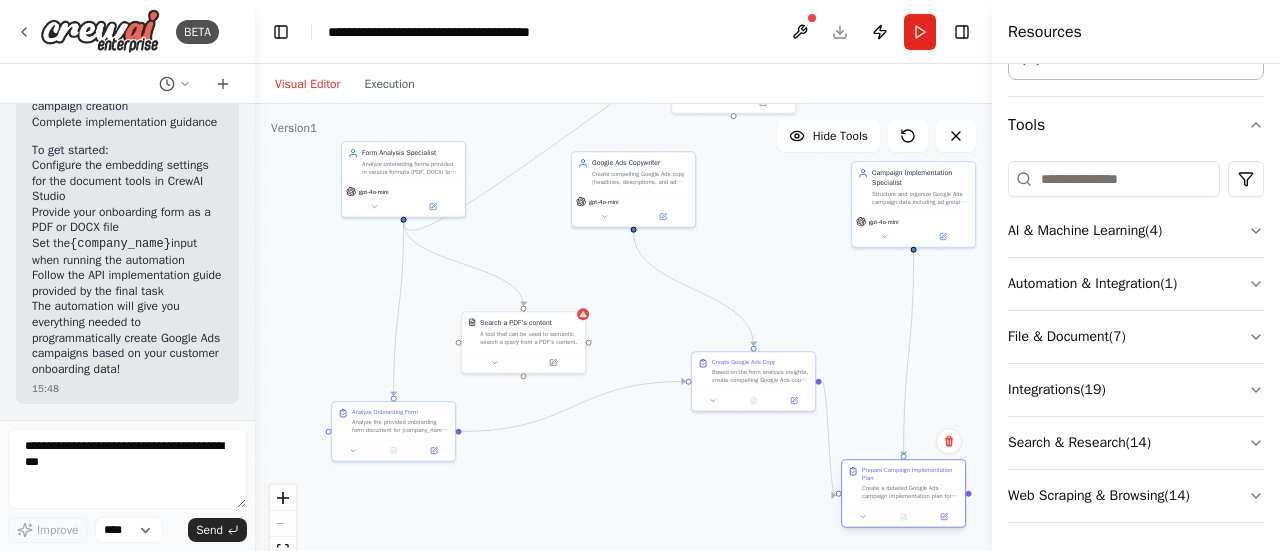 drag, startPoint x: 953, startPoint y: 480, endPoint x: 919, endPoint y: 505, distance: 42.201897 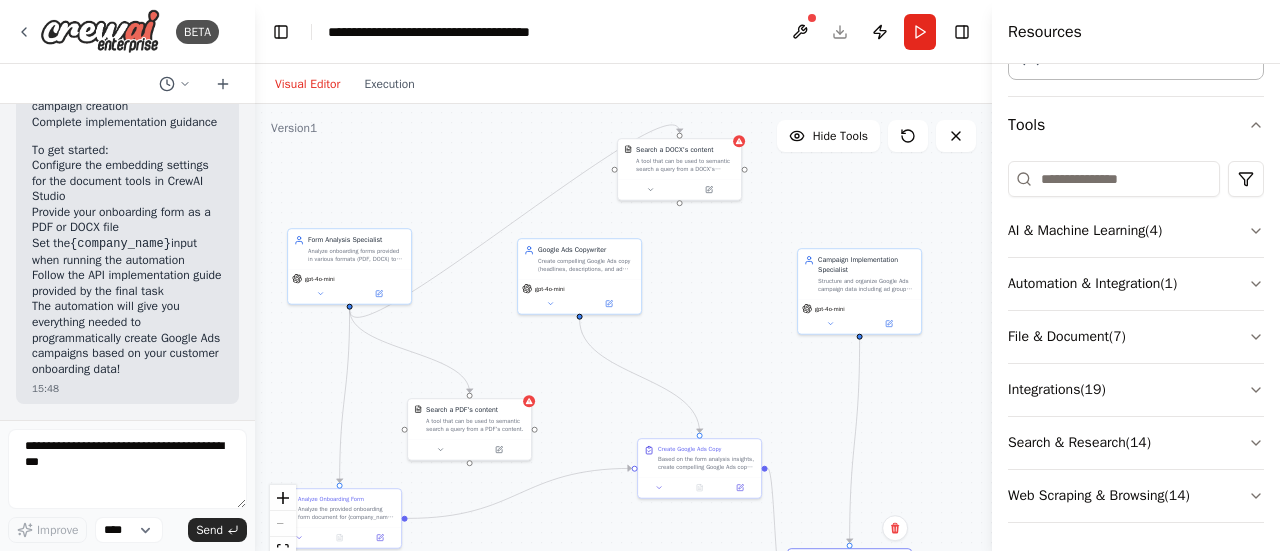 drag, startPoint x: 779, startPoint y: 239, endPoint x: 725, endPoint y: 326, distance: 102.396286 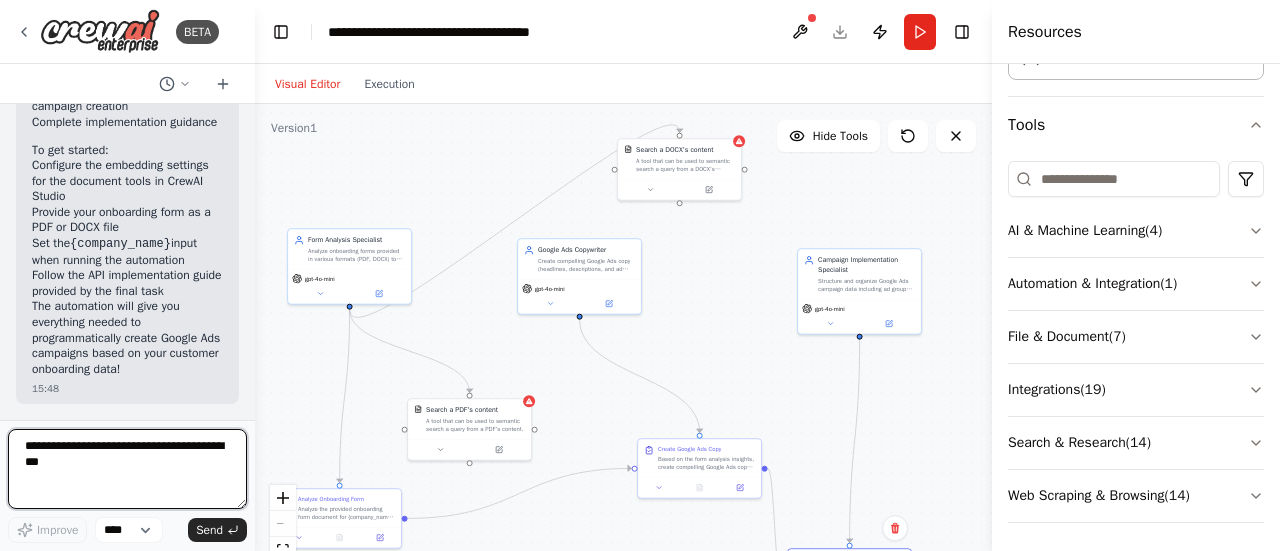 click at bounding box center (127, 469) 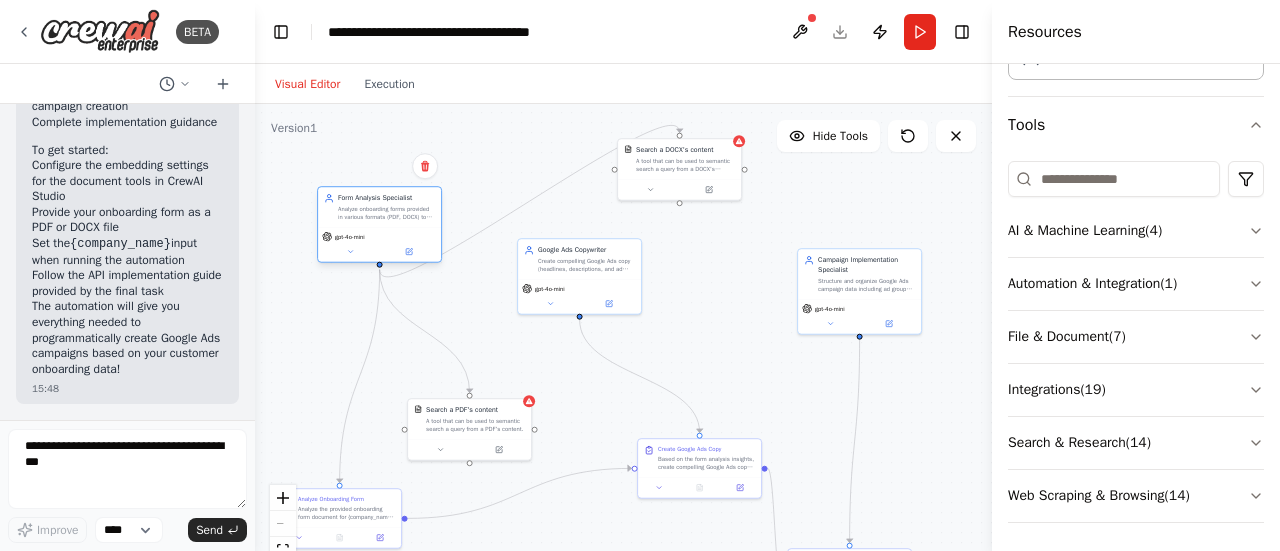 drag, startPoint x: 343, startPoint y: 279, endPoint x: 376, endPoint y: 232, distance: 57.428215 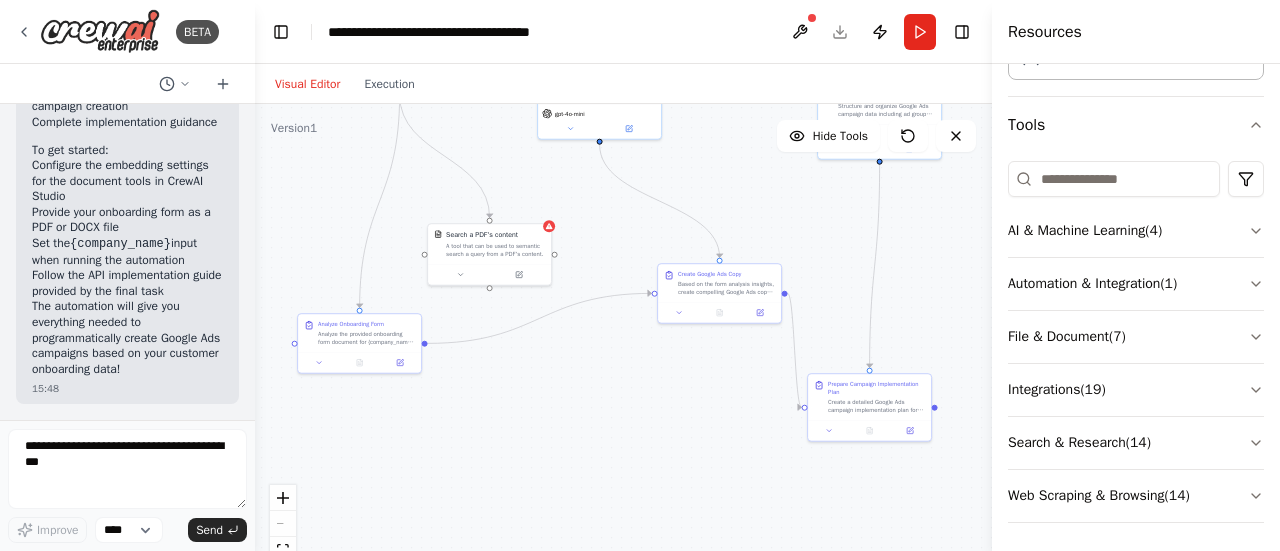 drag, startPoint x: 764, startPoint y: 412, endPoint x: 784, endPoint y: 237, distance: 176.13914 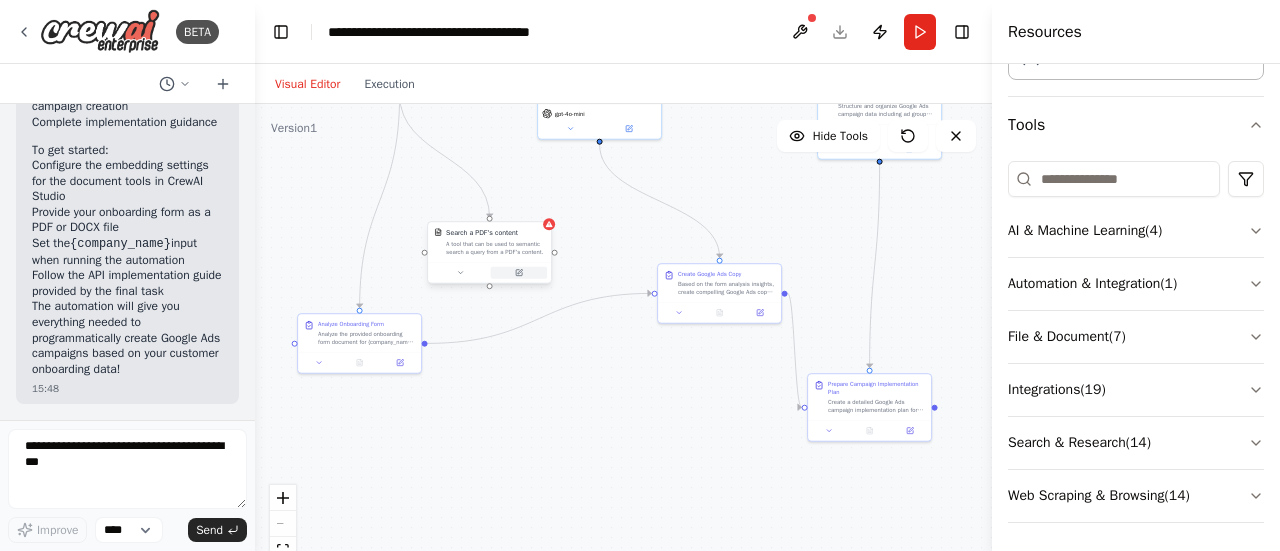 click at bounding box center [519, 273] 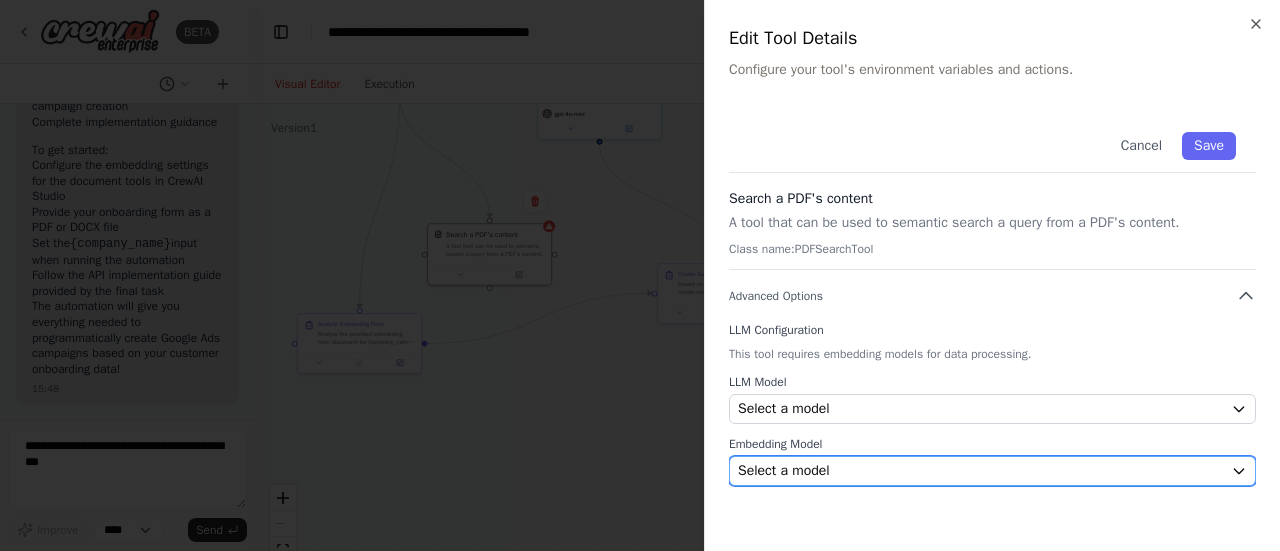 click on "Select a model" at bounding box center [980, 471] 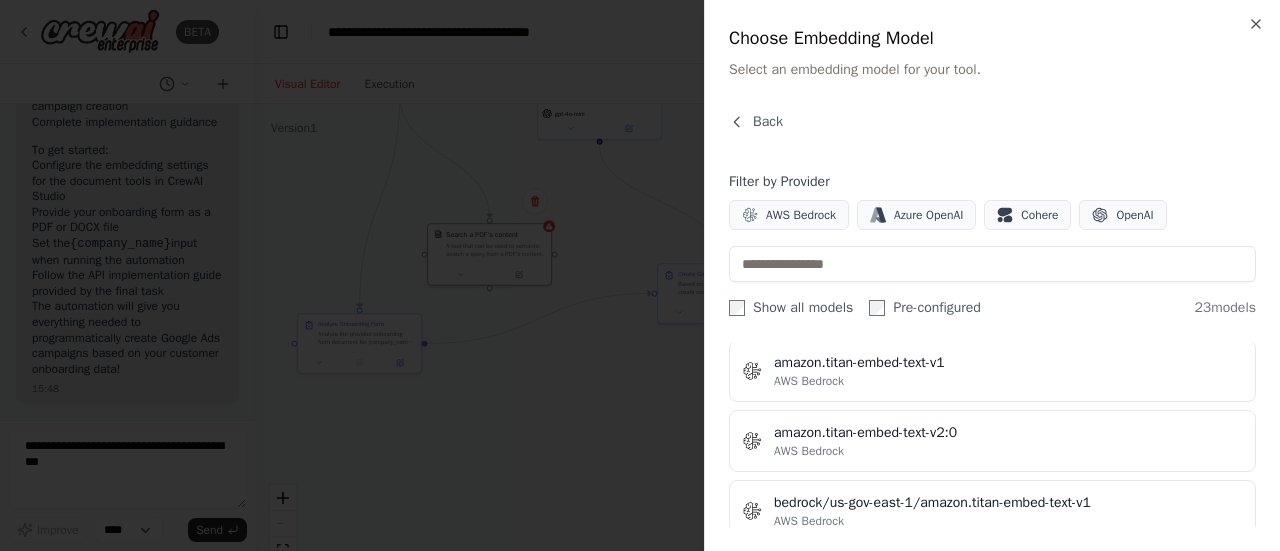 scroll, scrollTop: 0, scrollLeft: 0, axis: both 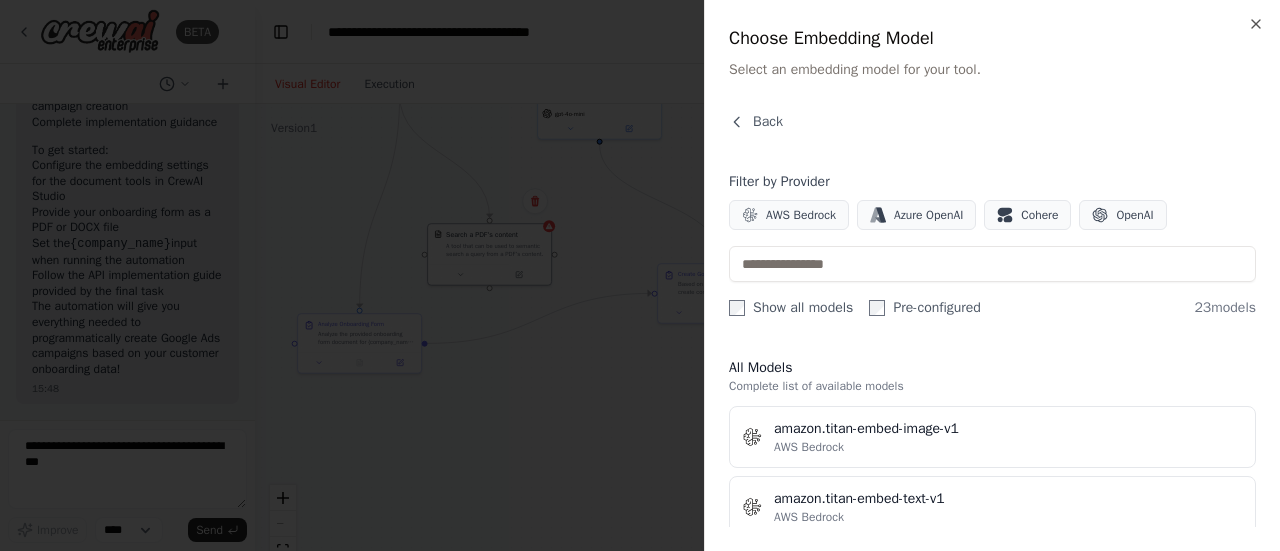 click on "Close Choose Embedding Model Select an embedding model for your tool. Back Filter by Provider AWS Bedrock Azure OpenAI Cohere OpenAI Show all models Pre-configured 23  models All Models Complete list of available models amazon.titan-embed-image-v1 AWS Bedrock amazon.titan-embed-text-v1 AWS Bedrock amazon.titan-embed-text-v2:0 AWS Bedrock bedrock/us-gov-east-1/amazon.titan-embed-text-v1 AWS Bedrock bedrock/us-gov-east-1/amazon.titan-embed-text-v2:0 AWS Bedrock bedrock/us-gov-west-1/amazon.titan-embed-text-v1 AWS Bedrock bedrock/us-gov-west-1/amazon.titan-embed-text-v2:0 AWS Bedrock cohere.embed-english-v3 AWS Bedrock cohere.embed-multilingual-v3 AWS Bedrock azure/ada Azure OpenAI azure/text-embedding-3-large Azure OpenAI azure/text-embedding-3-small Azure OpenAI azure/text-embedding-ada-002 Azure OpenAI embed-english-light-v2.0 Cohere embed-english-light-v3.0 Cohere embed-english-v2.0 Cohere embed-english-v3.0 Cohere embed-multilingual-v2.0 Cohere embed-multilingual-v3.0 Cohere text-embedding-3-large OpenAI" at bounding box center [992, 275] 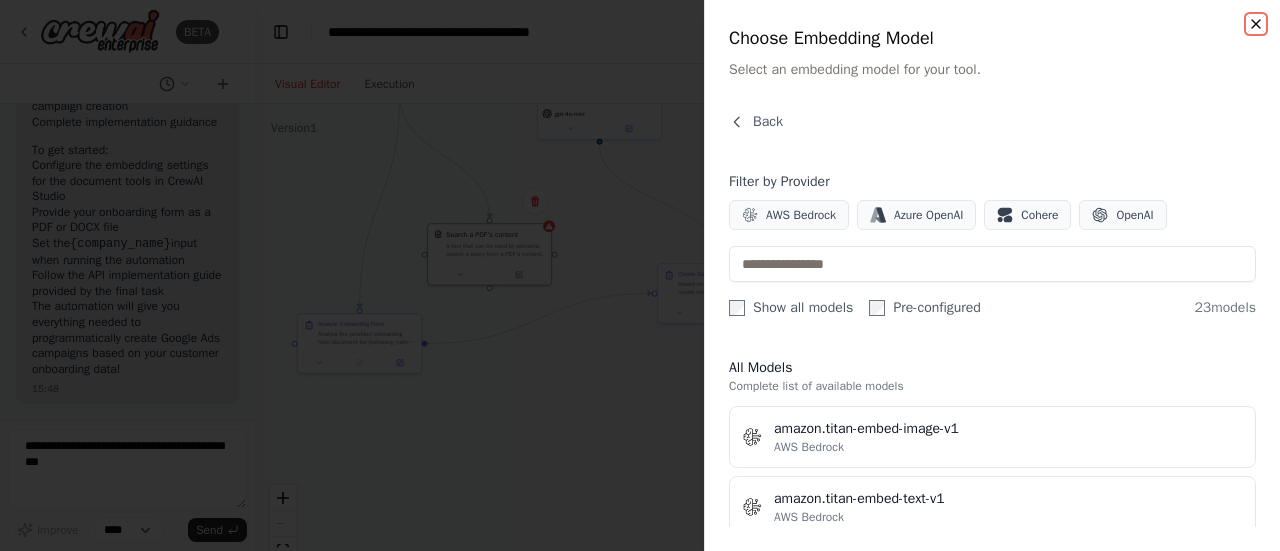 click 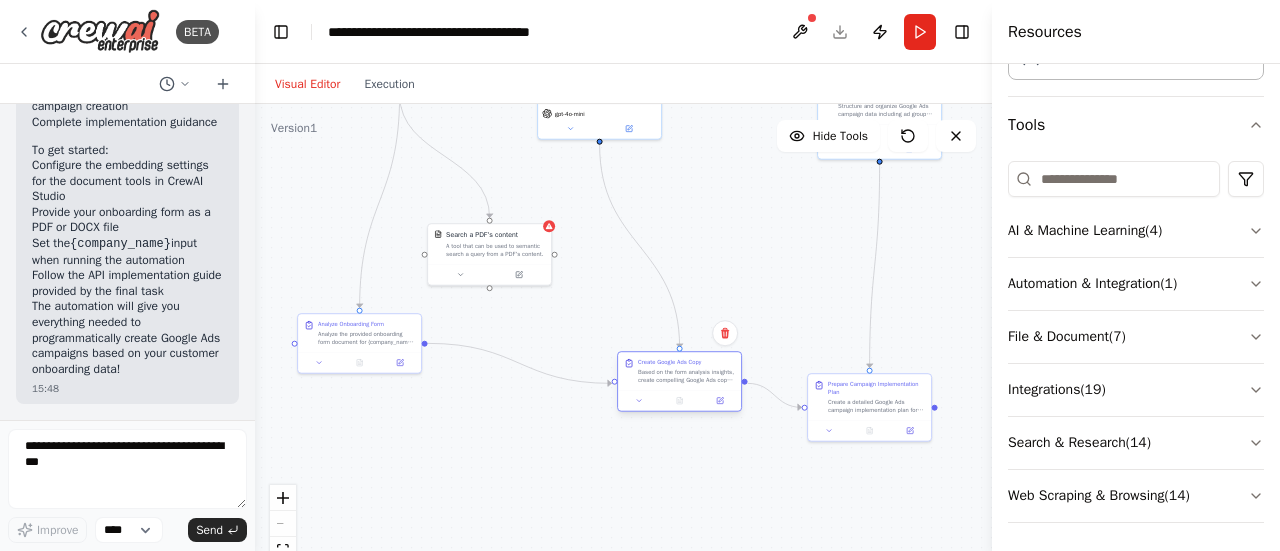 click on "Create Google Ads Copy Based on the form analysis insights, create compelling Google Ads copy for {company_name} including: 1) Headlines (30 characters max), 2) Descriptions (90 characters max), 3) Extended headlines (30 characters max), 4) Path URLs, and 5) Call-to-action variations. Create multiple ad variations targeting different customer segments identified in the analysis. Ensure all copy addresses specific pain points and business objectives found in the onboarding form." at bounding box center [679, 381] 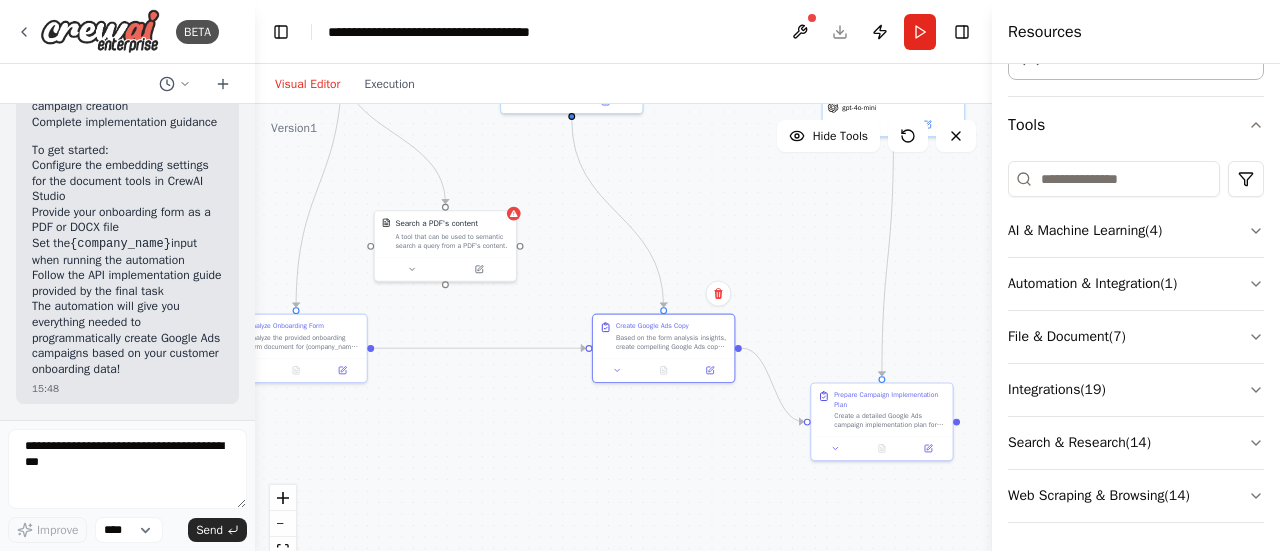 click on ".deletable-edge-delete-btn {
width: 20px;
height: 20px;
border: 0px solid #ffffff;
color: #6b7280;
background-color: #f8fafc;
cursor: pointer;
border-radius: 50%;
font-size: 12px;
padding: 3px;
display: flex;
align-items: center;
justify-content: center;
transition: all 0.2s cubic-bezier(0.4, 0, 0.2, 1);
box-shadow: 0 2px 4px rgba(0, 0, 0, 0.1);
}
.deletable-edge-delete-btn:hover {
background-color: #ef4444;
color: #ffffff;
border-color: #dc2626;
transform: scale(1.1);
box-shadow: 0 4px 12px rgba(239, 68, 68, 0.4);
}
.deletable-edge-delete-btn:active {
transform: scale(0.95);
box-shadow: 0 2px 4px rgba(239, 68, 68, 0.3);
}
Form Analysis Specialist gpt-4o-mini Search a PDF's content" at bounding box center (623, 354) 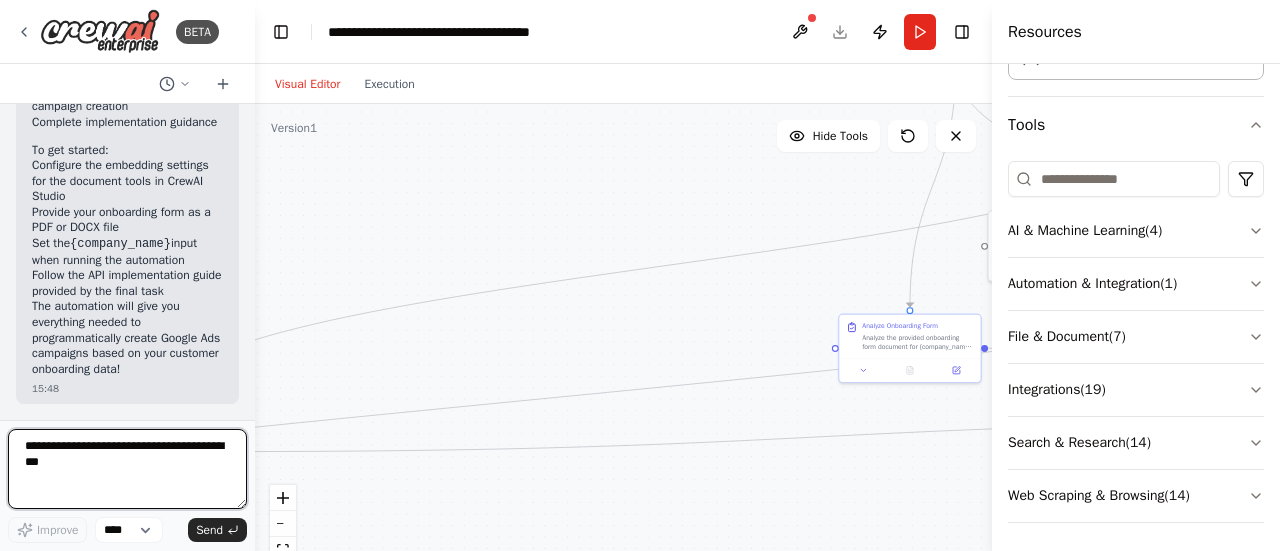 click at bounding box center (127, 469) 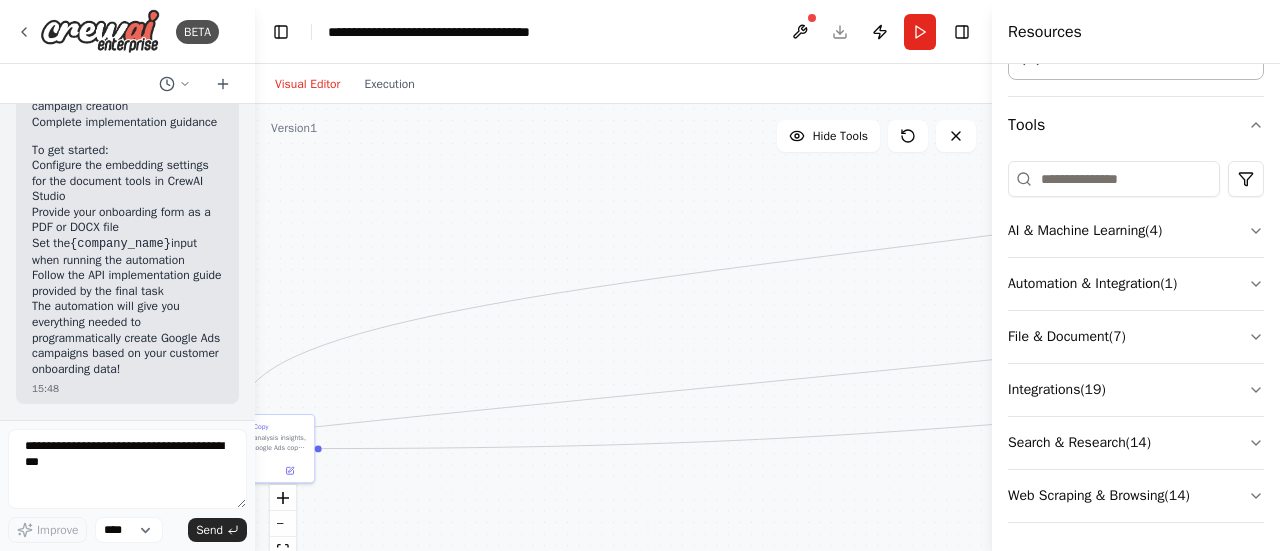 click on ".deletable-edge-delete-btn {
width: 20px;
height: 20px;
border: 0px solid #ffffff;
color: #6b7280;
background-color: #f8fafc;
cursor: pointer;
border-radius: 50%;
font-size: 12px;
padding: 3px;
display: flex;
align-items: center;
justify-content: center;
transition: all 0.2s cubic-bezier(0.4, 0, 0.2, 1);
box-shadow: 0 2px 4px rgba(0, 0, 0, 0.1);
}
.deletable-edge-delete-btn:hover {
background-color: #ef4444;
color: #ffffff;
border-color: #dc2626;
transform: scale(1.1);
box-shadow: 0 4px 12px rgba(239, 68, 68, 0.4);
}
.deletable-edge-delete-btn:active {
transform: scale(0.95);
box-shadow: 0 2px 4px rgba(239, 68, 68, 0.3);
}
Form Analysis Specialist gpt-4o-mini Search a PDF's content" at bounding box center (623, 354) 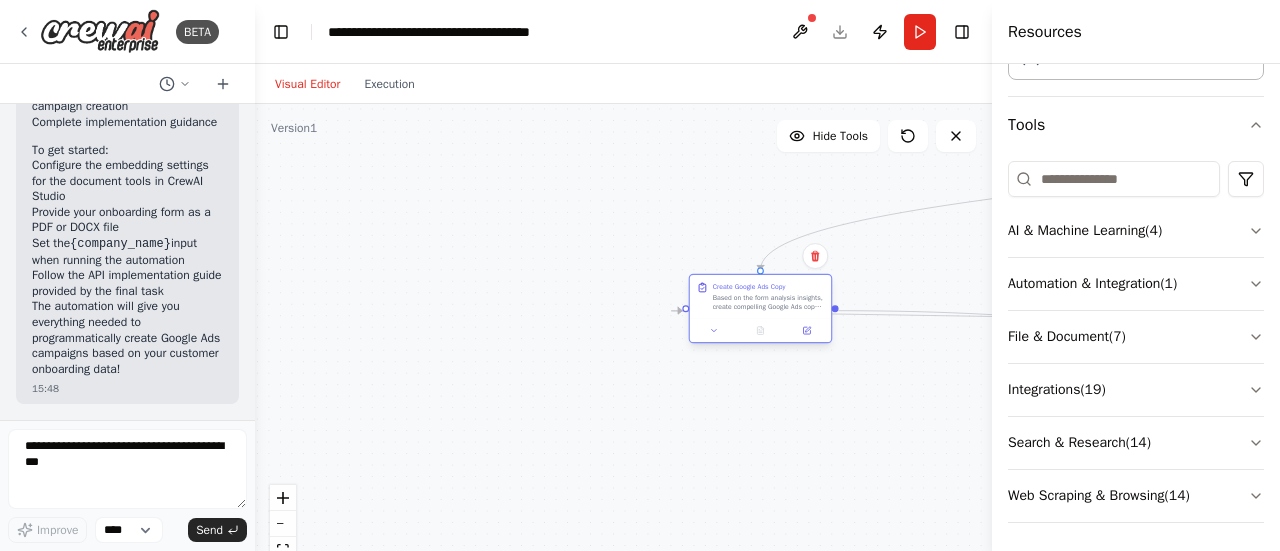 drag, startPoint x: 296, startPoint y: 446, endPoint x: 843, endPoint y: 299, distance: 566.40796 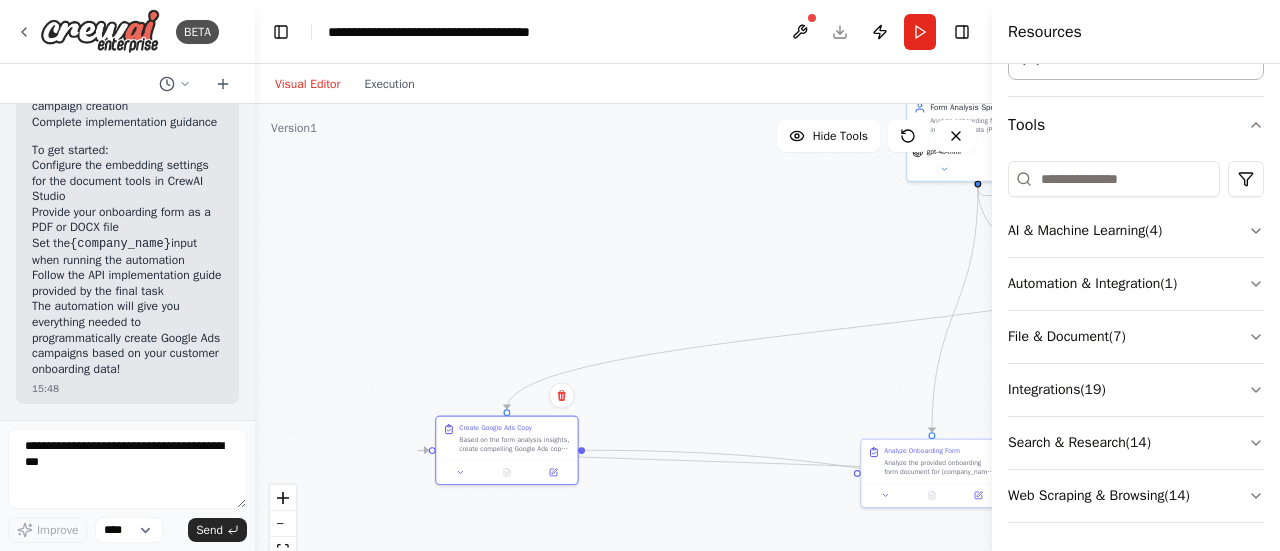 drag, startPoint x: 718, startPoint y: 219, endPoint x: 429, endPoint y: 371, distance: 326.53485 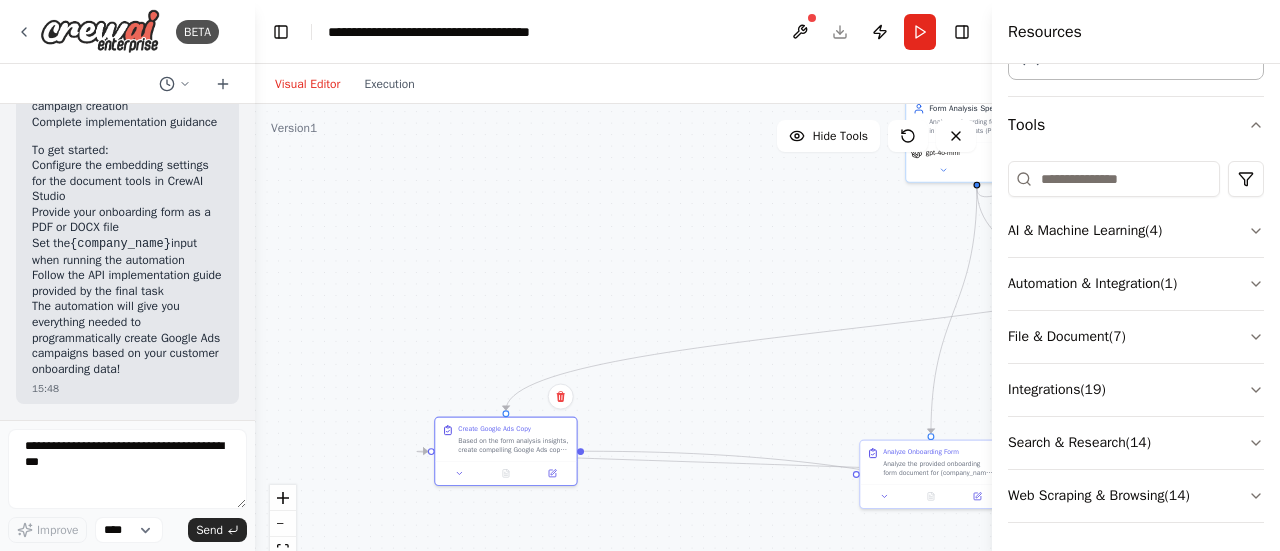 click on ".deletable-edge-delete-btn {
width: 20px;
height: 20px;
border: 0px solid #ffffff;
color: #6b7280;
background-color: #f8fafc;
cursor: pointer;
border-radius: 50%;
font-size: 12px;
padding: 3px;
display: flex;
align-items: center;
justify-content: center;
transition: all 0.2s cubic-bezier(0.4, 0, 0.2, 1);
box-shadow: 0 2px 4px rgba(0, 0, 0, 0.1);
}
.deletable-edge-delete-btn:hover {
background-color: #ef4444;
color: #ffffff;
border-color: #dc2626;
transform: scale(1.1);
box-shadow: 0 4px 12px rgba(239, 68, 68, 0.4);
}
.deletable-edge-delete-btn:active {
transform: scale(0.95);
box-shadow: 0 2px 4px rgba(239, 68, 68, 0.3);
}
Form Analysis Specialist gpt-4o-mini Search a PDF's content" at bounding box center (623, 354) 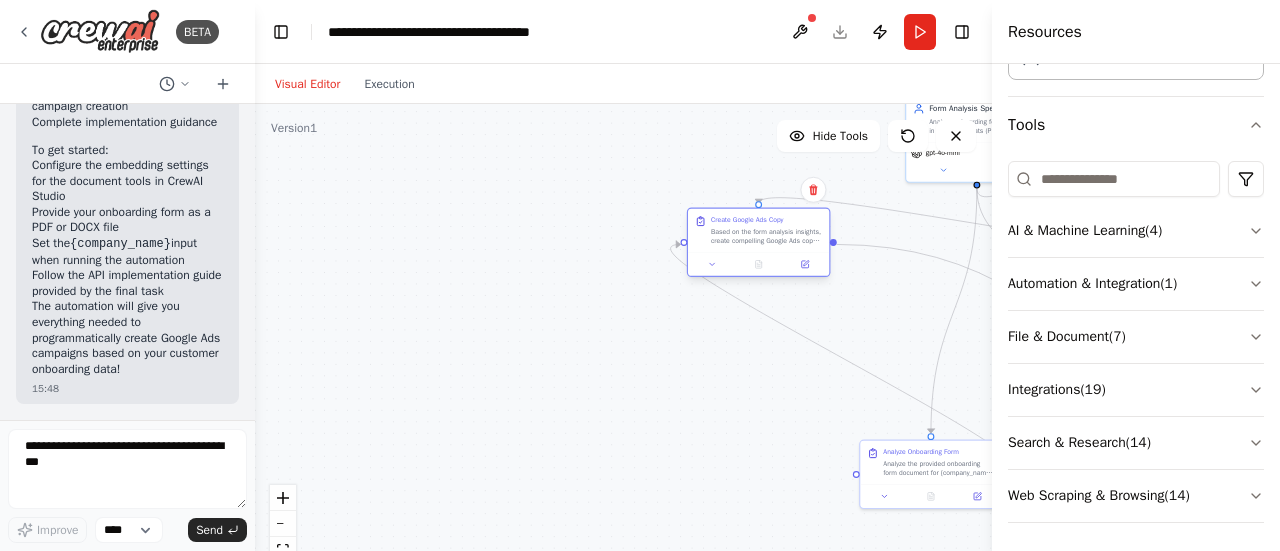 drag, startPoint x: 516, startPoint y: 445, endPoint x: 778, endPoint y: 239, distance: 333.28665 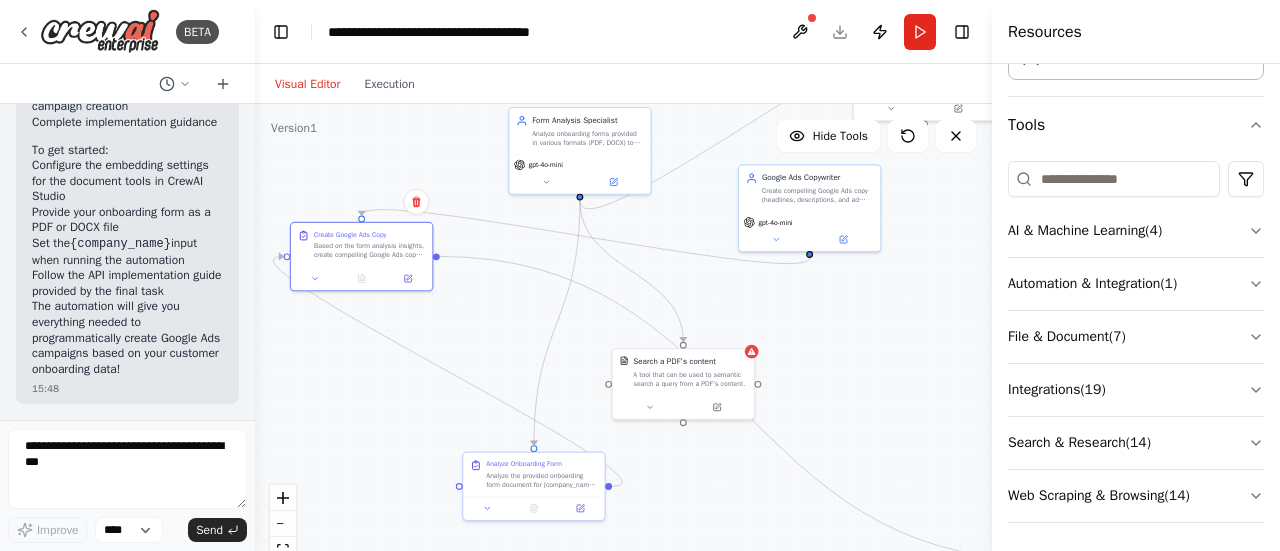 drag, startPoint x: 725, startPoint y: 371, endPoint x: 328, endPoint y: 383, distance: 397.1813 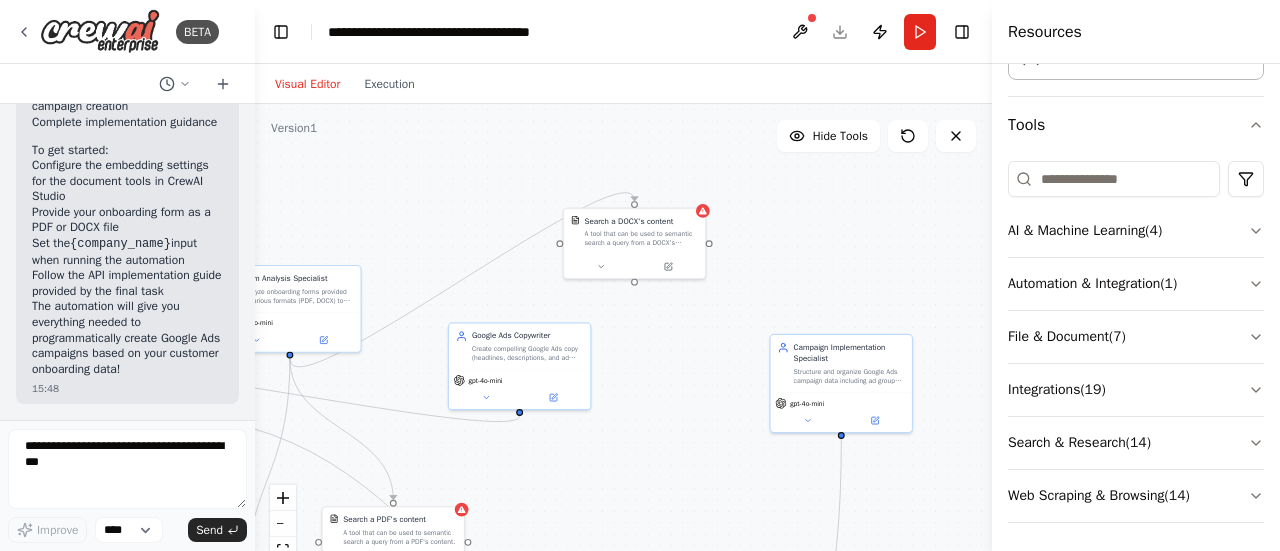 drag, startPoint x: 876, startPoint y: 334, endPoint x: 590, endPoint y: 486, distance: 323.8827 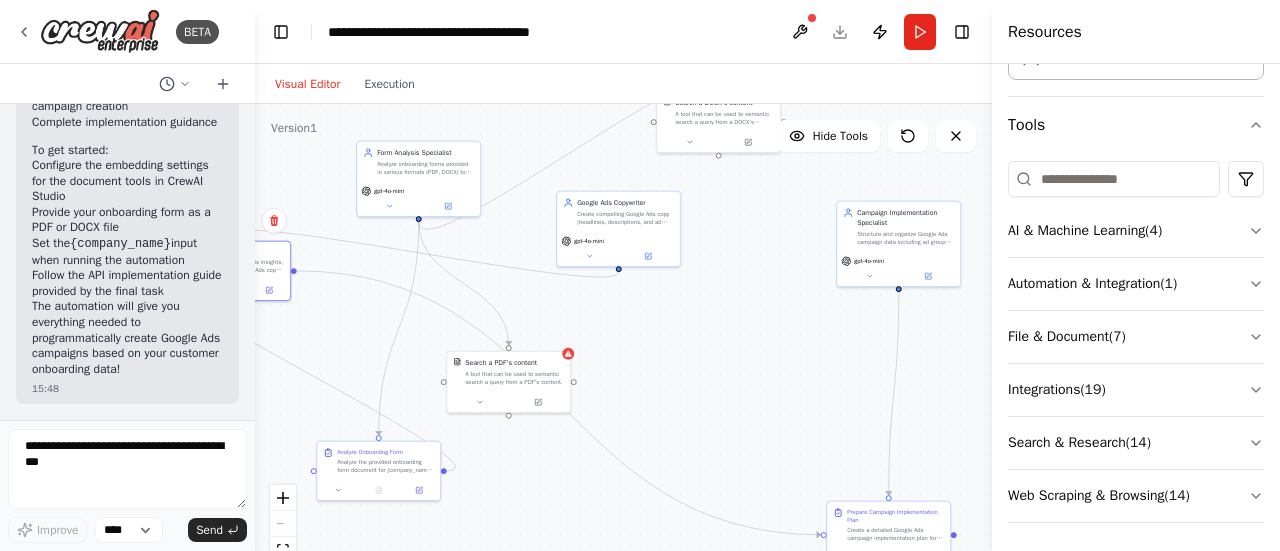 drag, startPoint x: 670, startPoint y: 427, endPoint x: 747, endPoint y: 280, distance: 165.94577 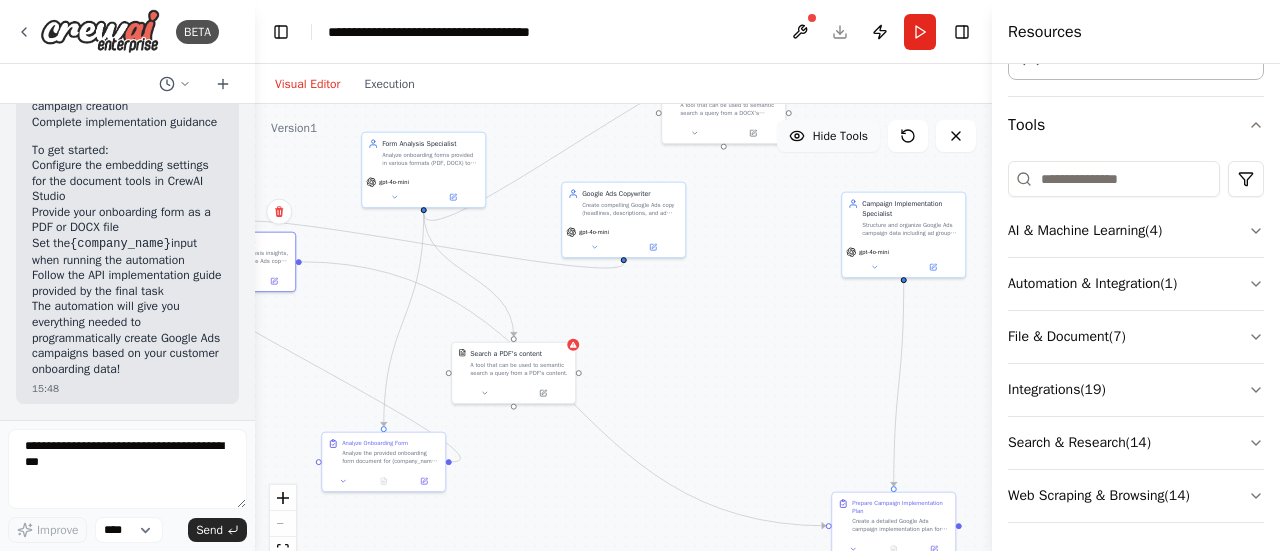 click on "Hide Tools" at bounding box center (828, 136) 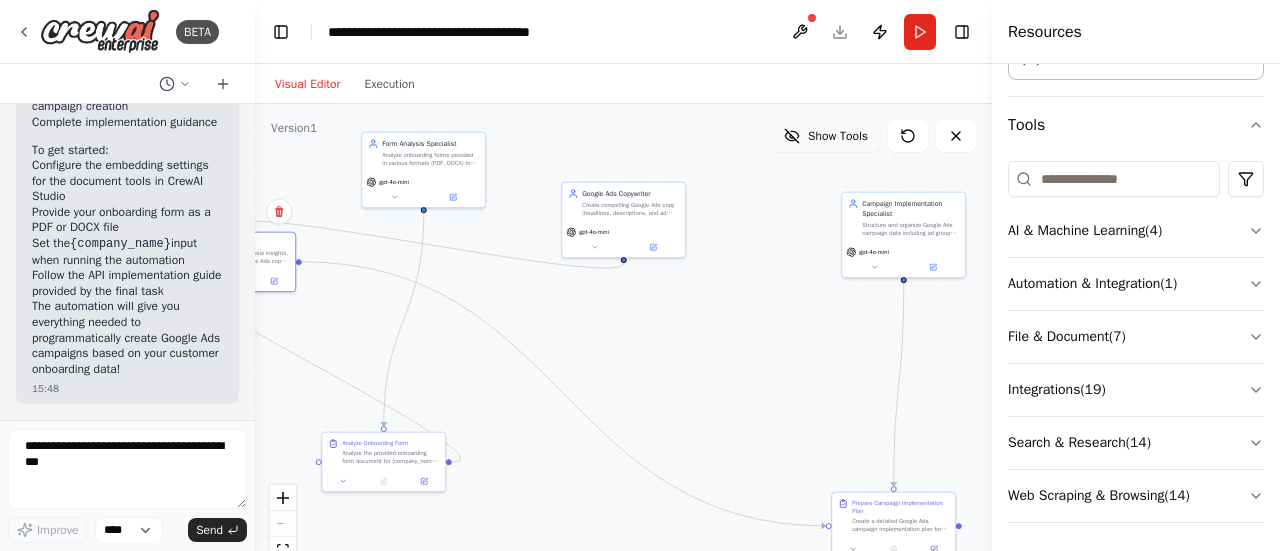 click on "Show Tools" at bounding box center [826, 136] 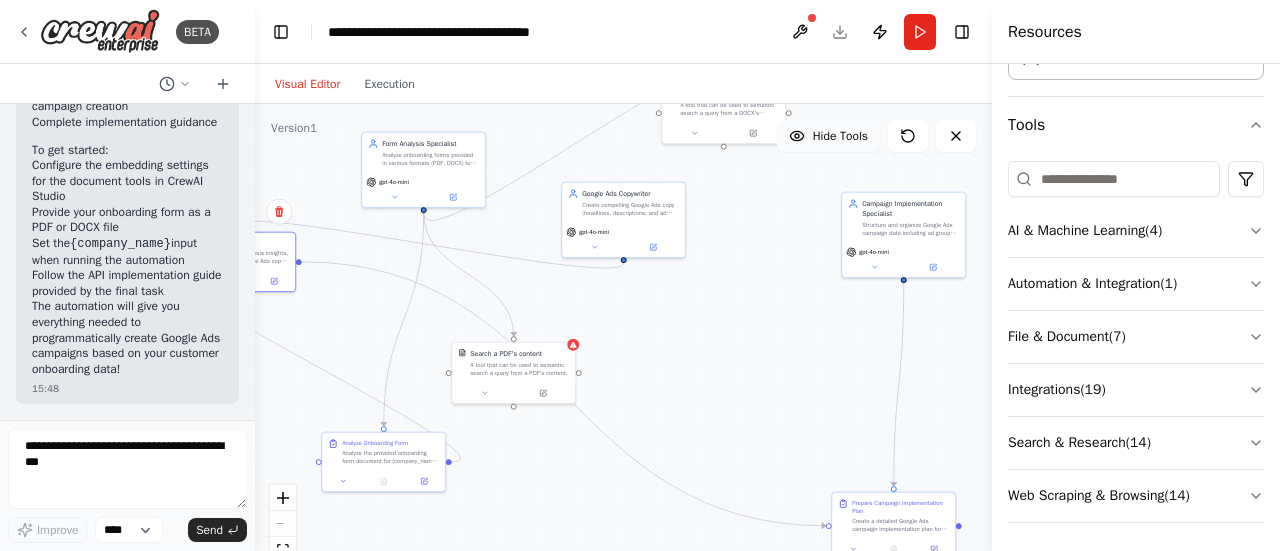 click on "Hide Tools" at bounding box center (828, 136) 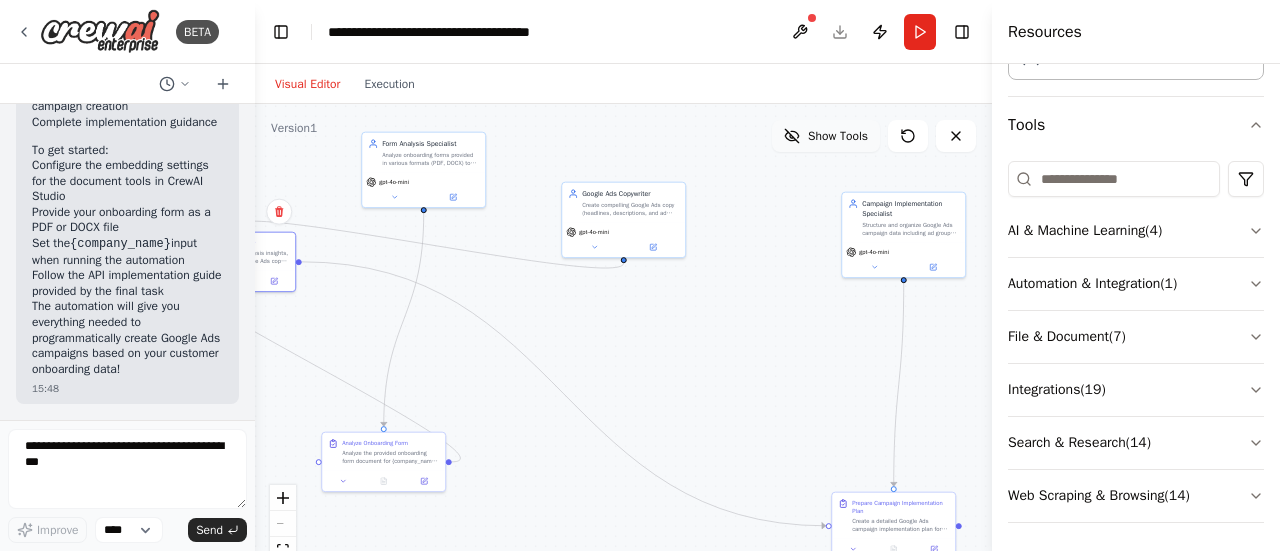 click on "Show Tools" at bounding box center [826, 136] 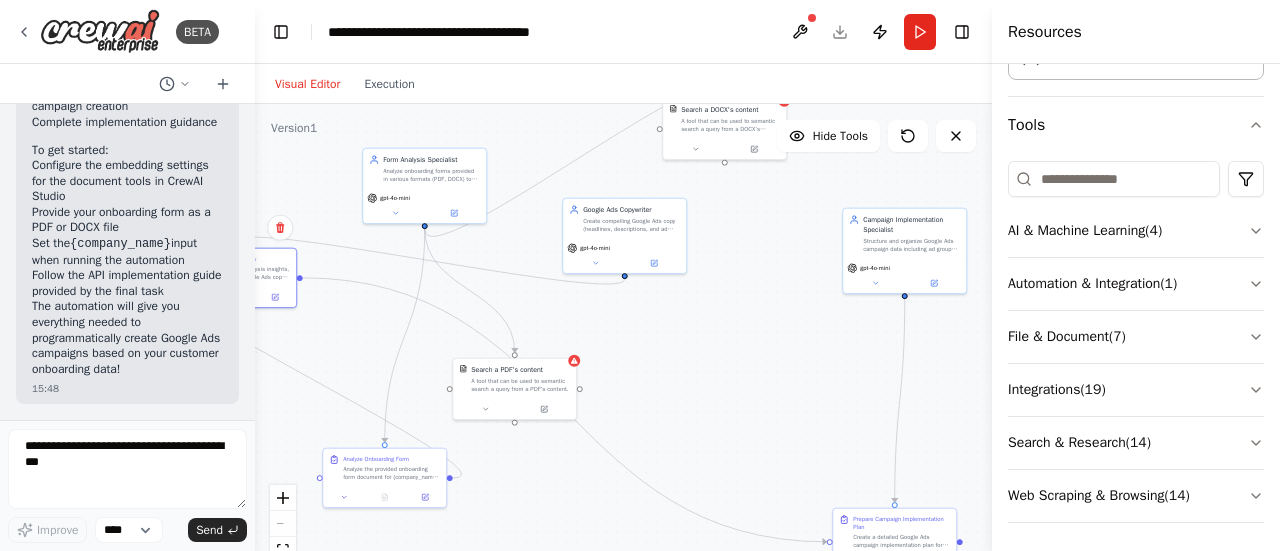drag, startPoint x: 750, startPoint y: 287, endPoint x: 796, endPoint y: 361, distance: 87.13208 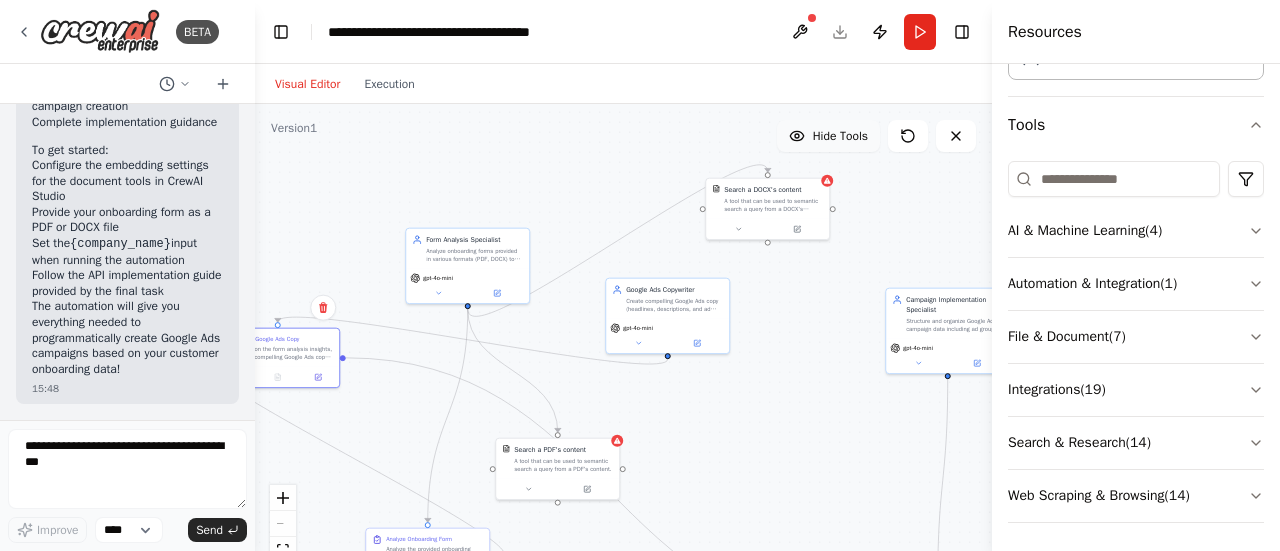 click on "Hide Tools" at bounding box center [840, 136] 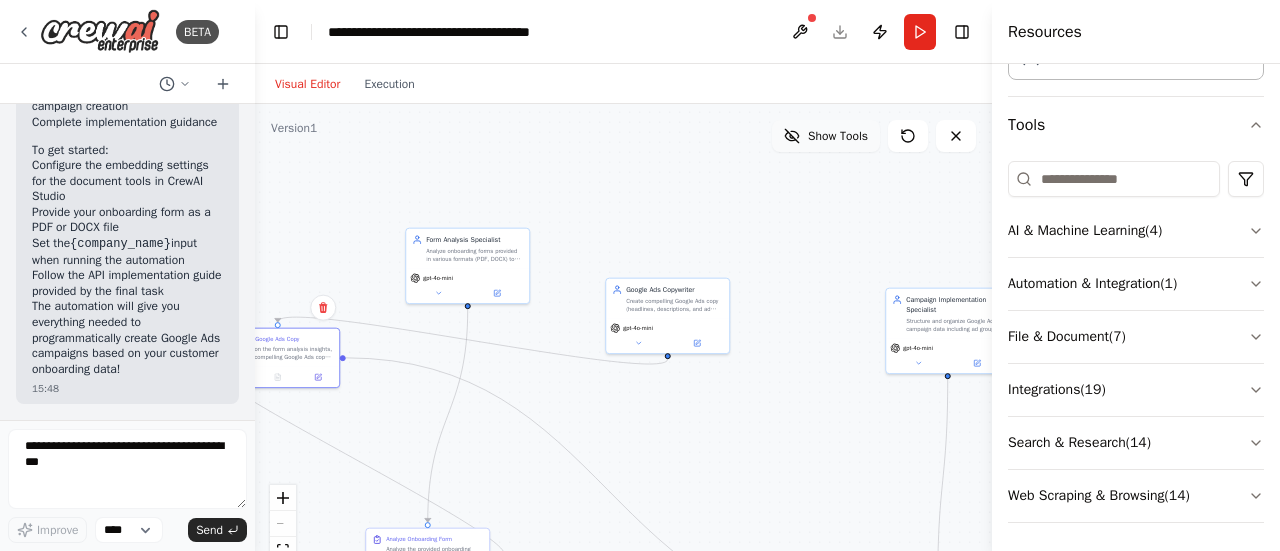 click on "Show Tools" at bounding box center [838, 136] 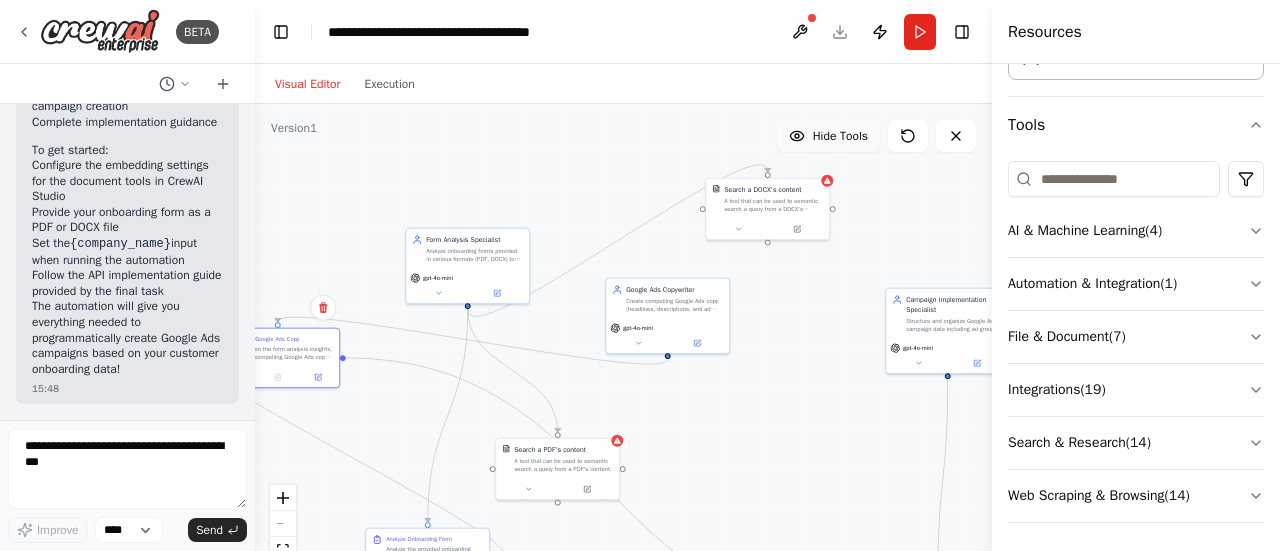click on "Hide Tools" at bounding box center (840, 136) 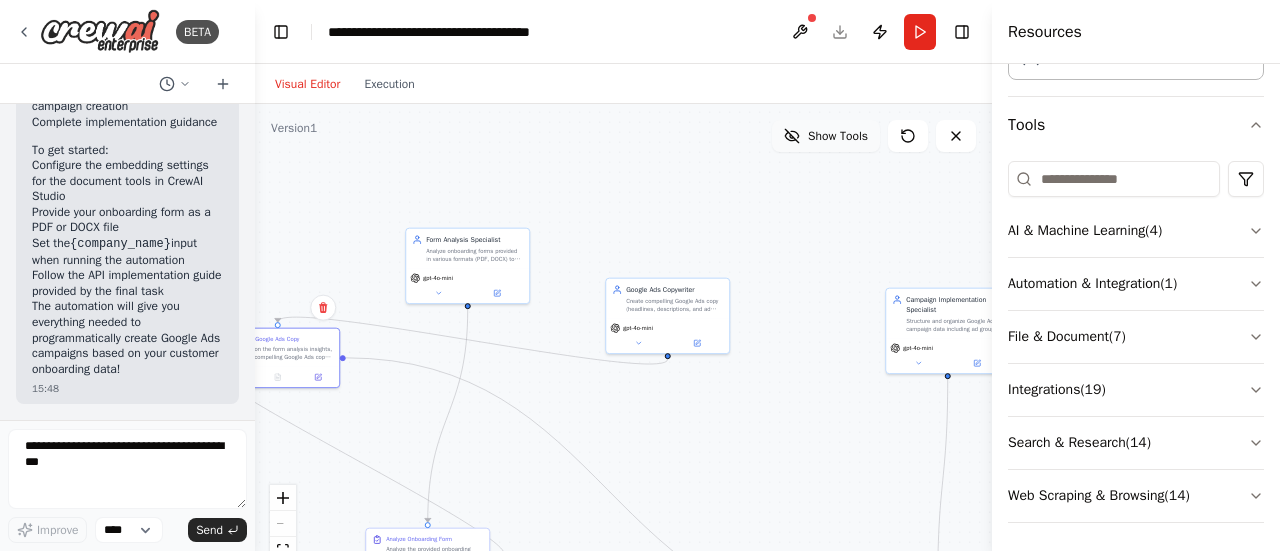 click on "Show Tools" at bounding box center [838, 136] 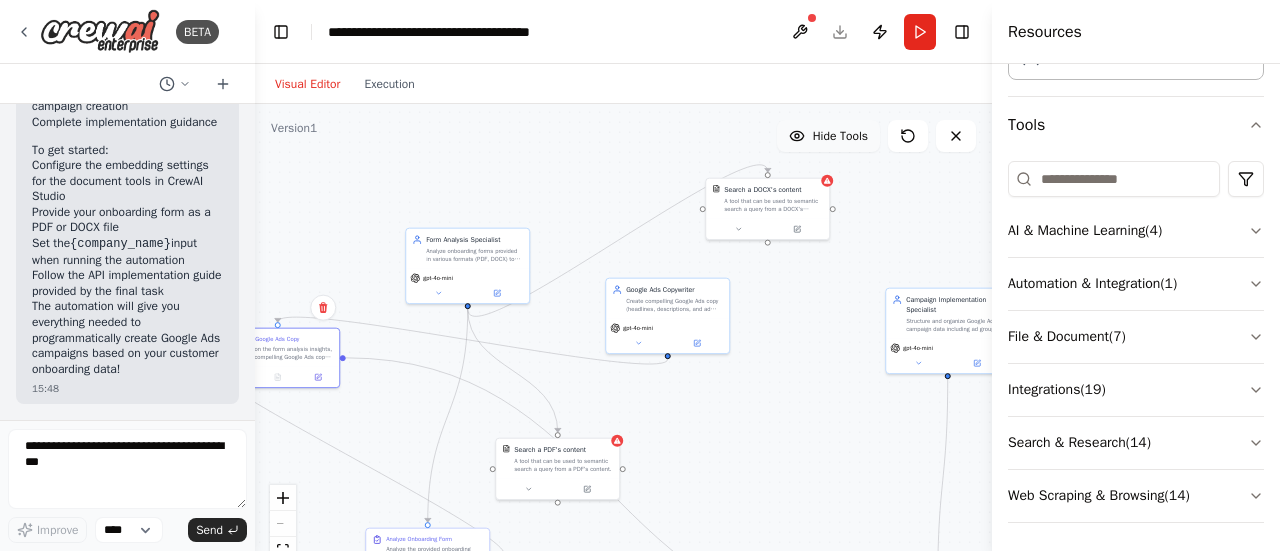 click on "Hide Tools" at bounding box center (840, 136) 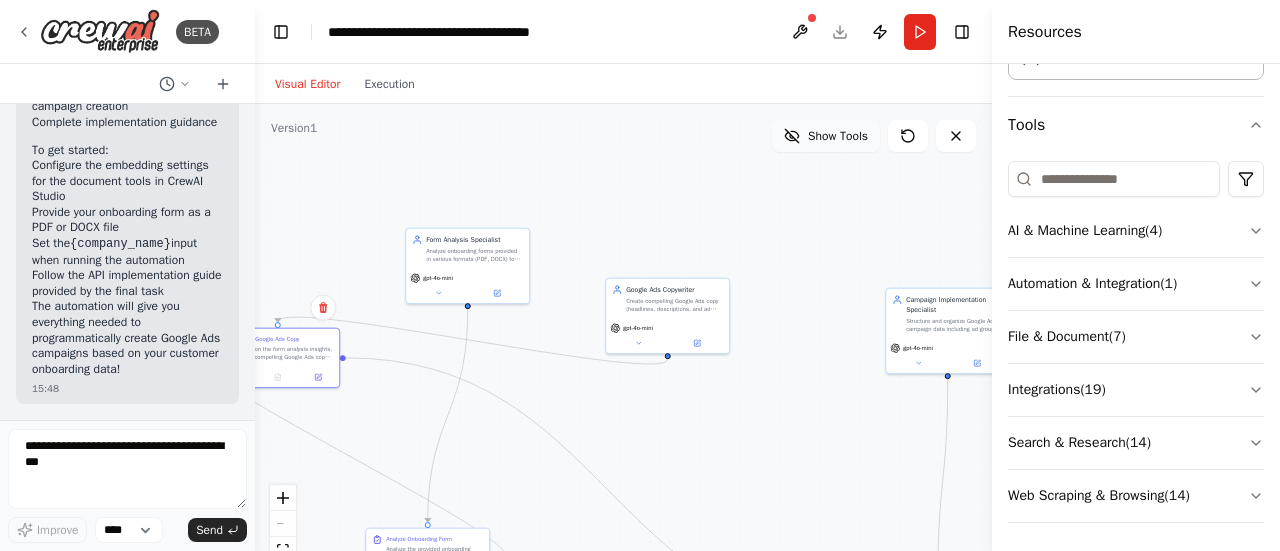 click on "Show Tools" at bounding box center [838, 136] 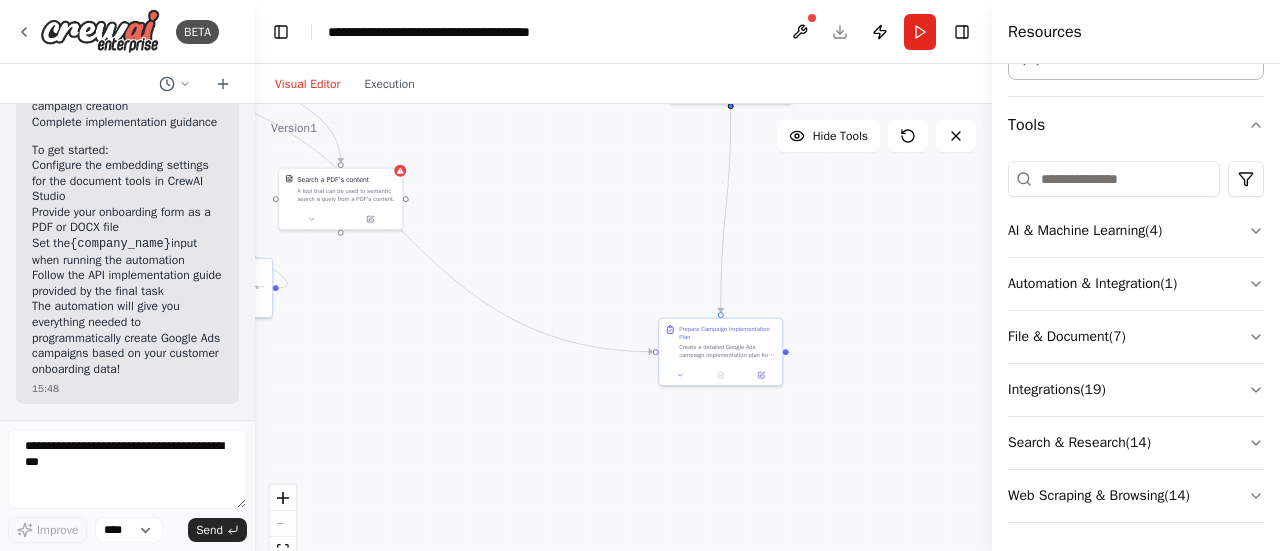 drag, startPoint x: 787, startPoint y: 426, endPoint x: 579, endPoint y: 185, distance: 318.3473 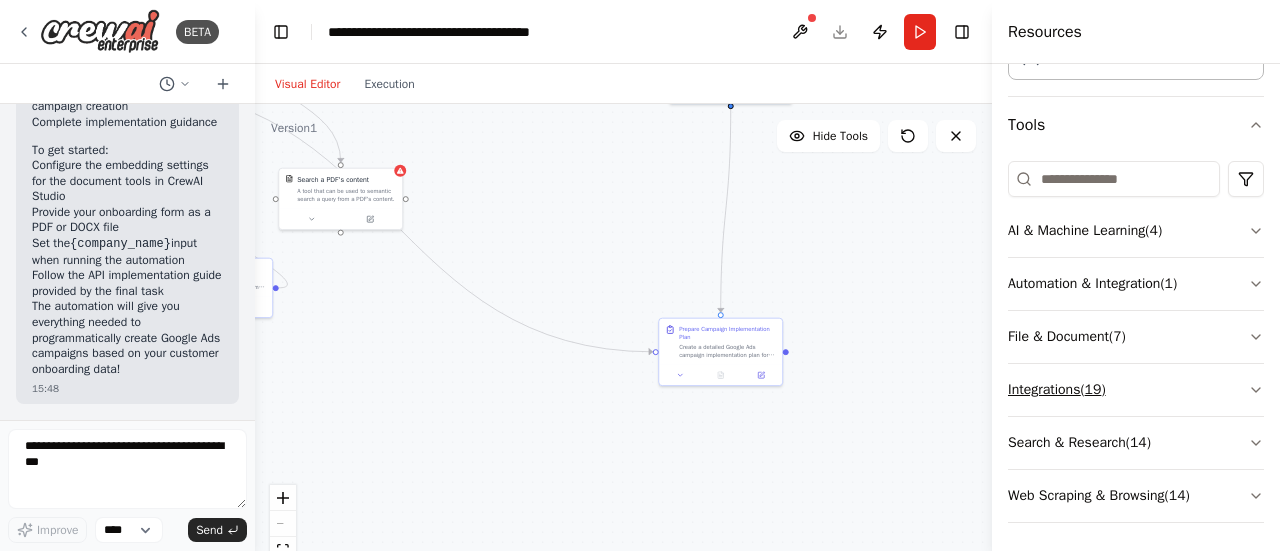 click on "Integrations  ( 19 )" at bounding box center (1136, 390) 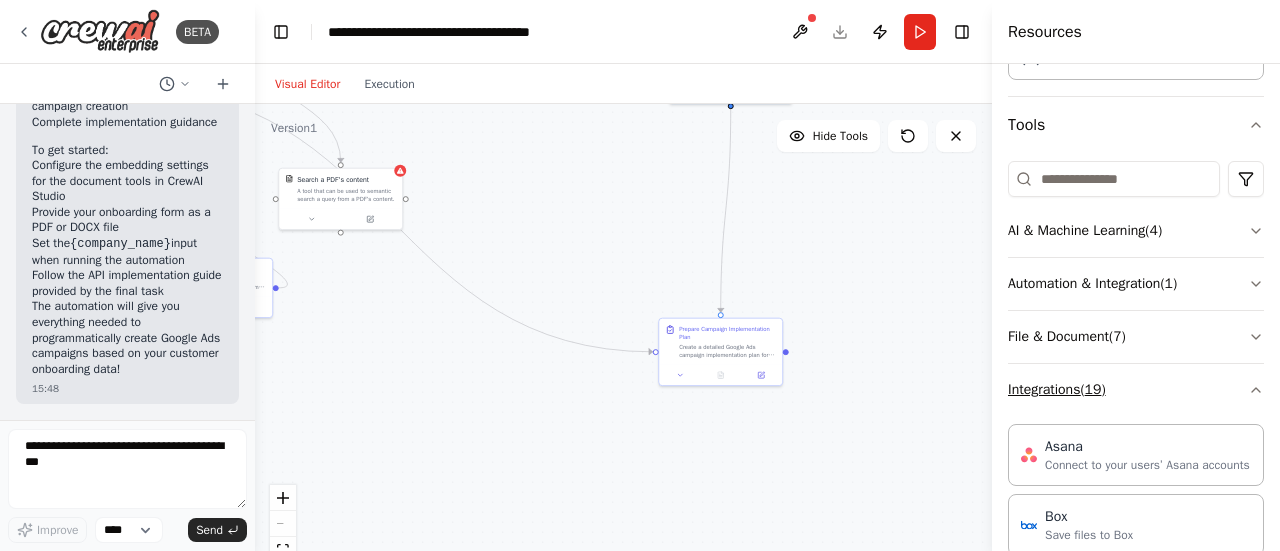 click on "Integrations  ( 19 )" at bounding box center (1136, 390) 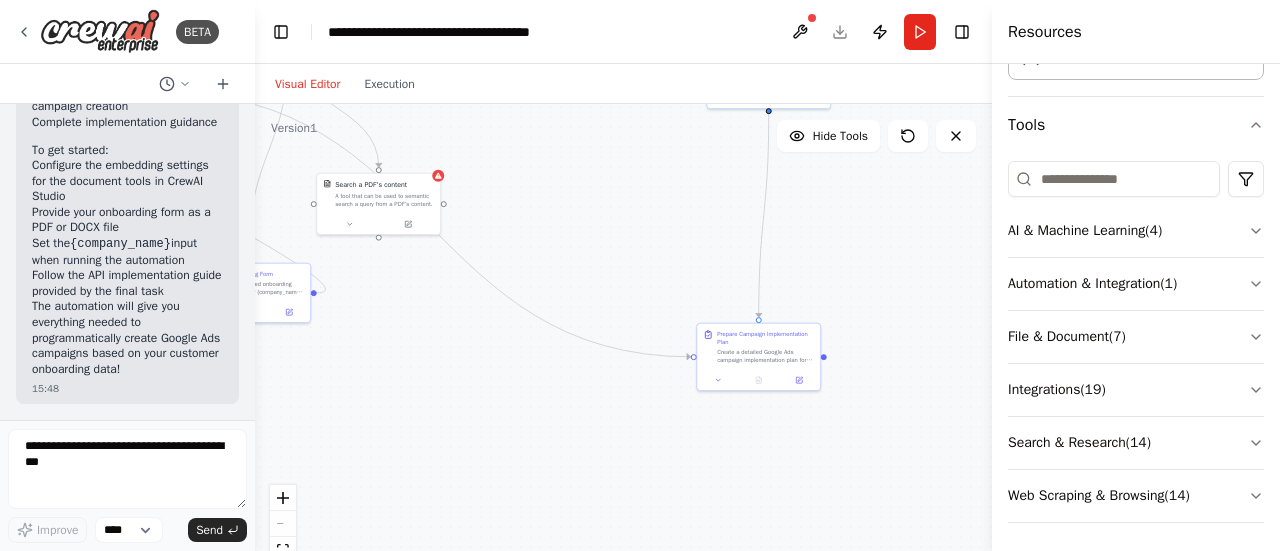 drag, startPoint x: 492, startPoint y: 416, endPoint x: 663, endPoint y: 443, distance: 173.11845 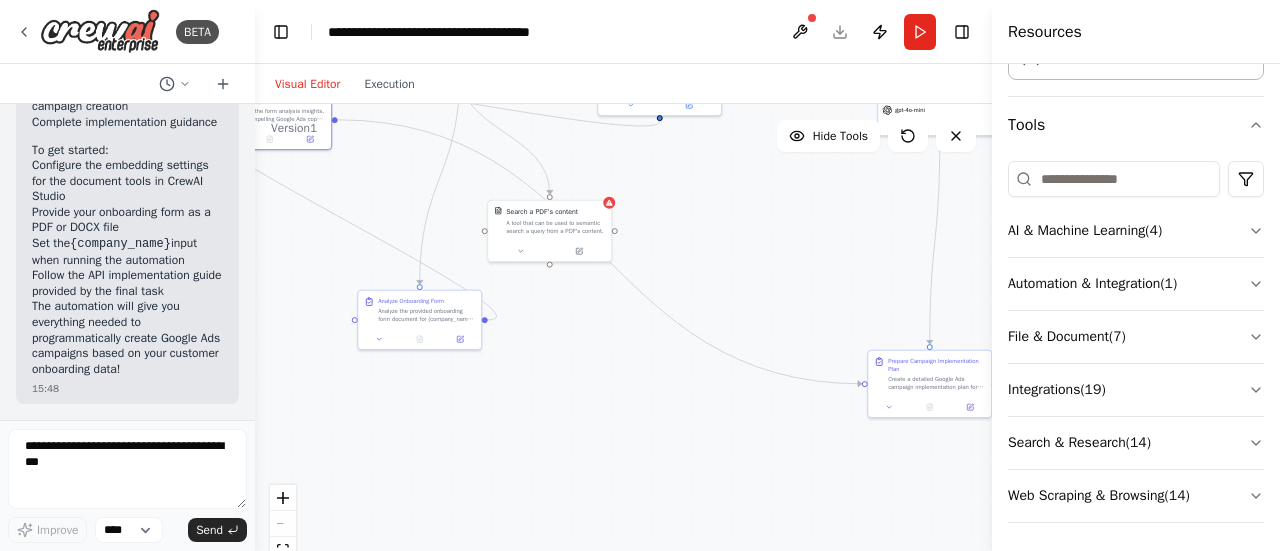 scroll, scrollTop: 2839, scrollLeft: 0, axis: vertical 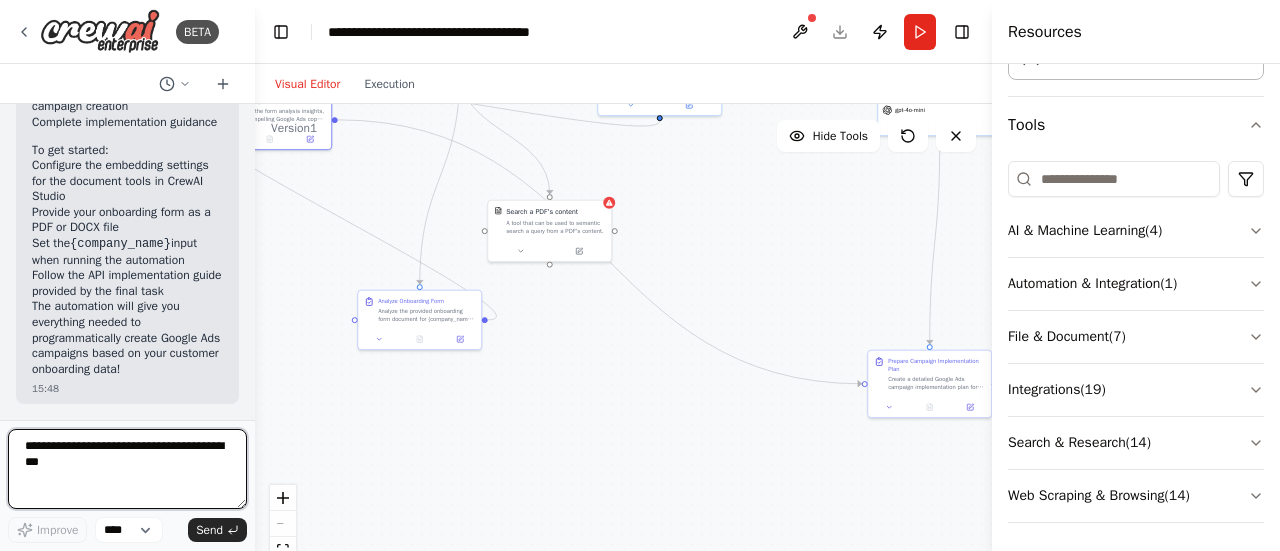 click at bounding box center (127, 469) 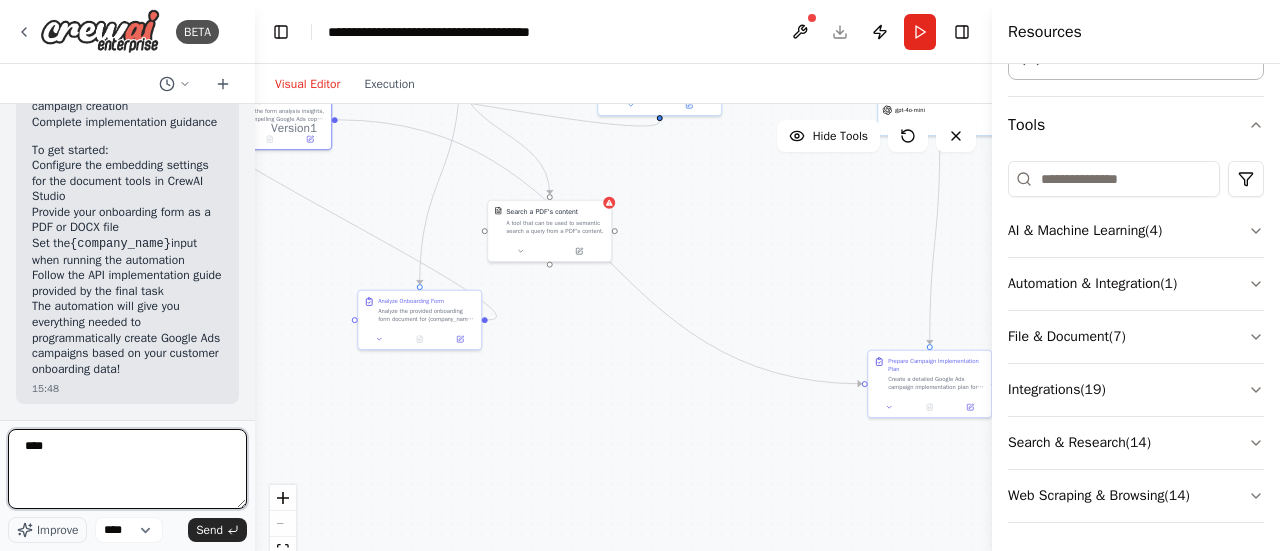type on "*****" 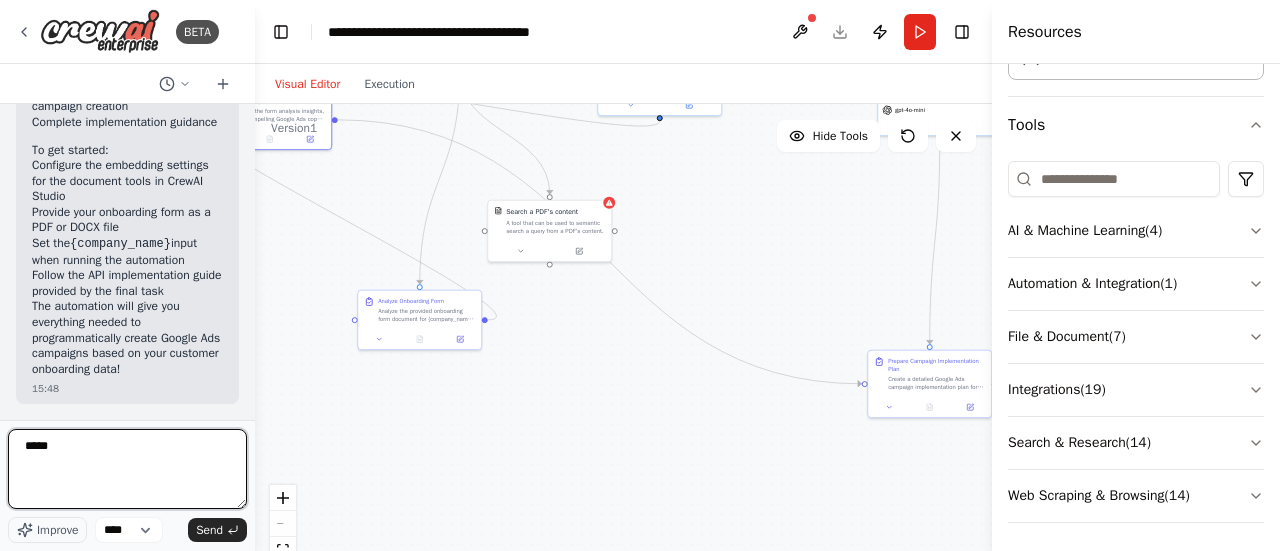 type 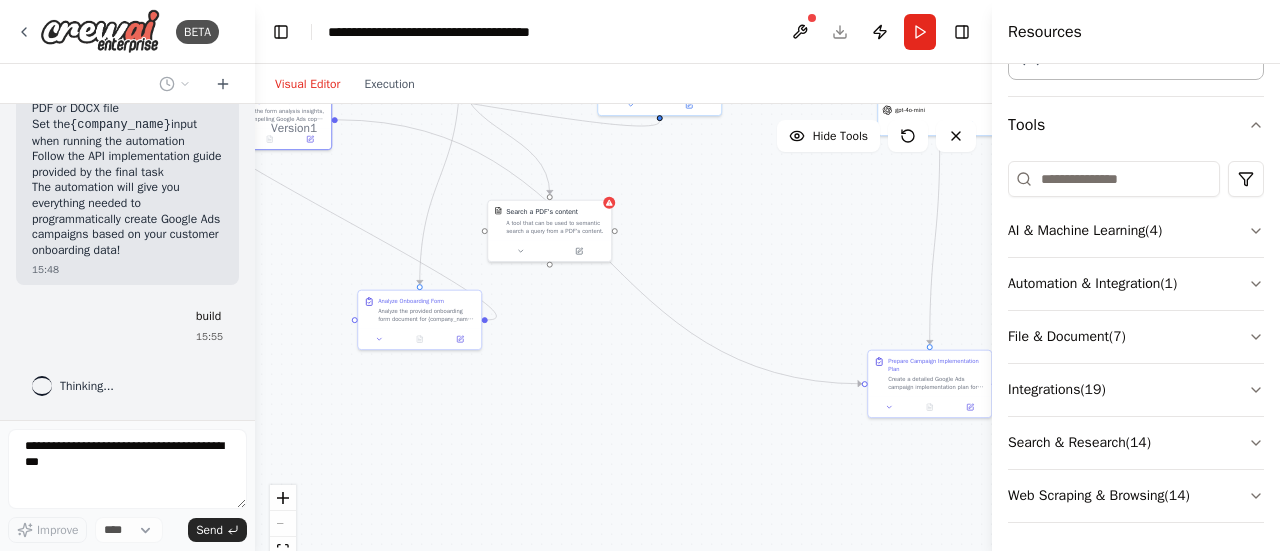 scroll, scrollTop: 3057, scrollLeft: 0, axis: vertical 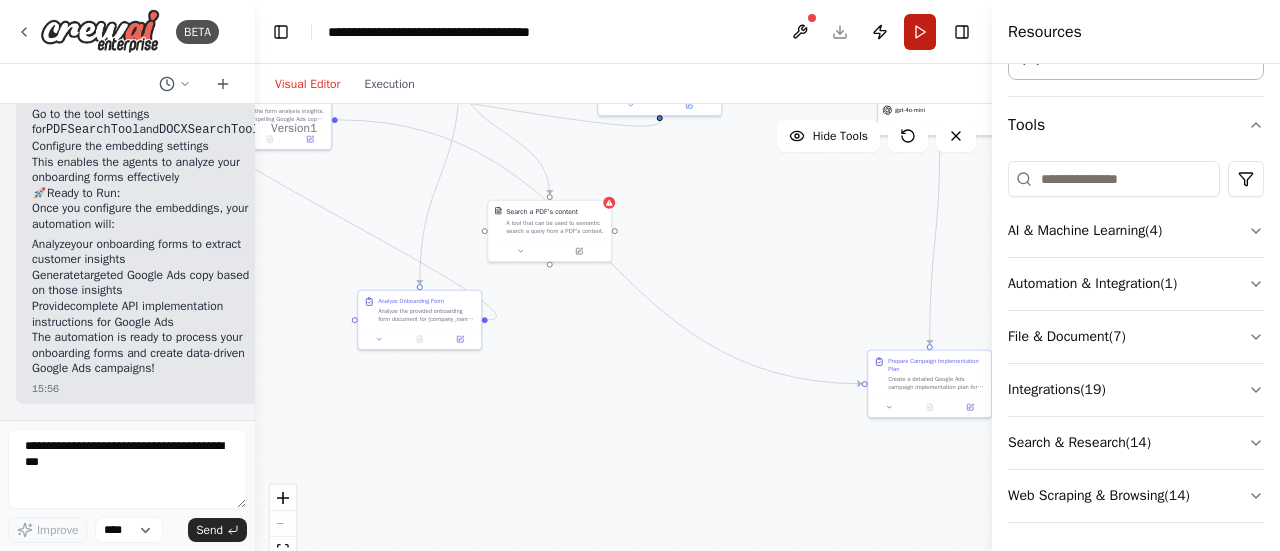click on "Run" at bounding box center [920, 32] 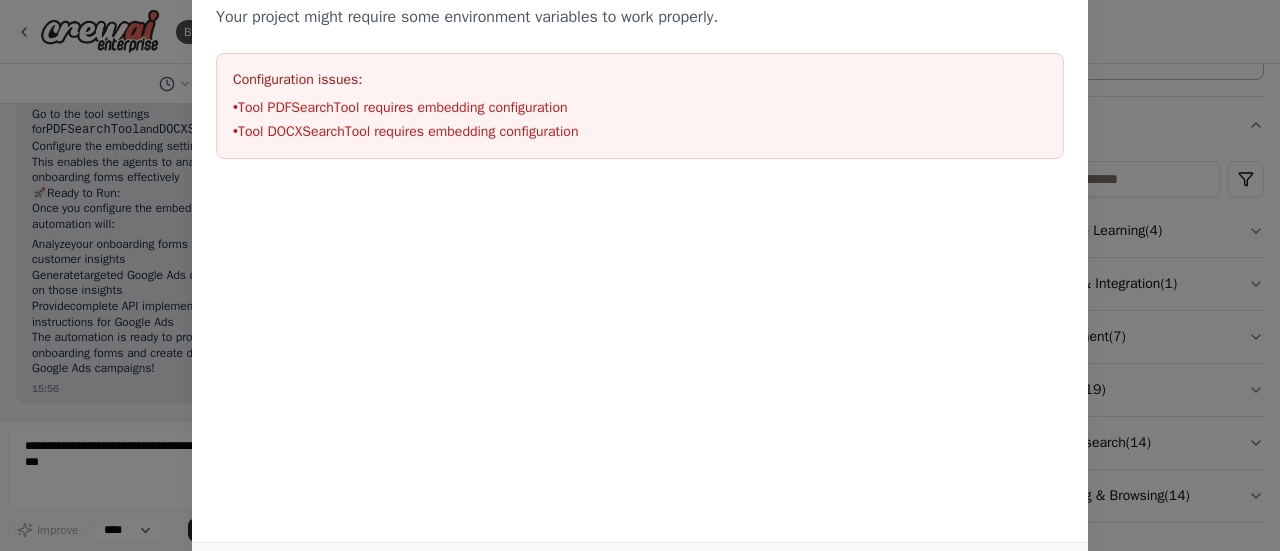 click on "Environment configuration Your project might require some environment variables to work properly. Configuration issues: •  Tool PDFSearchTool requires embedding configuration •  Tool DOCXSearchTool requires embedding configuration Cancel Continue" at bounding box center [640, 275] 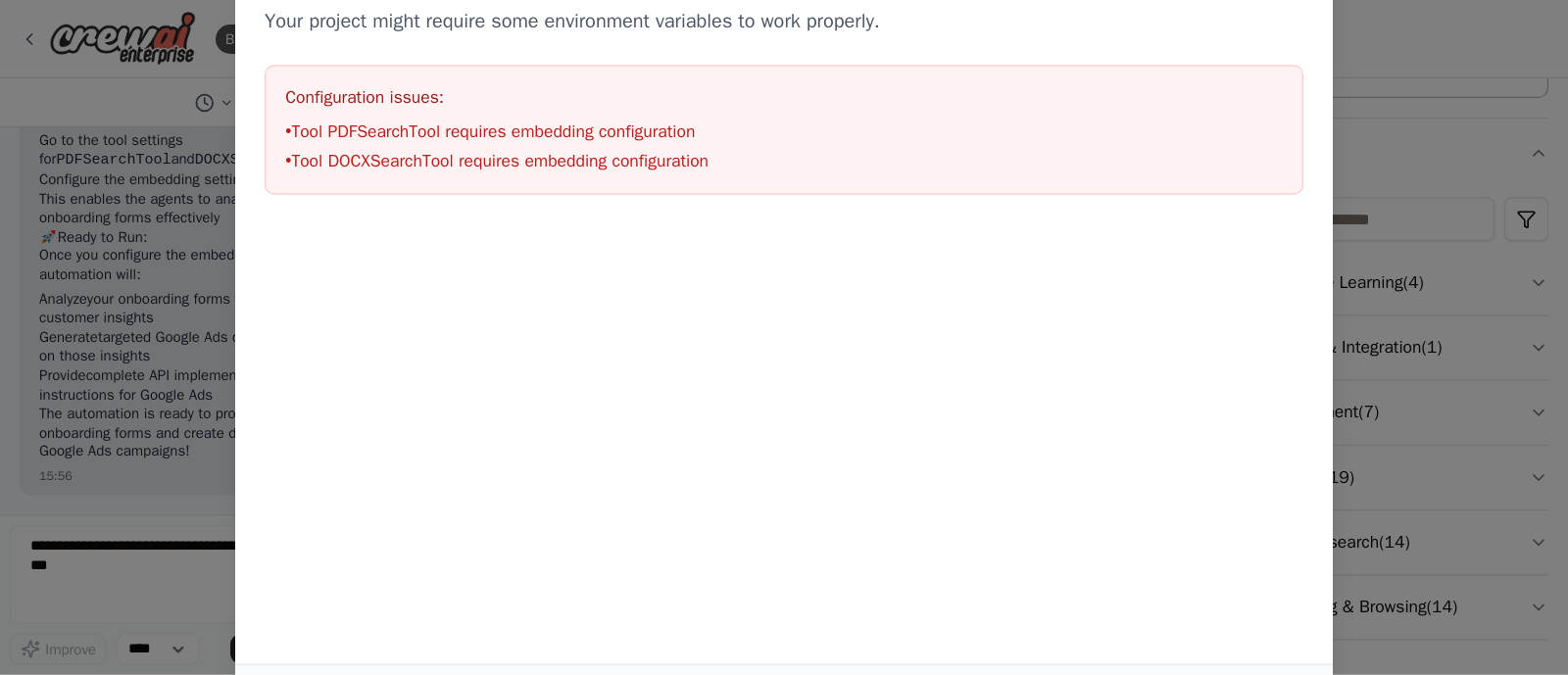 scroll, scrollTop: 3885, scrollLeft: 0, axis: vertical 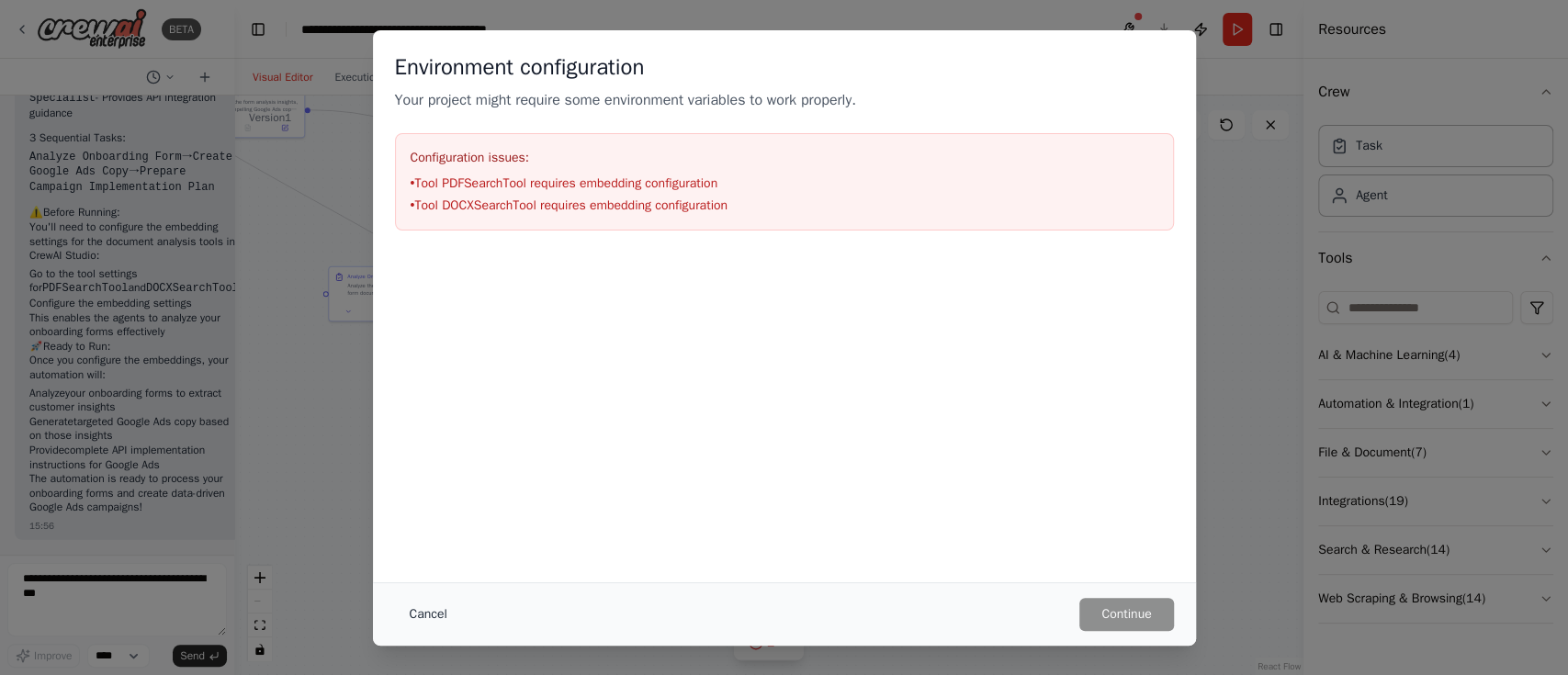 click on "Cancel" at bounding box center [428, 614] 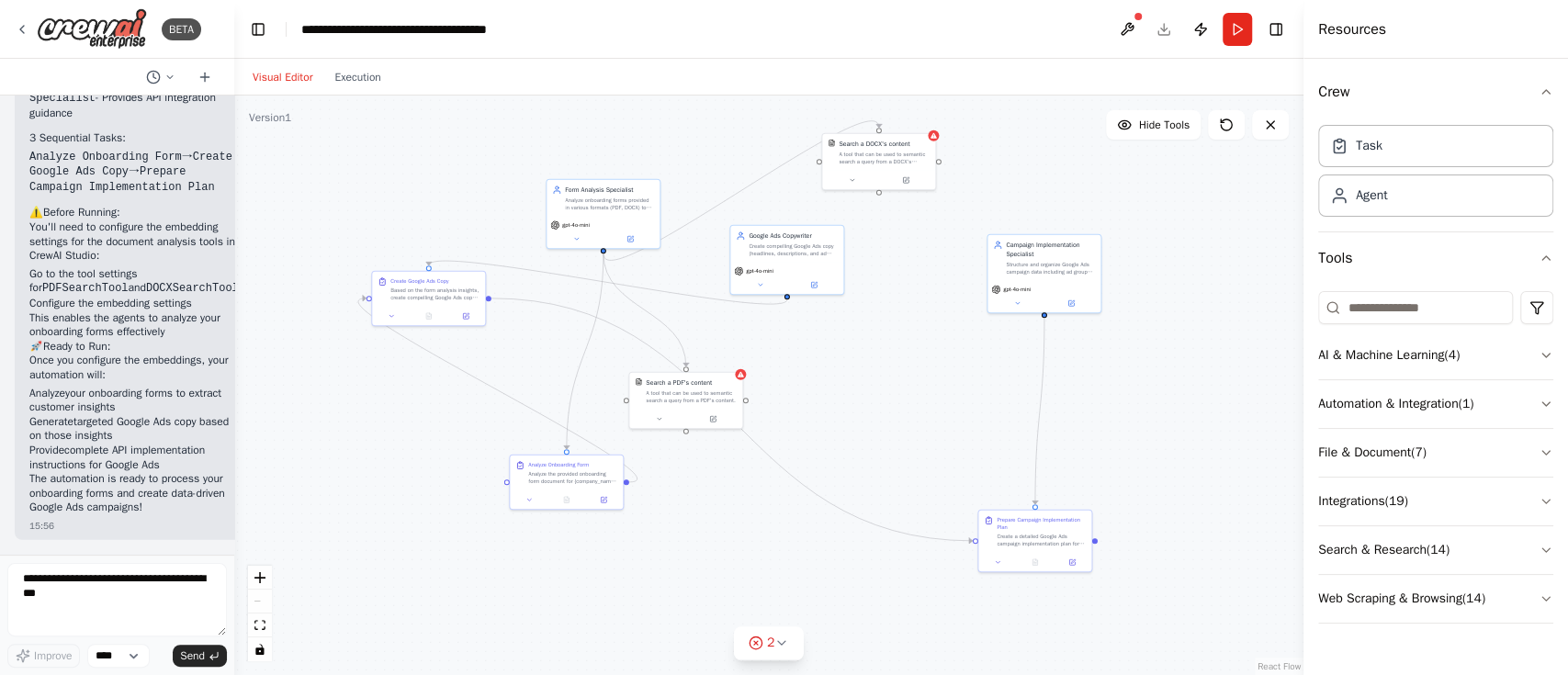 drag, startPoint x: 575, startPoint y: 385, endPoint x: 756, endPoint y: 573, distance: 260.9693 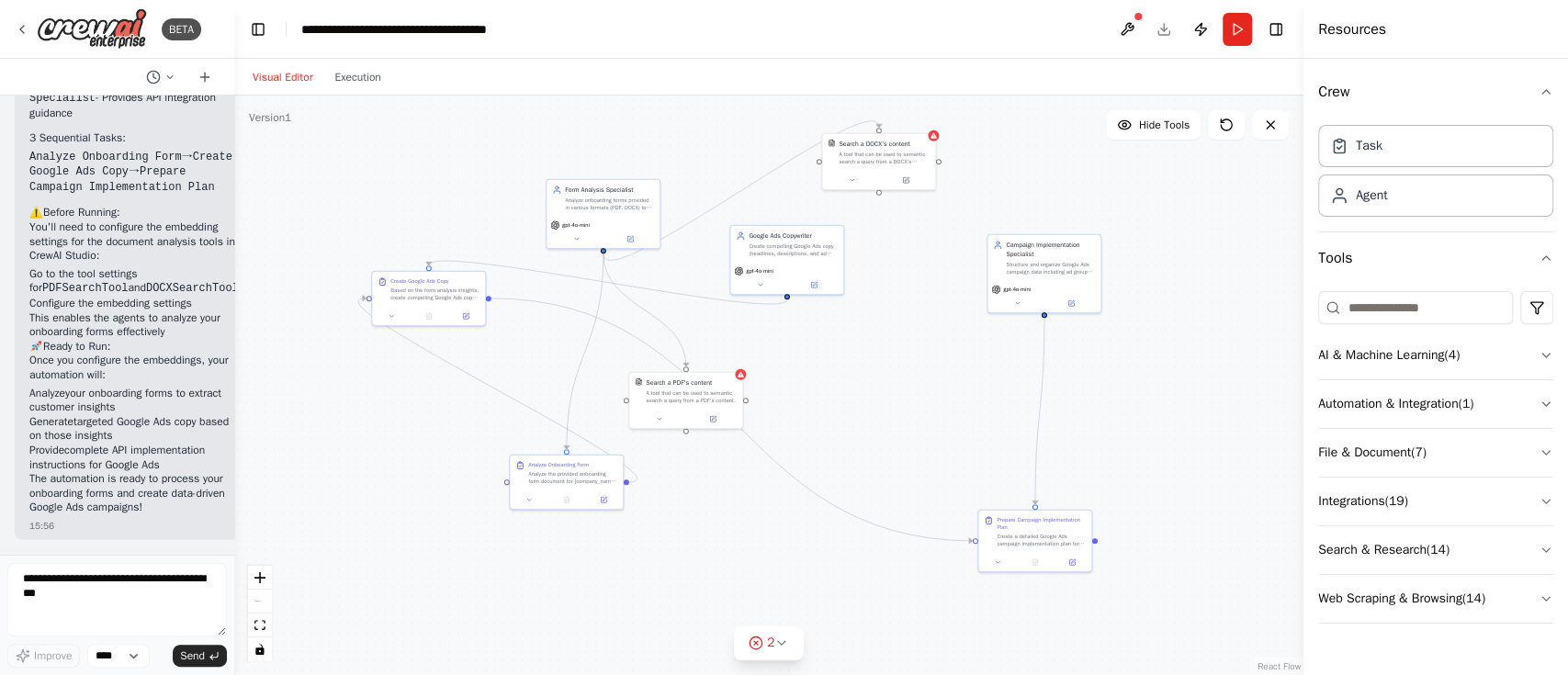 click on ".deletable-edge-delete-btn {
width: 20px;
height: 20px;
border: 0px solid #ffffff;
color: #6b7280;
background-color: #f8fafc;
cursor: pointer;
border-radius: 50%;
font-size: 12px;
padding: 3px;
display: flex;
align-items: center;
justify-content: center;
transition: all 0.2s cubic-bezier(0.4, 0, 0.2, 1);
box-shadow: 0 2px 4px rgba(0, 0, 0, 0.1);
}
.deletable-edge-delete-btn:hover {
background-color: #ef4444;
color: #ffffff;
border-color: #dc2626;
transform: scale(1.1);
box-shadow: 0 4px 12px rgba(239, 68, 68, 0.4);
}
.deletable-edge-delete-btn:active {
transform: scale(0.95);
box-shadow: 0 2px 4px rgba(239, 68, 68, 0.3);
}
Form Analysis Specialist gpt-4o-mini Search a PDF's content" at bounding box center (769, 385) 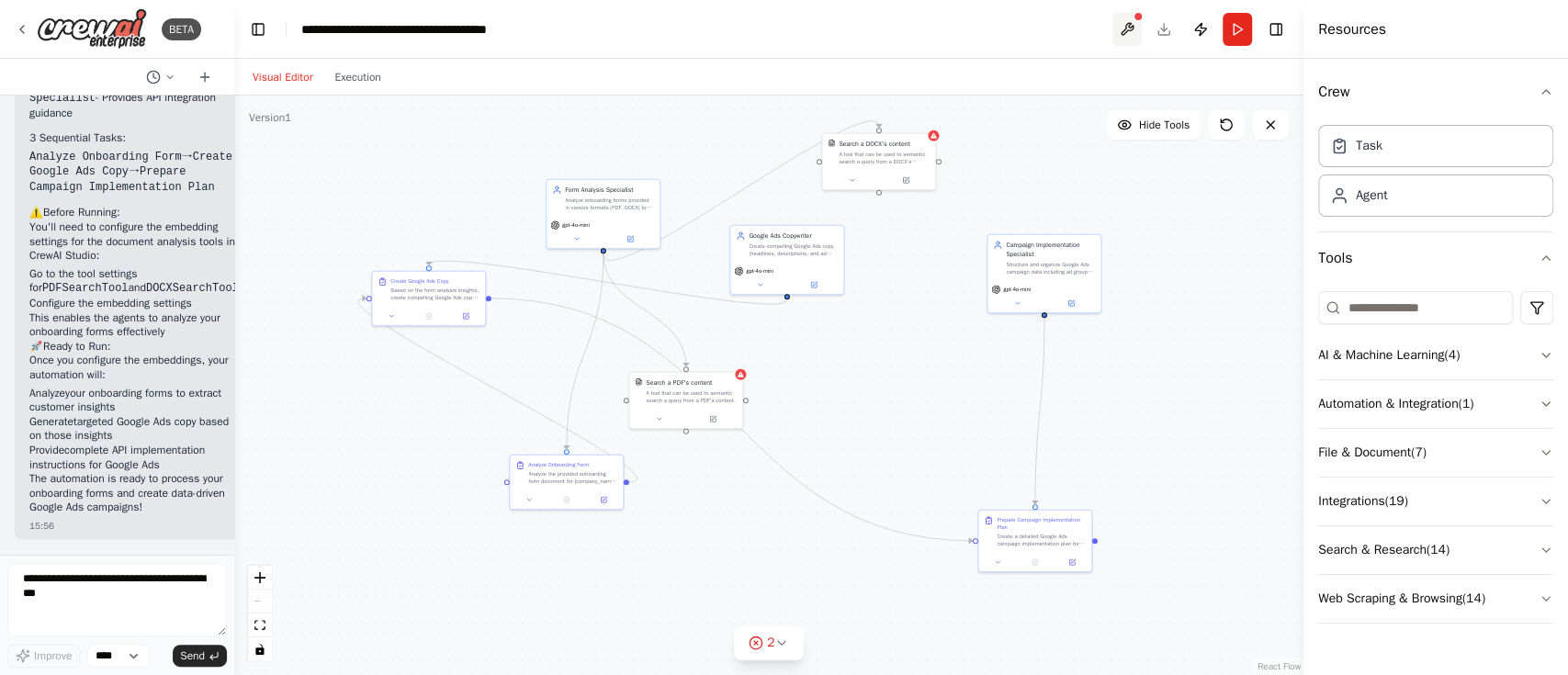 click at bounding box center [1127, 29] 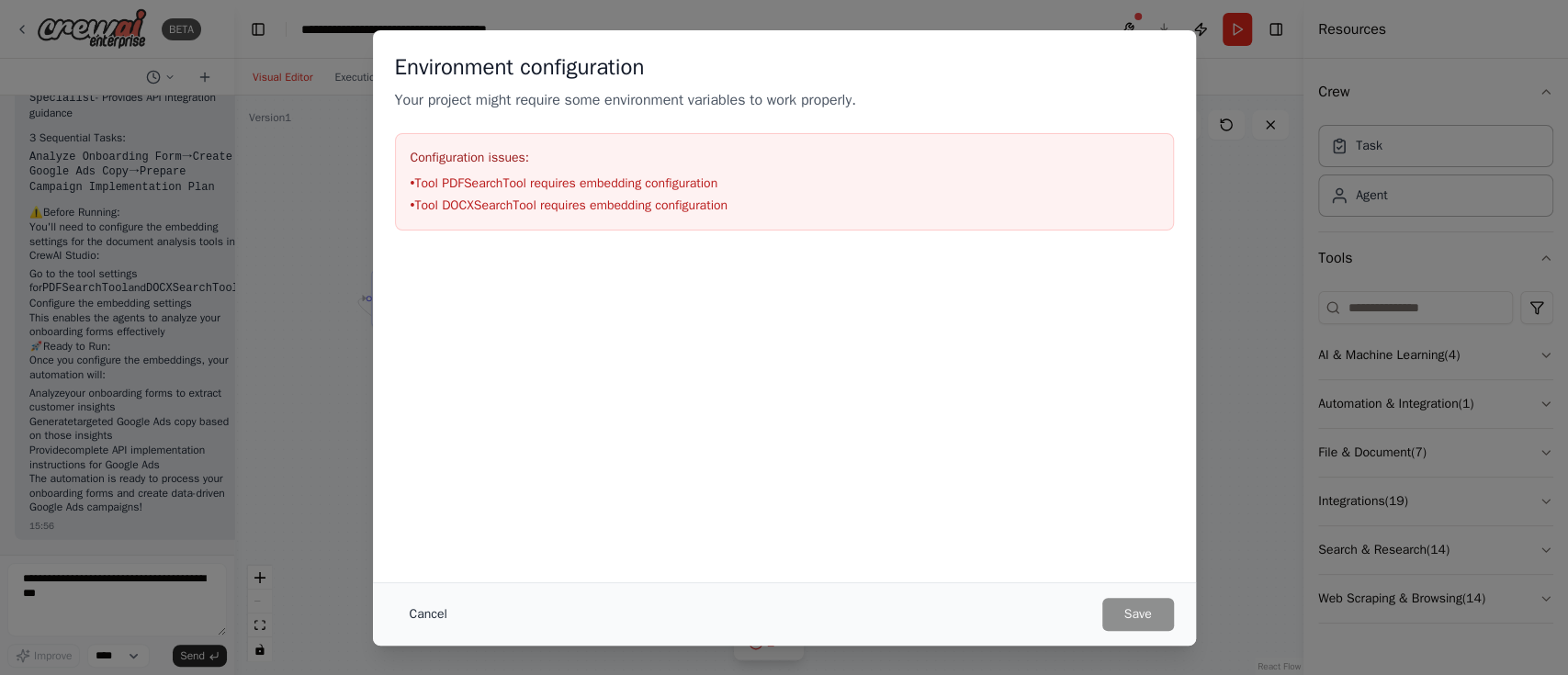 click on "Cancel" at bounding box center (428, 614) 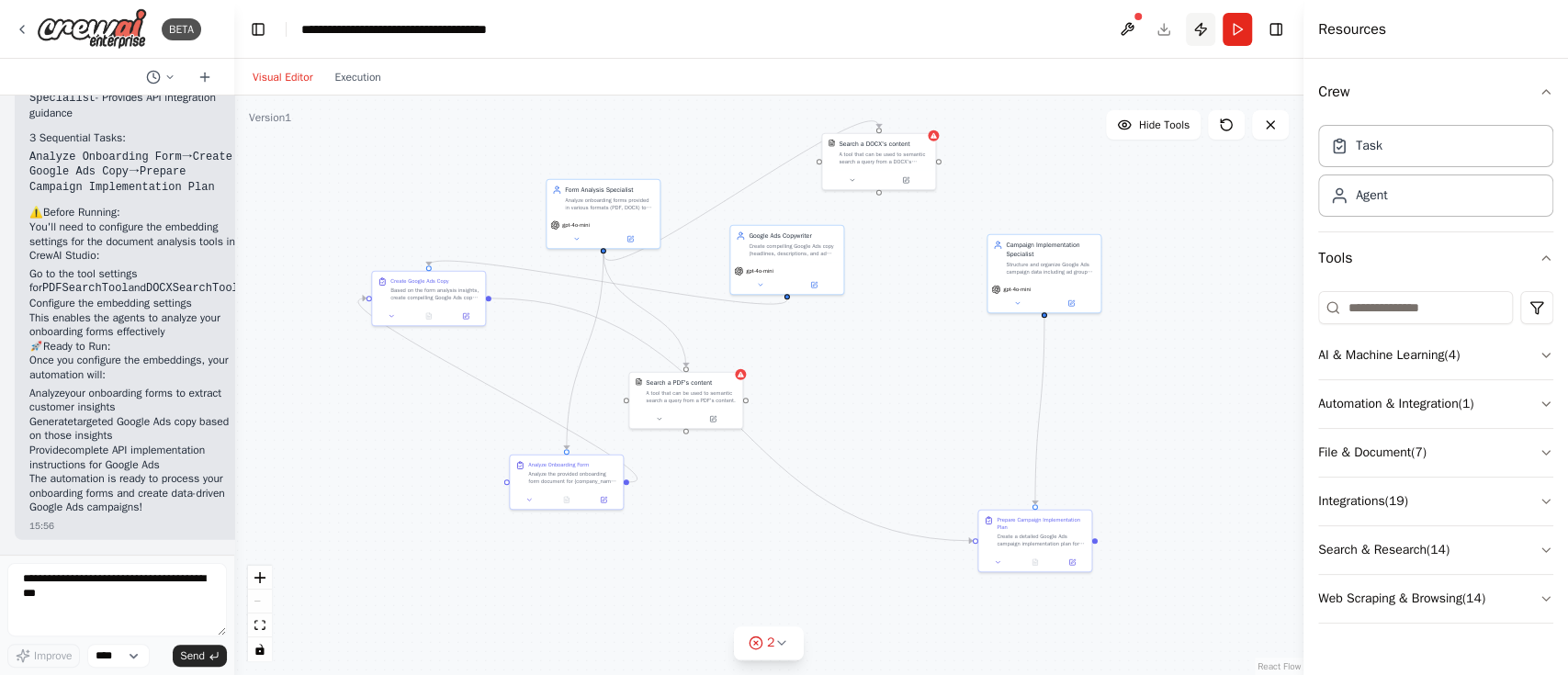 click on "Publish" at bounding box center (1201, 29) 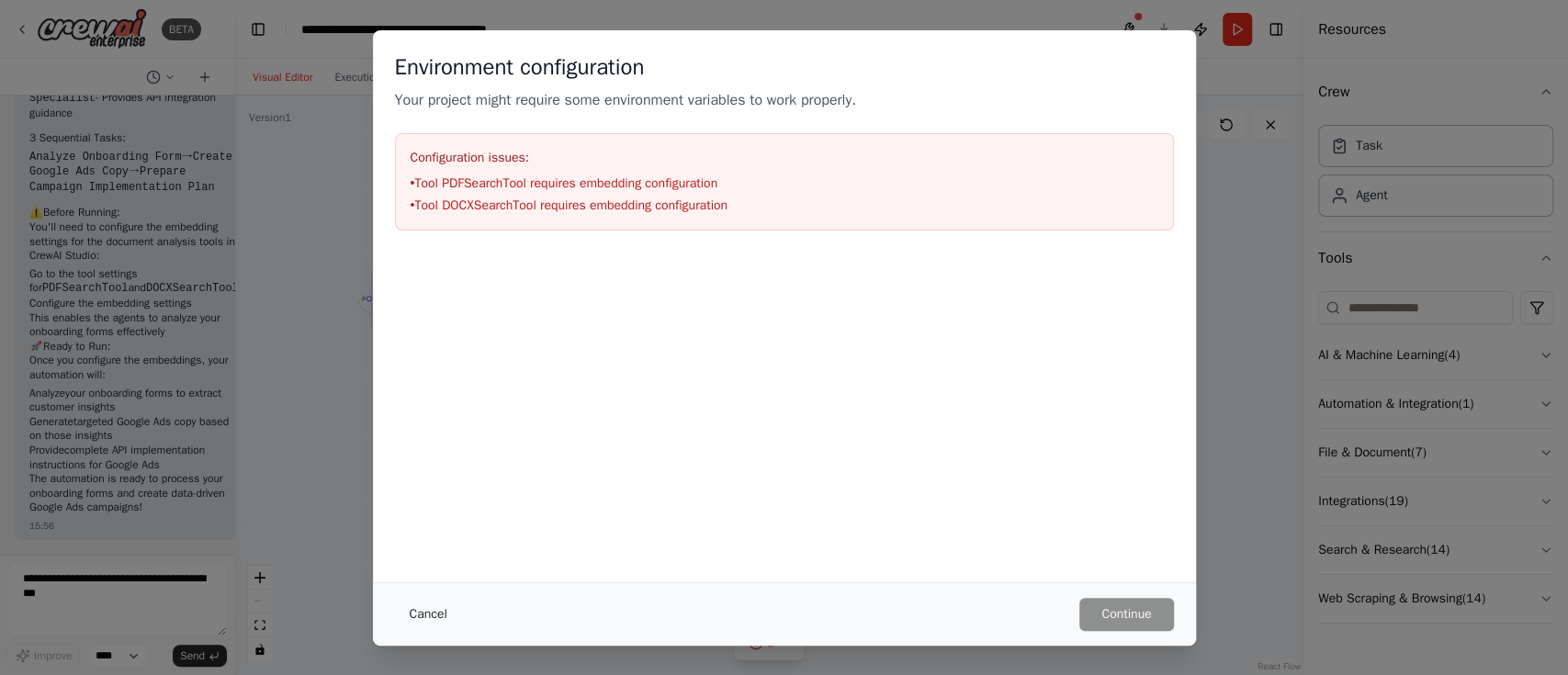 click on "Cancel" at bounding box center (428, 614) 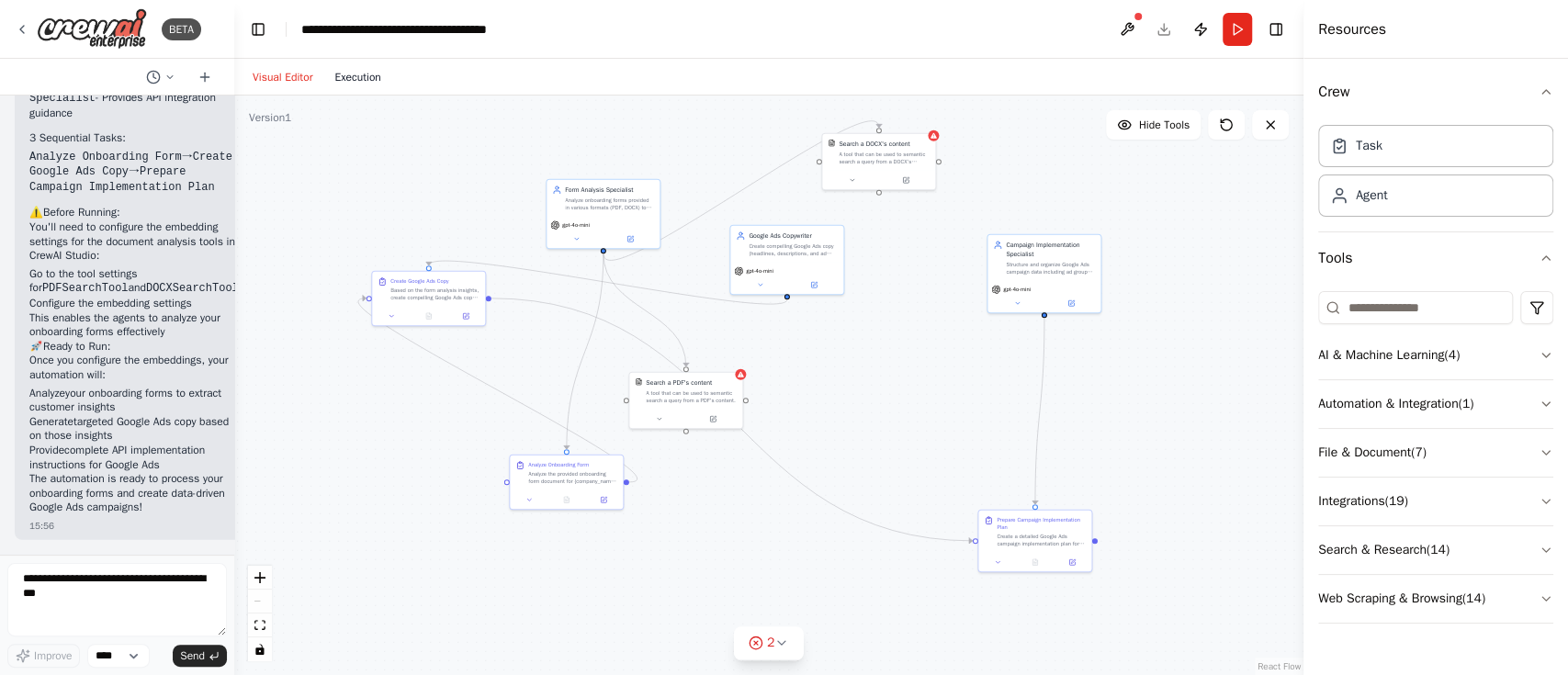 click on "Execution" at bounding box center (357, 77) 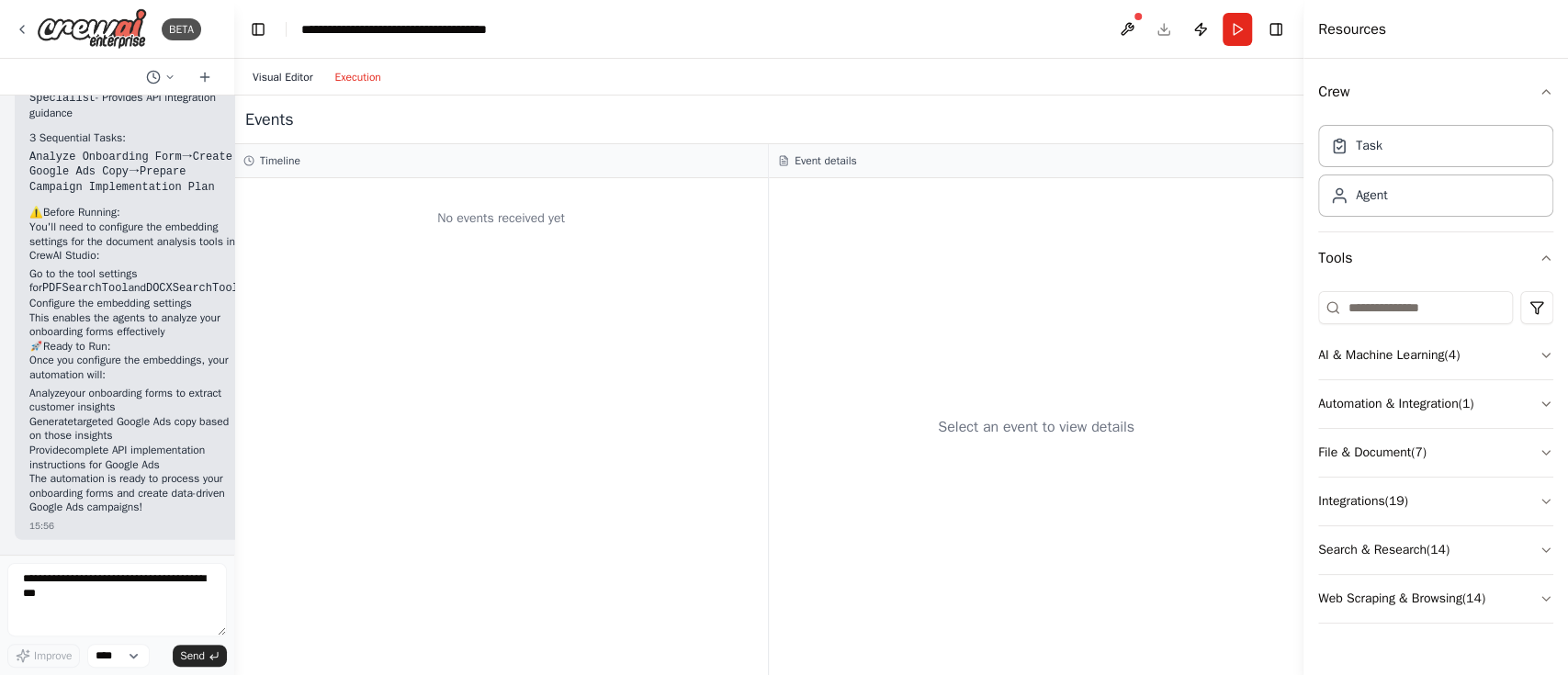 click on "Visual Editor" at bounding box center [282, 77] 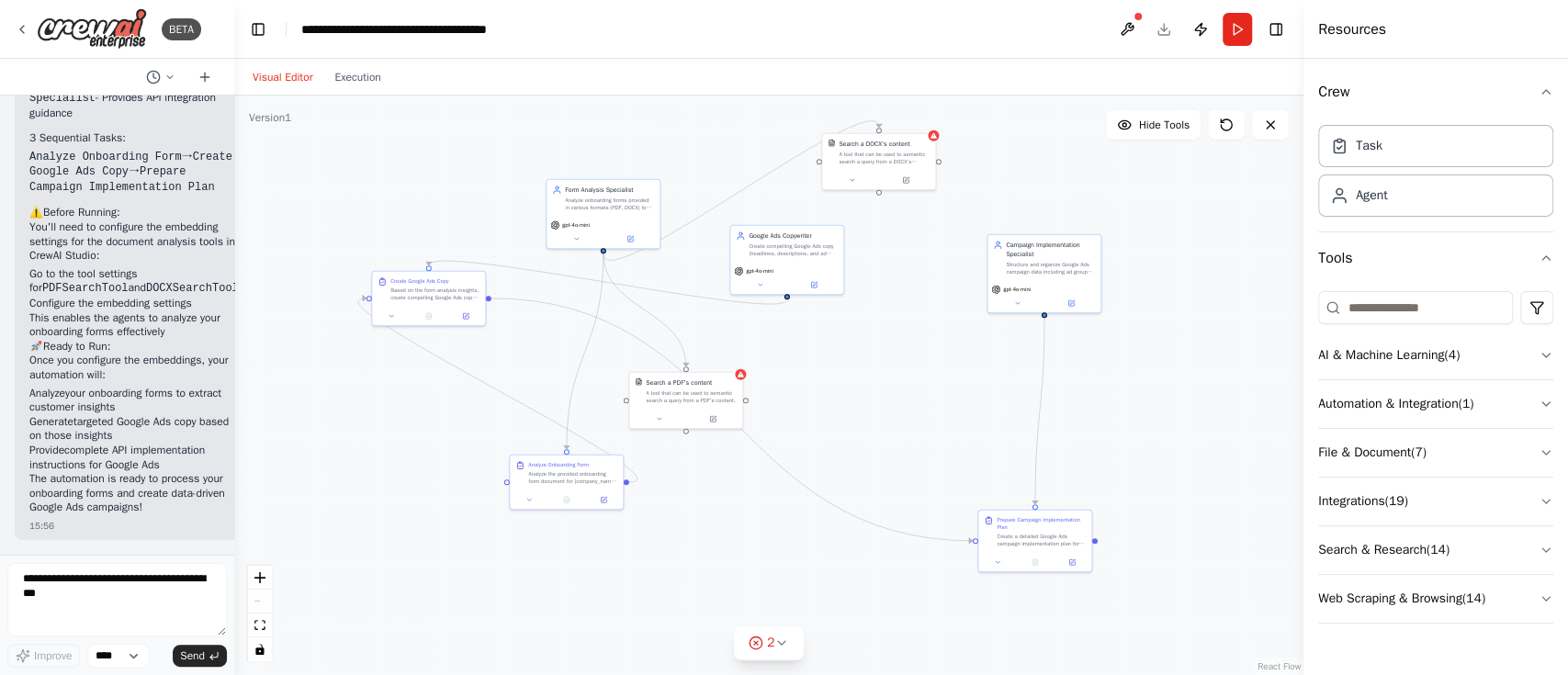 scroll, scrollTop: 3335, scrollLeft: 0, axis: vertical 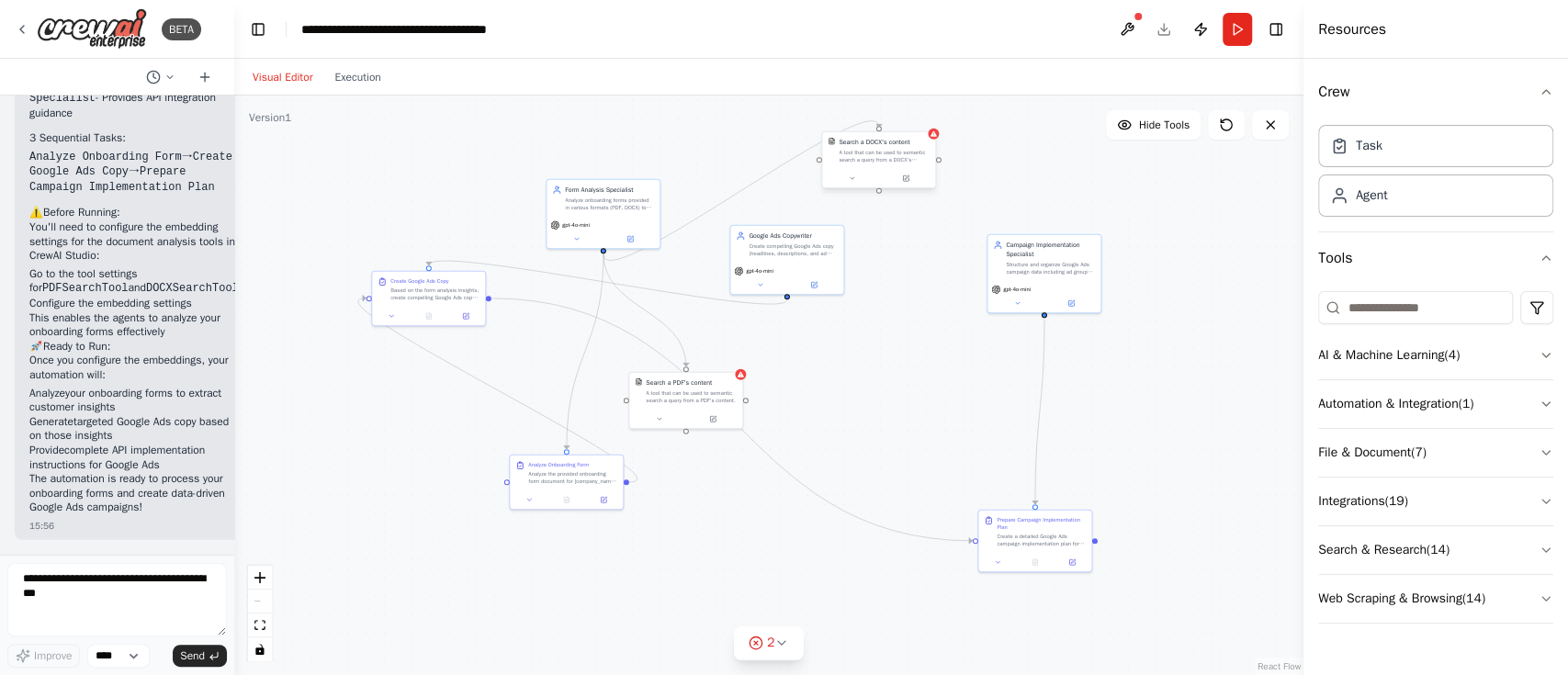 click on "A tool that can be used to semantic search a query from a DOCX's content." at bounding box center (884, 156) 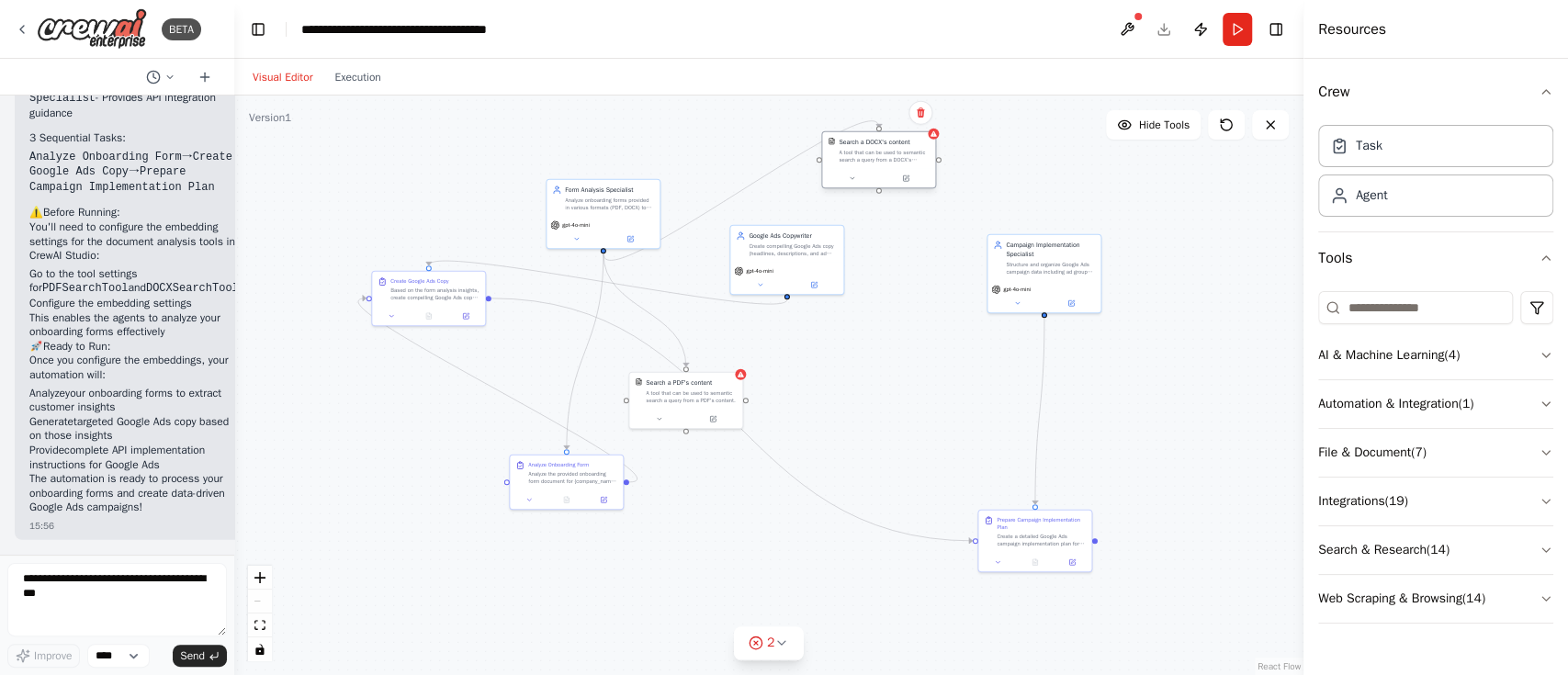 click at bounding box center (878, 178) 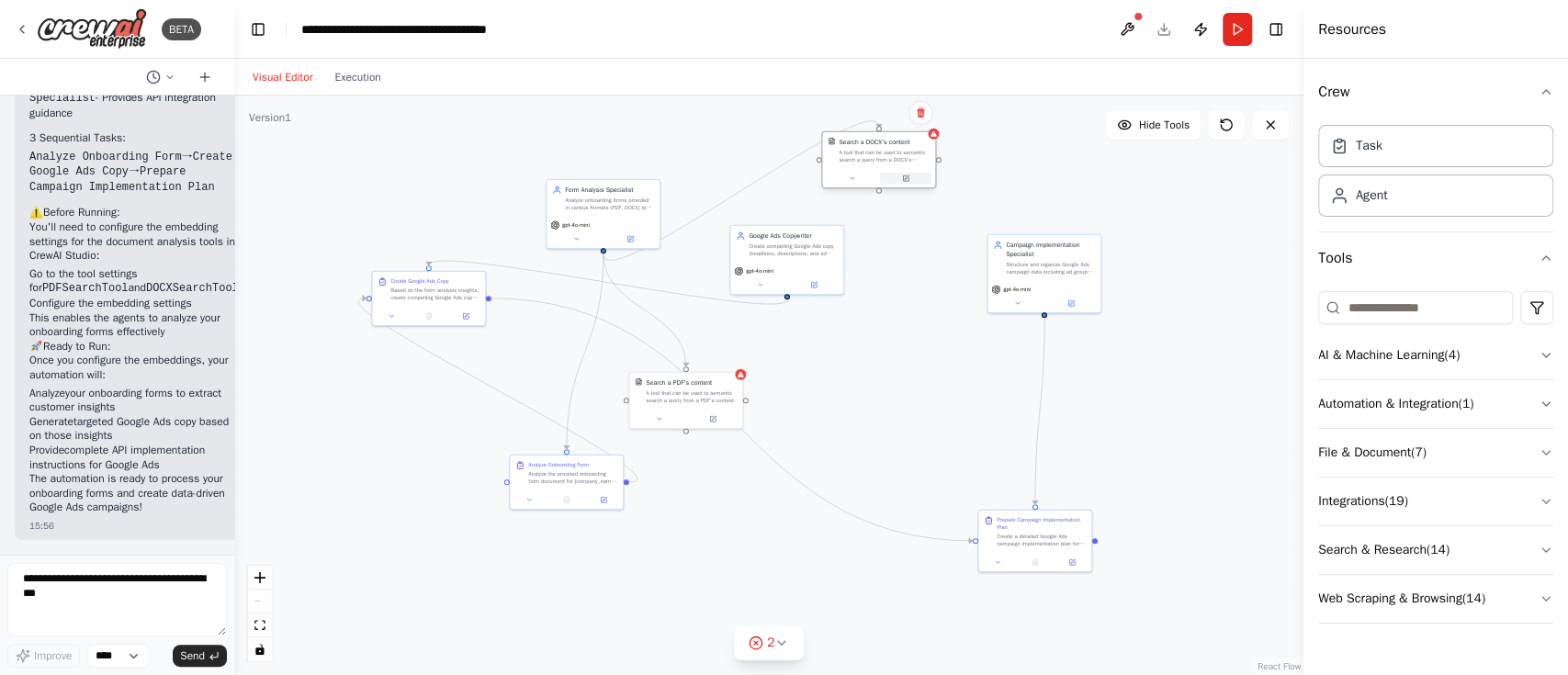 click 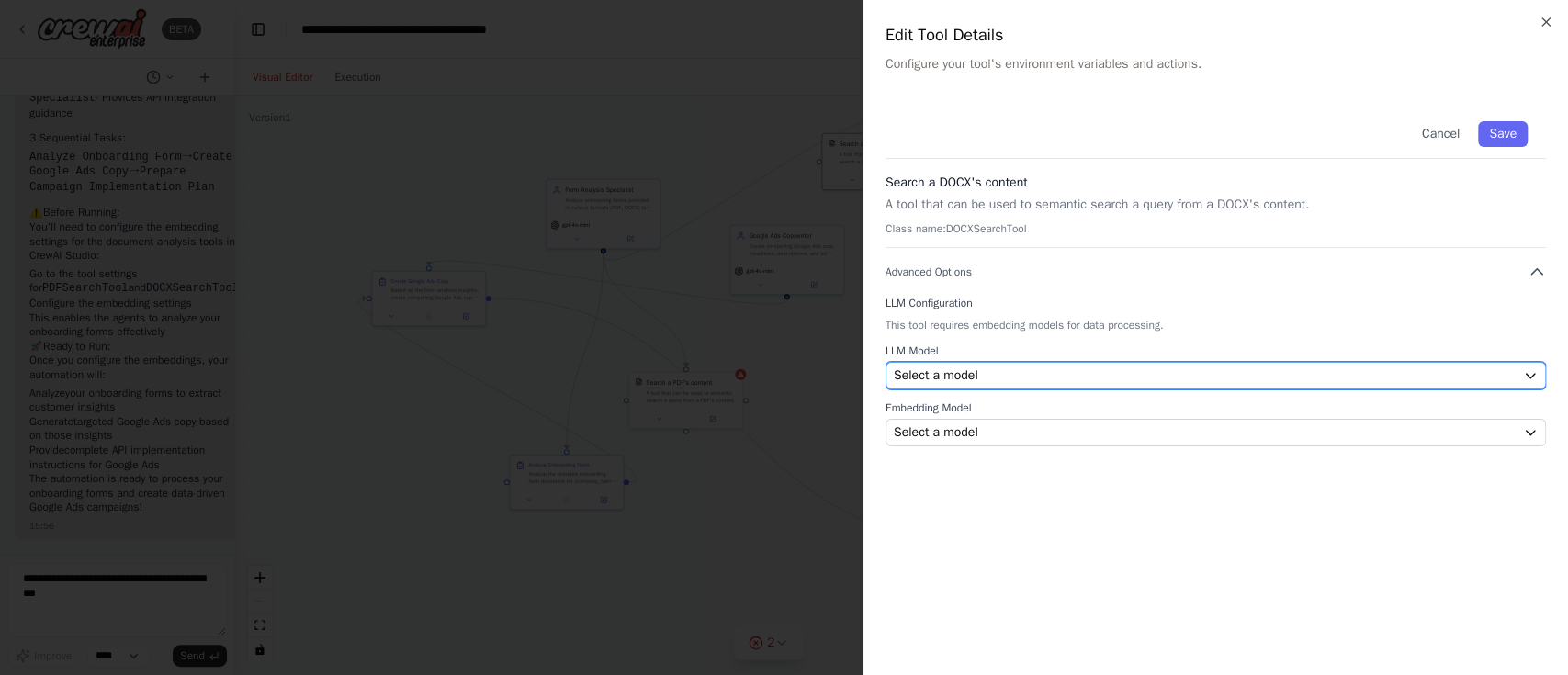 click on "Select a model" at bounding box center (1204, 376) 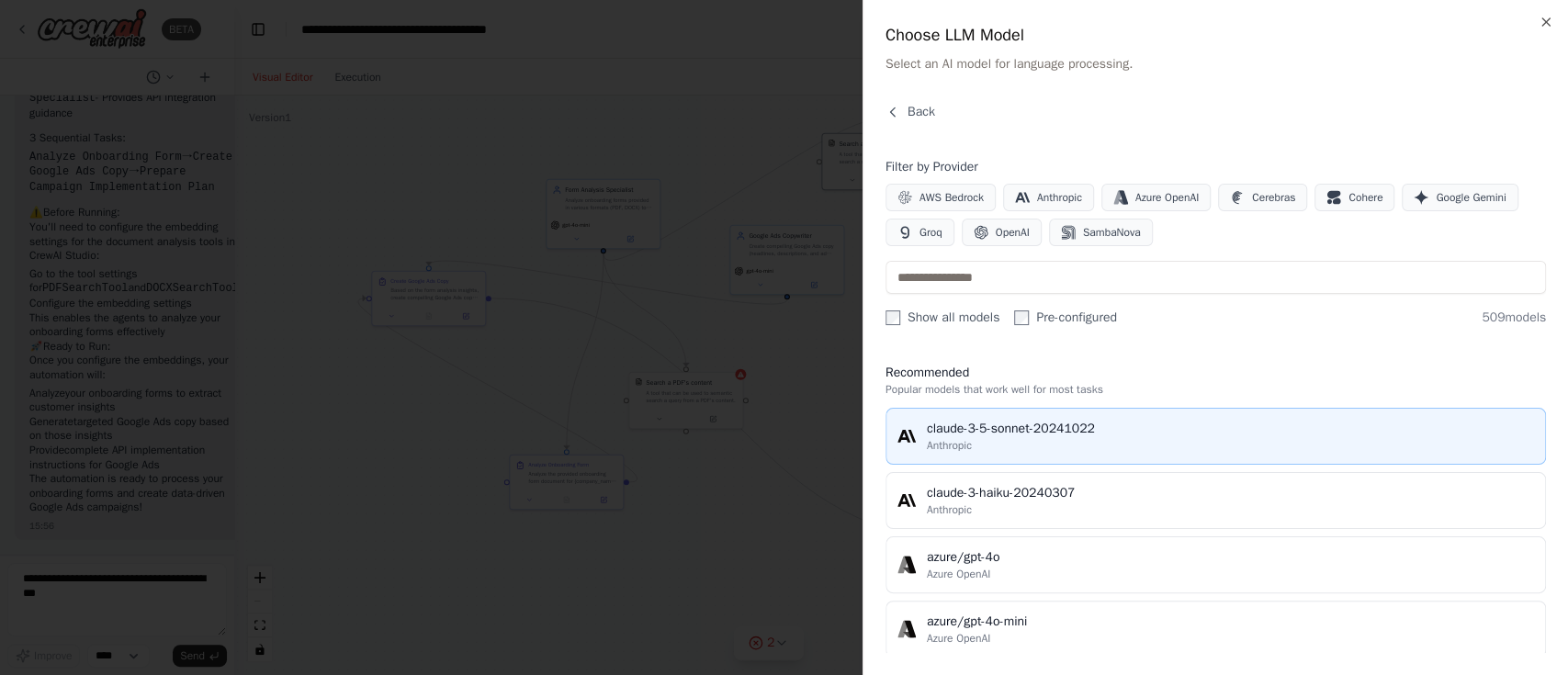 click on "Anthropic" at bounding box center (1230, 445) 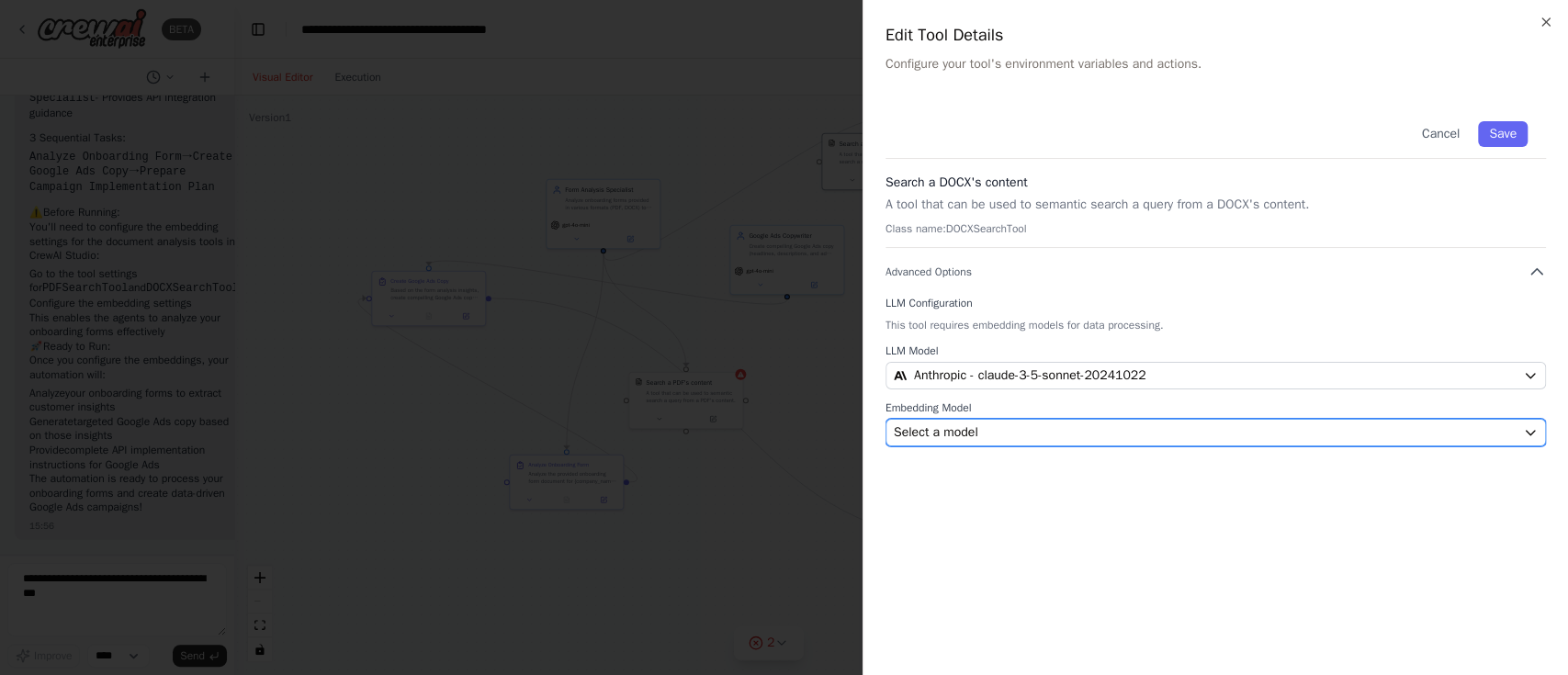 click on "Select a model" at bounding box center (1204, 433) 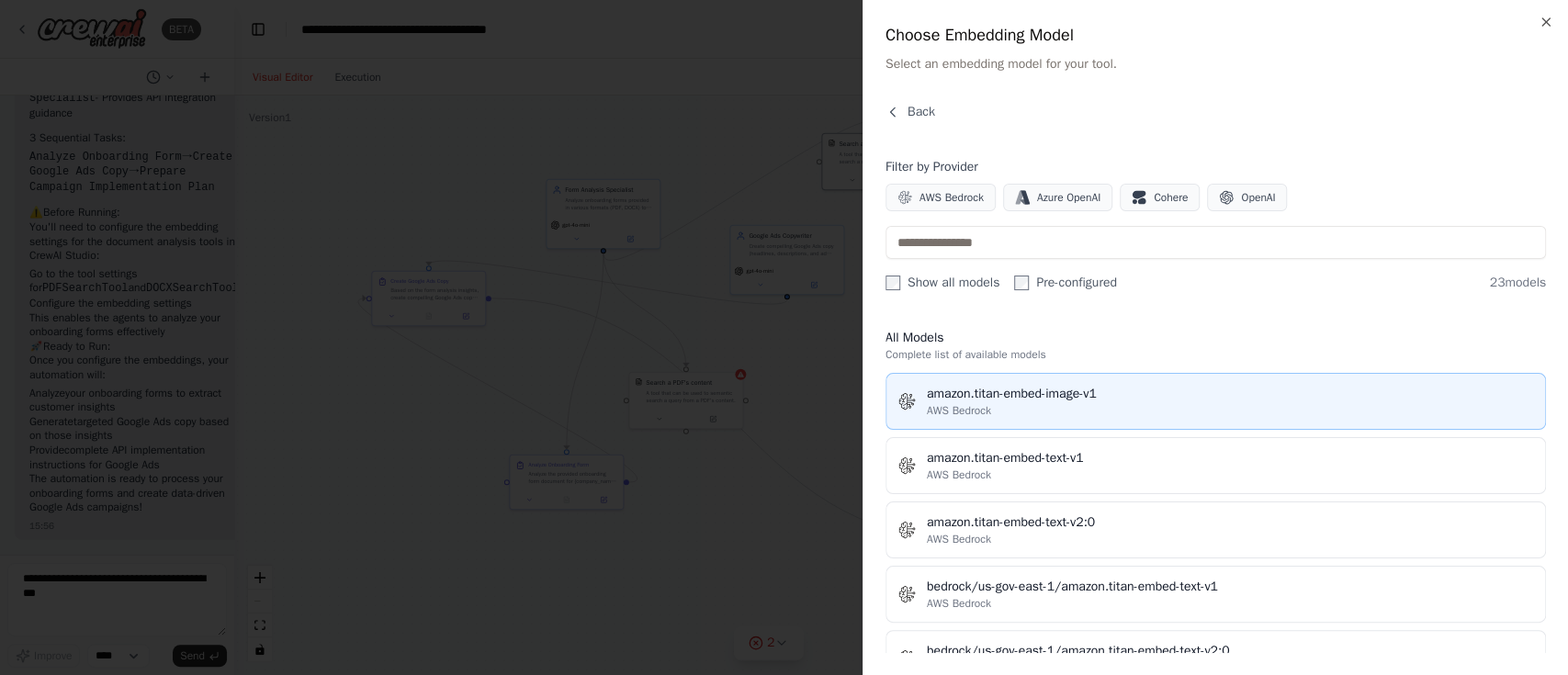 click on "amazon.titan-embed-image-v1" at bounding box center [1230, 394] 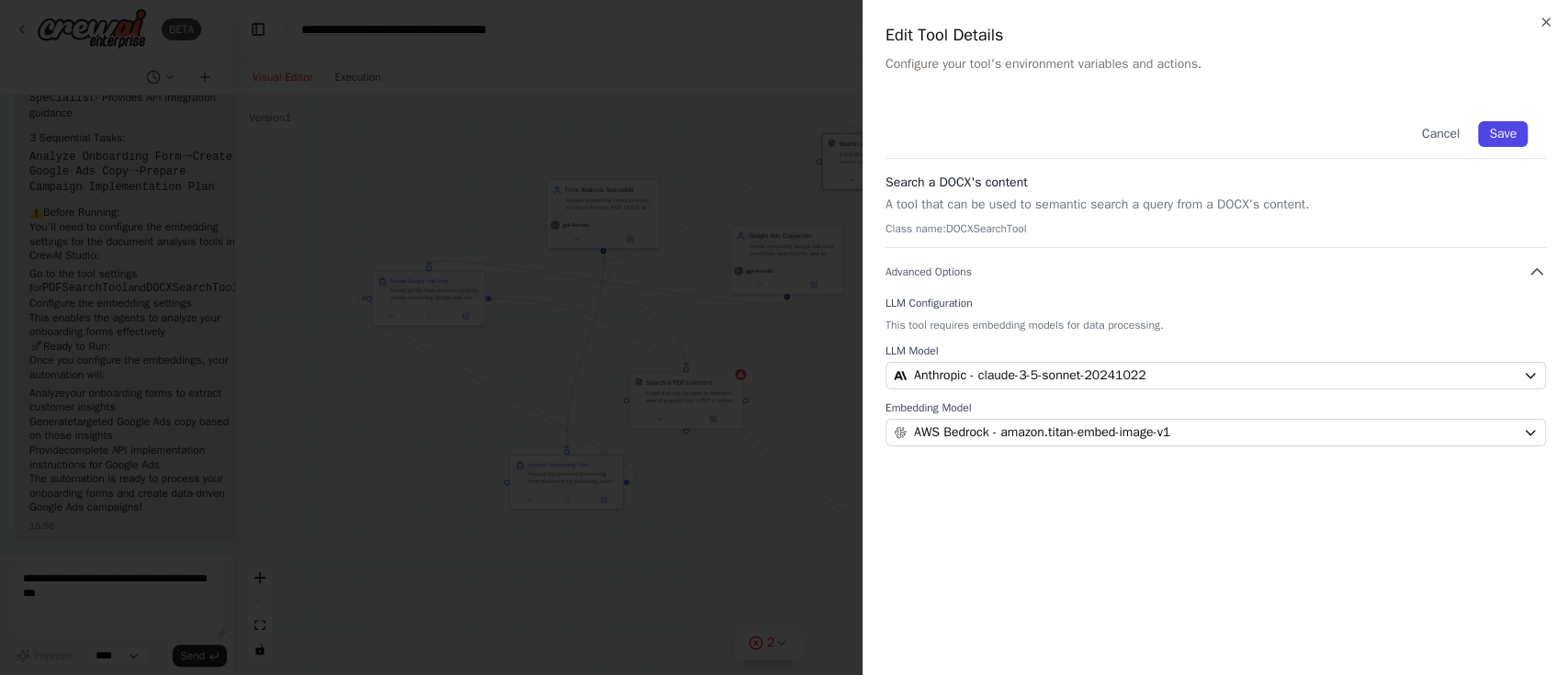 click on "Save" at bounding box center [1503, 134] 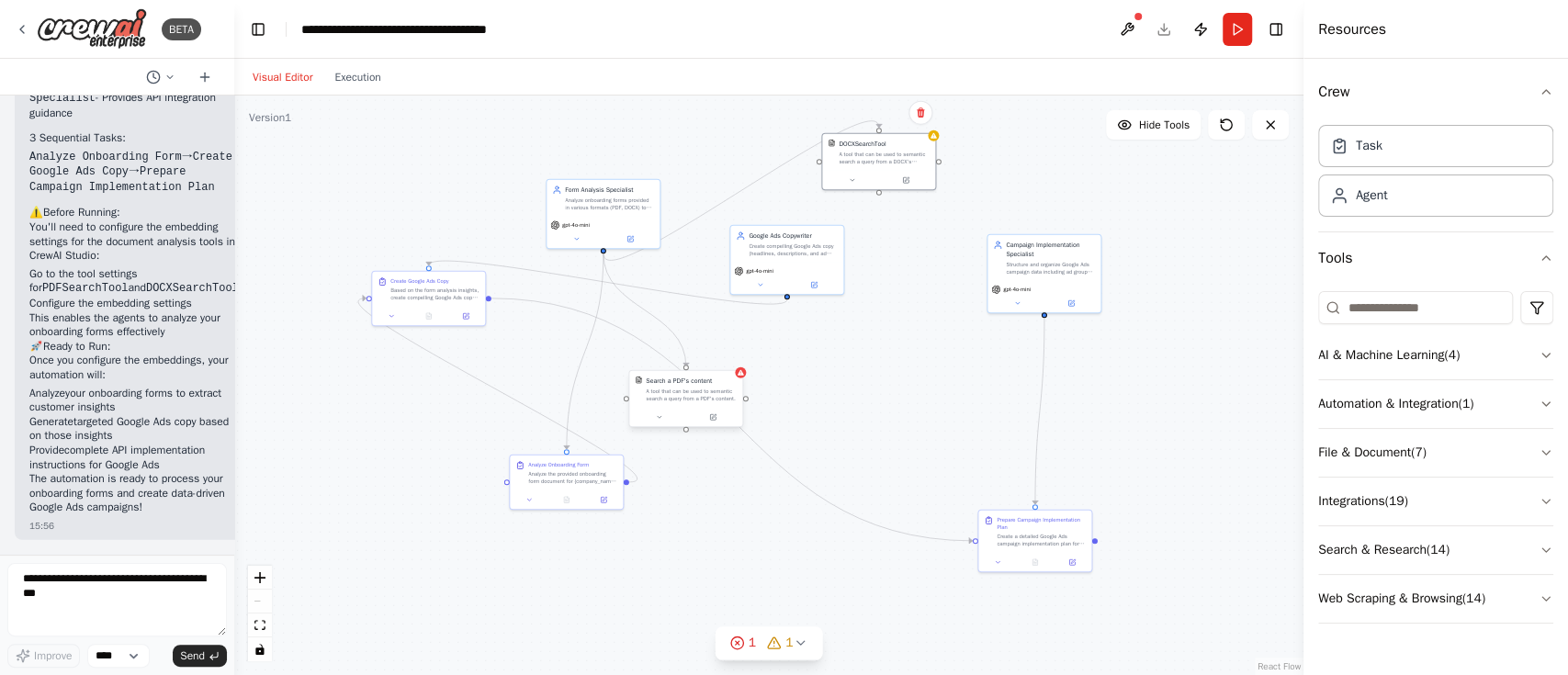click on "A tool that can be used to semantic search a query from a PDF's content." at bounding box center (691, 395) 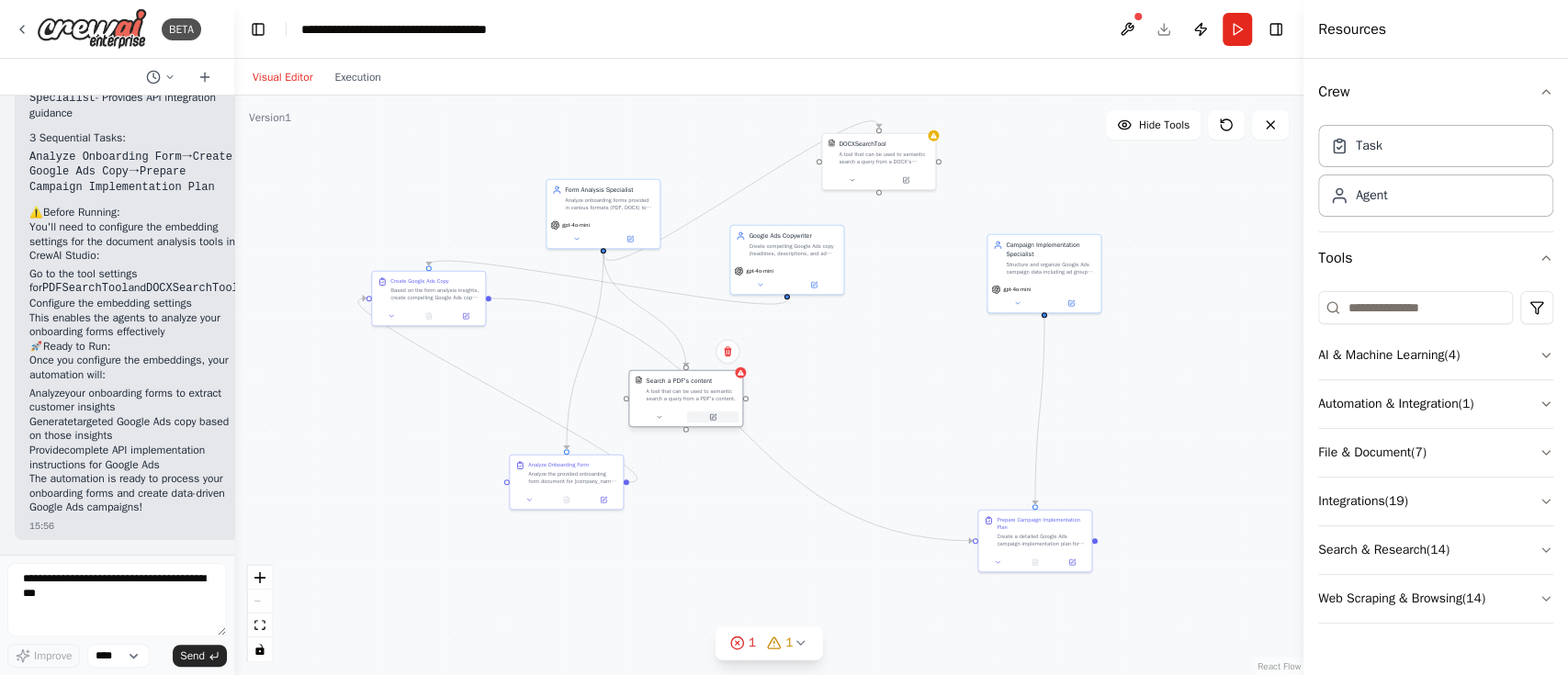 click at bounding box center [713, 417] 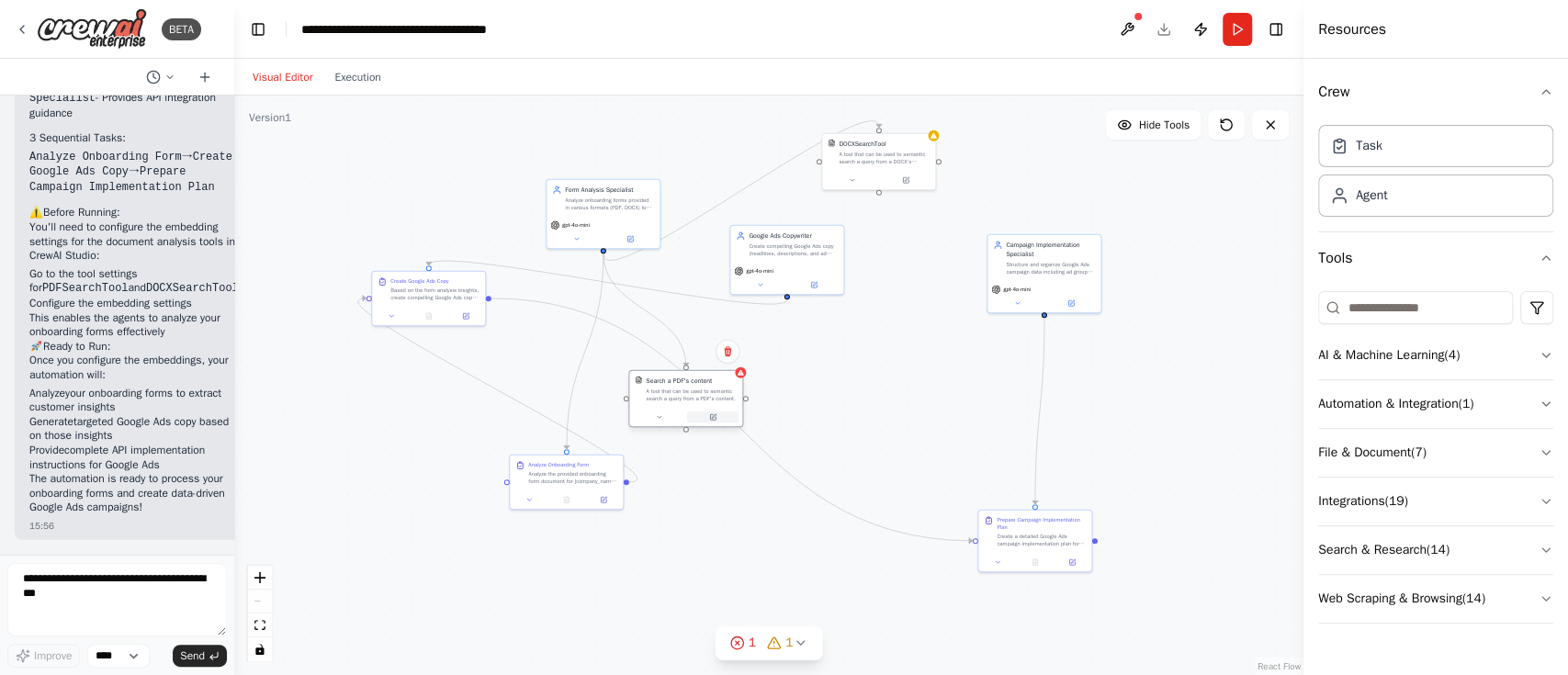 click at bounding box center [713, 417] 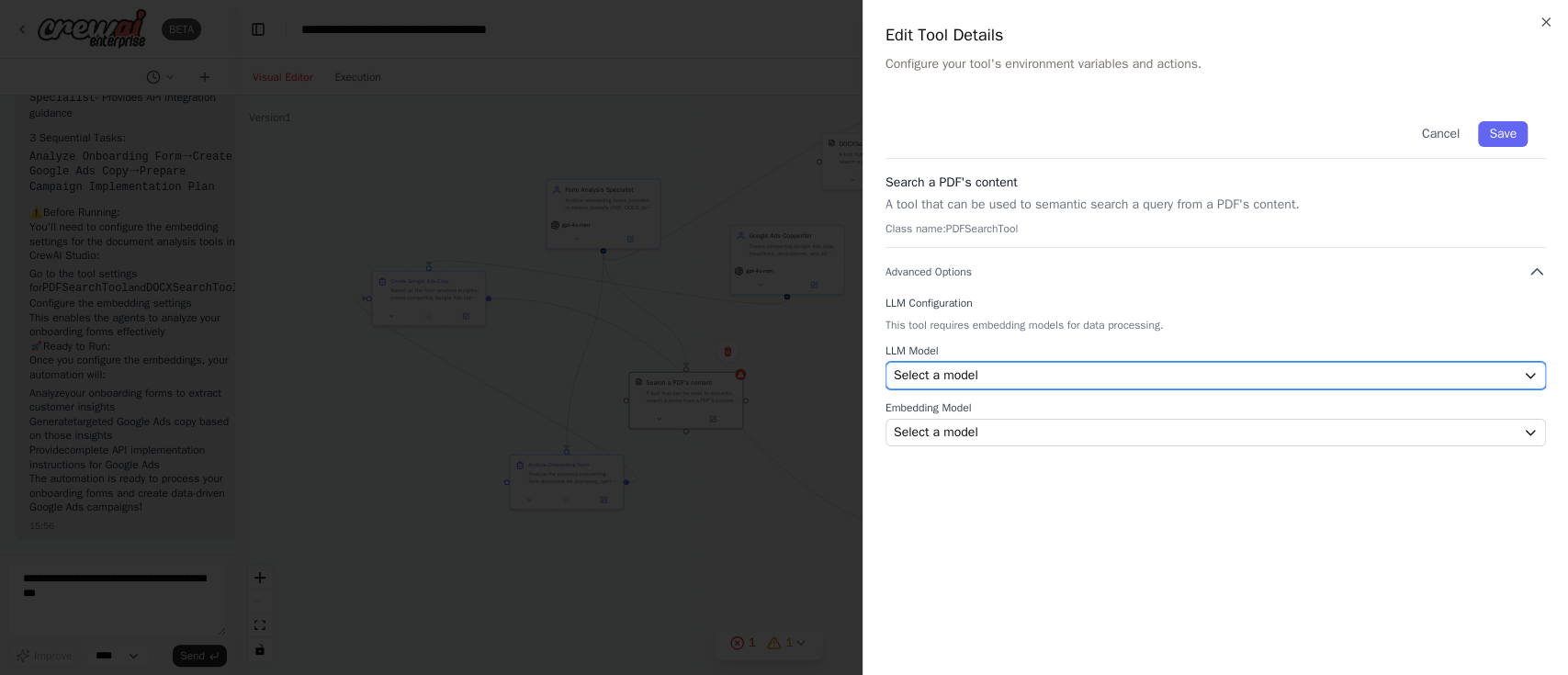 click on "Select a model" at bounding box center [936, 376] 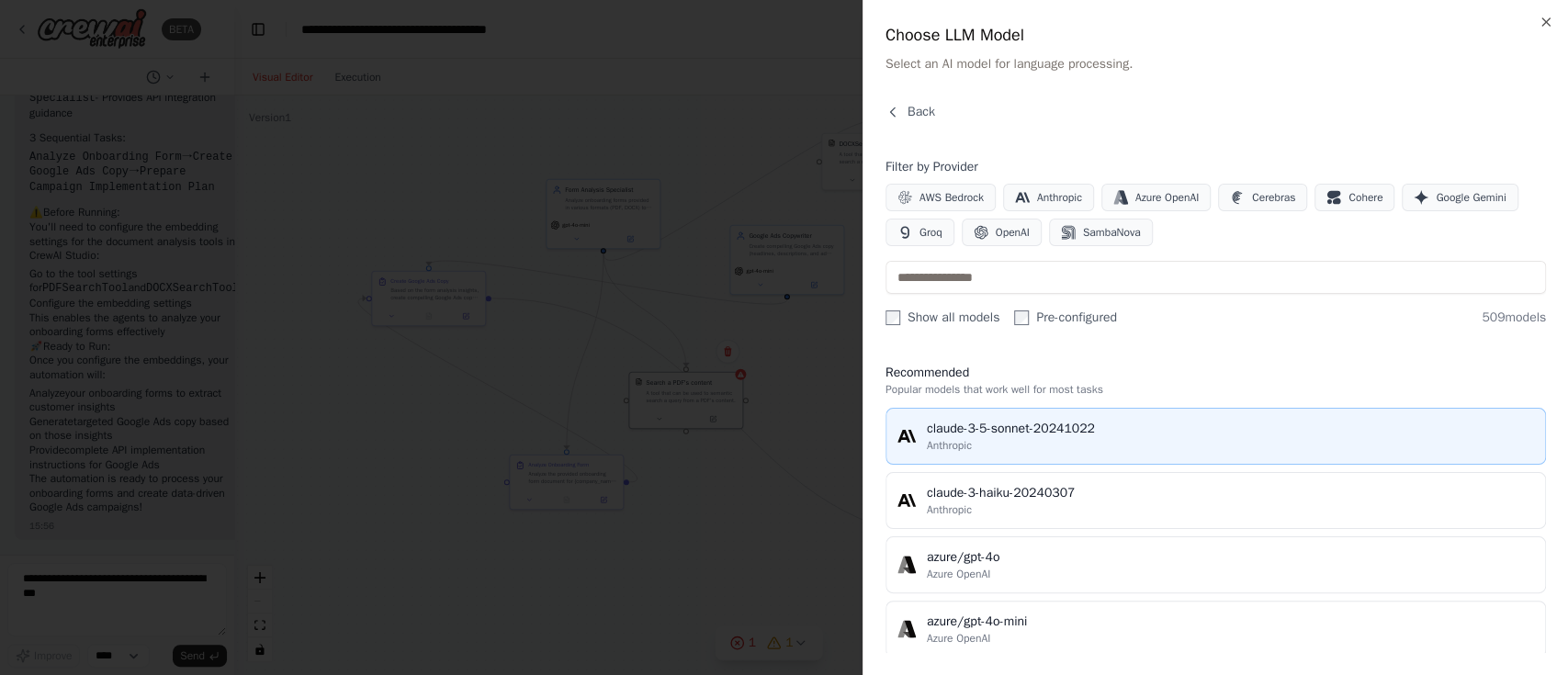 click on "Anthropic" at bounding box center [1230, 445] 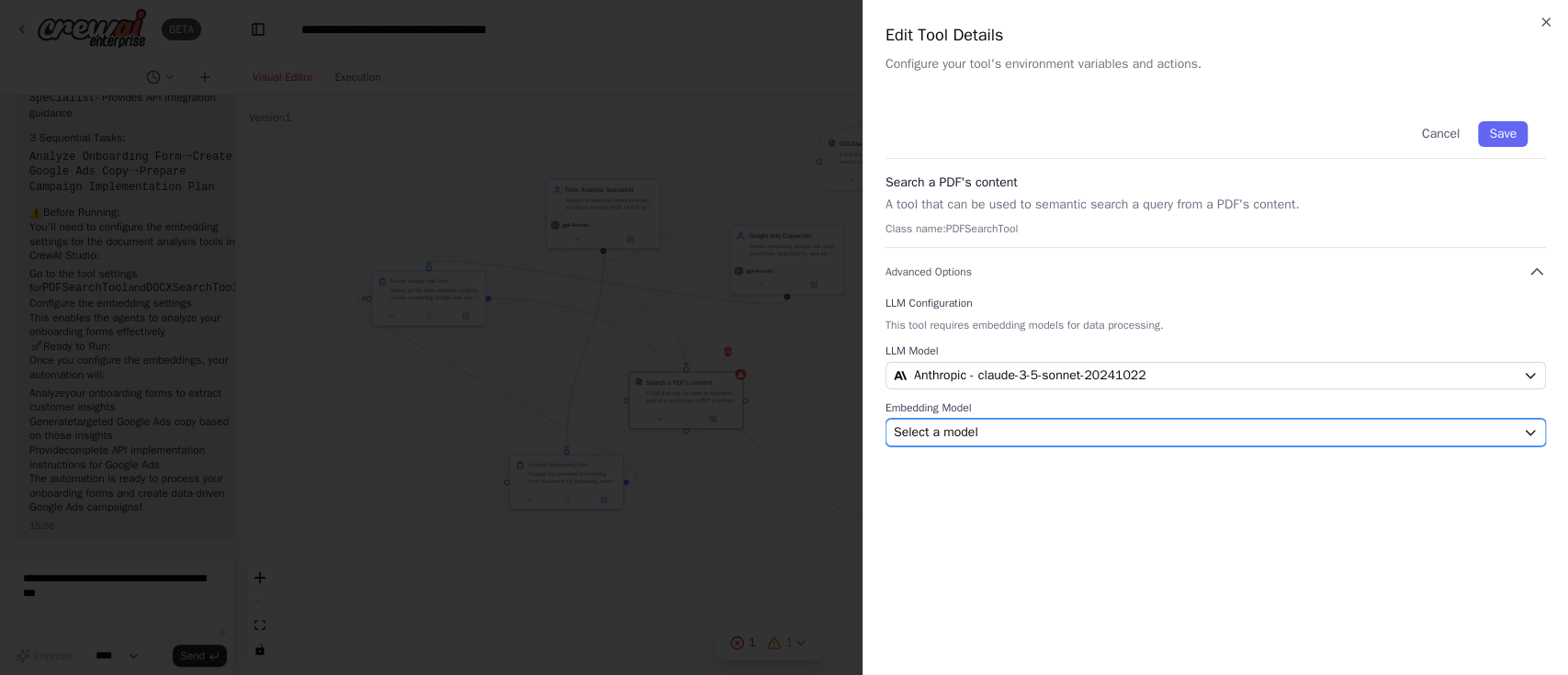 click on "Select a model" at bounding box center (936, 433) 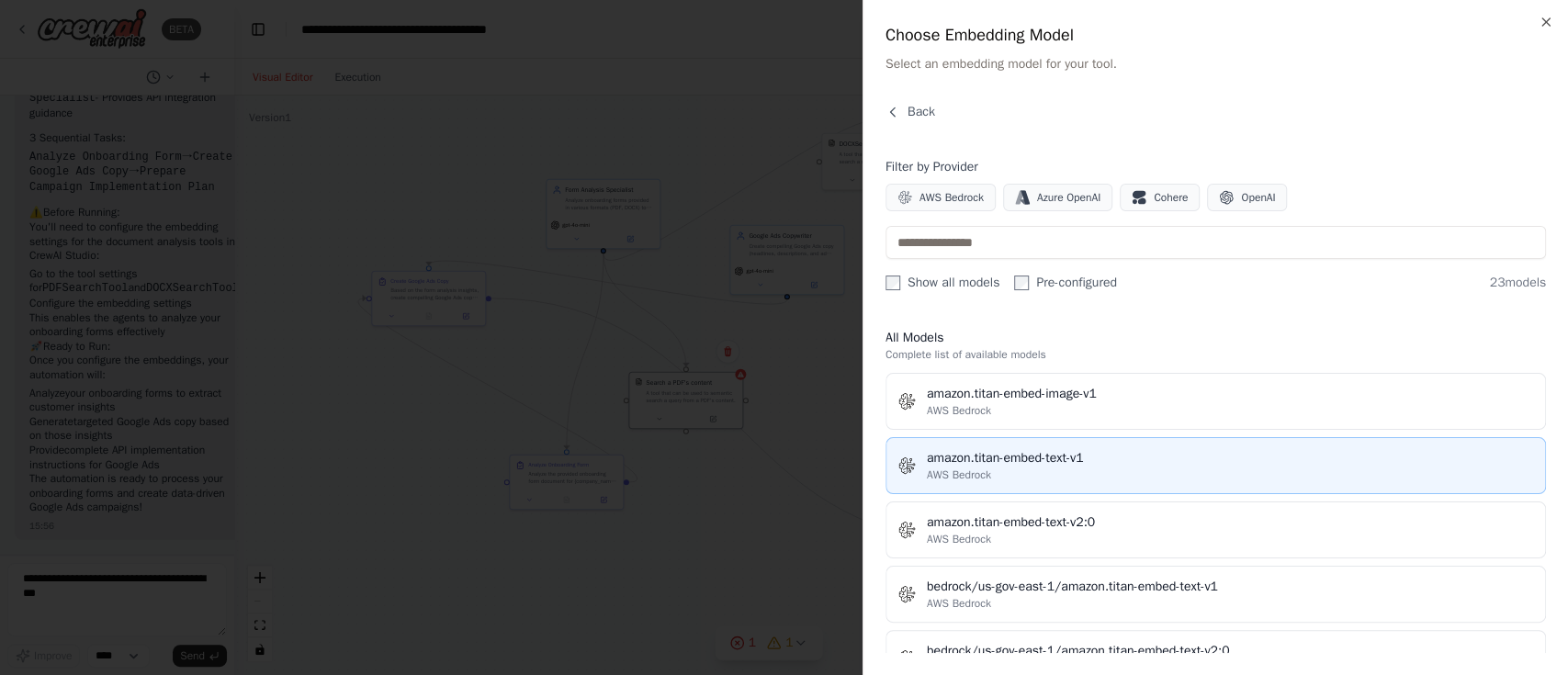 click on "amazon.titan-embed-text-v1" at bounding box center [1230, 458] 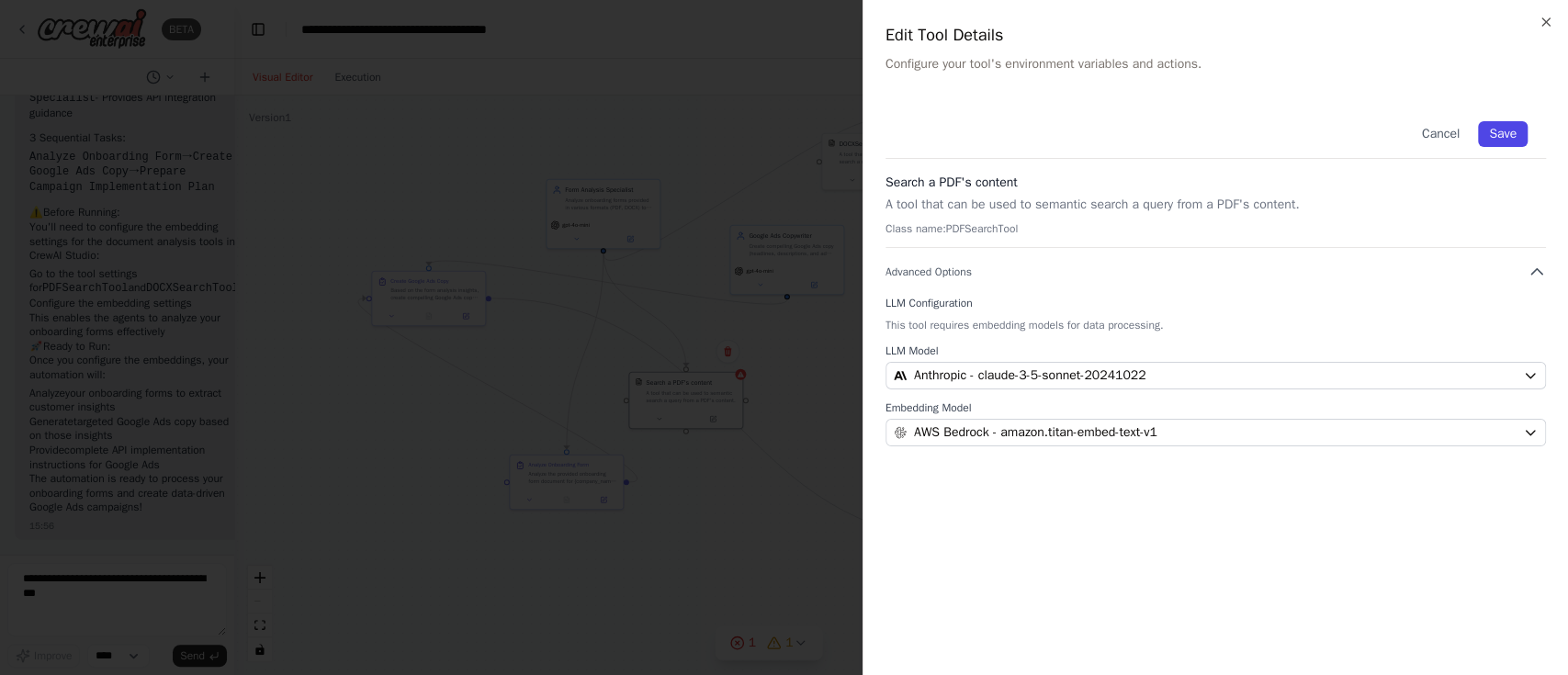 click on "Save" at bounding box center (1503, 134) 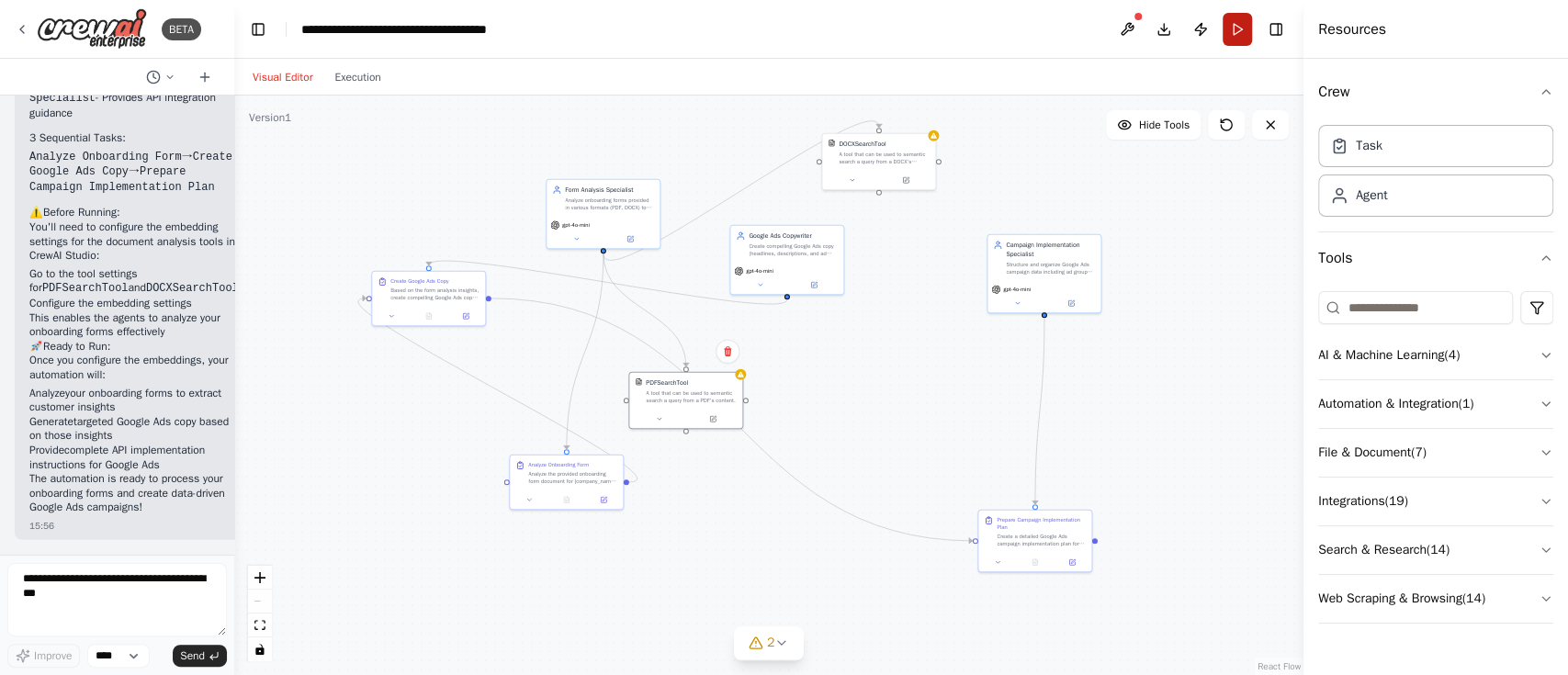 click on "Run" at bounding box center (1237, 29) 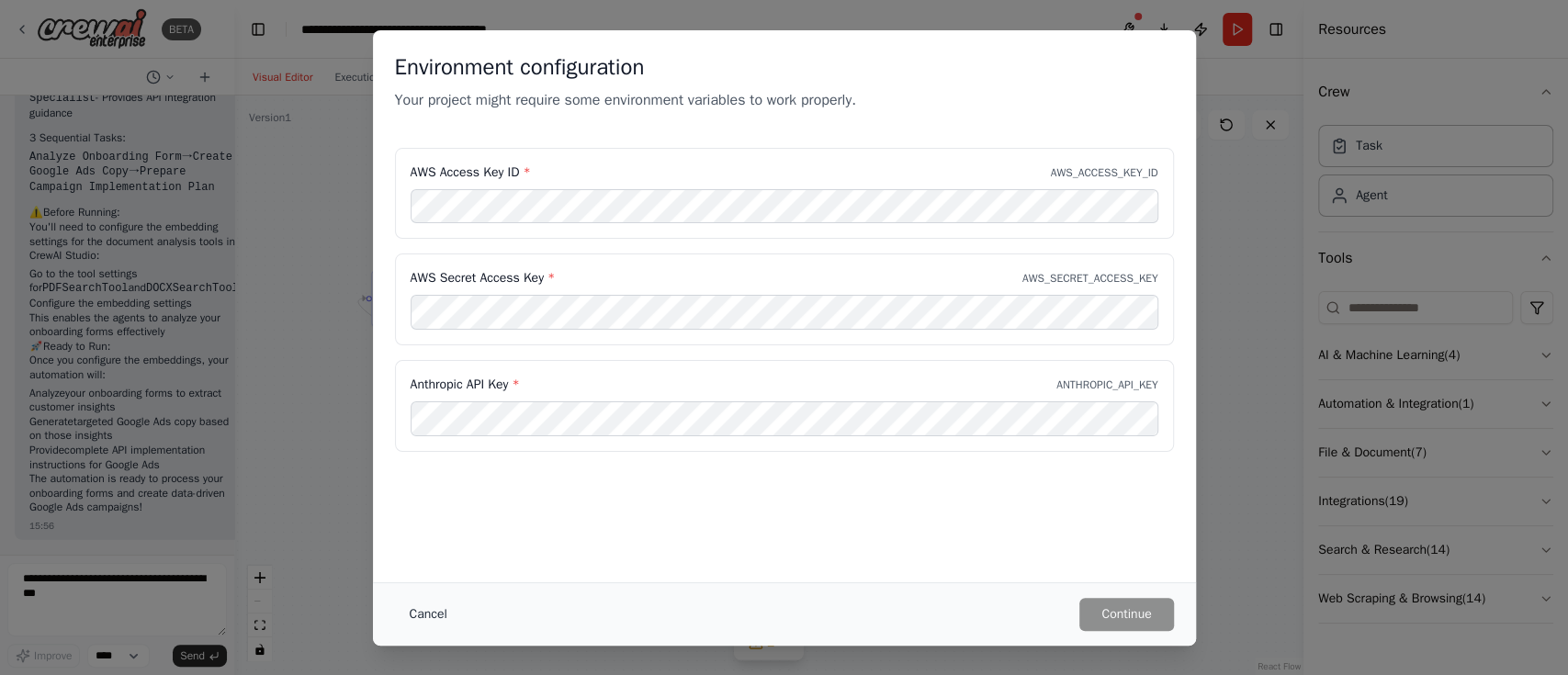 click on "Cancel" at bounding box center [428, 614] 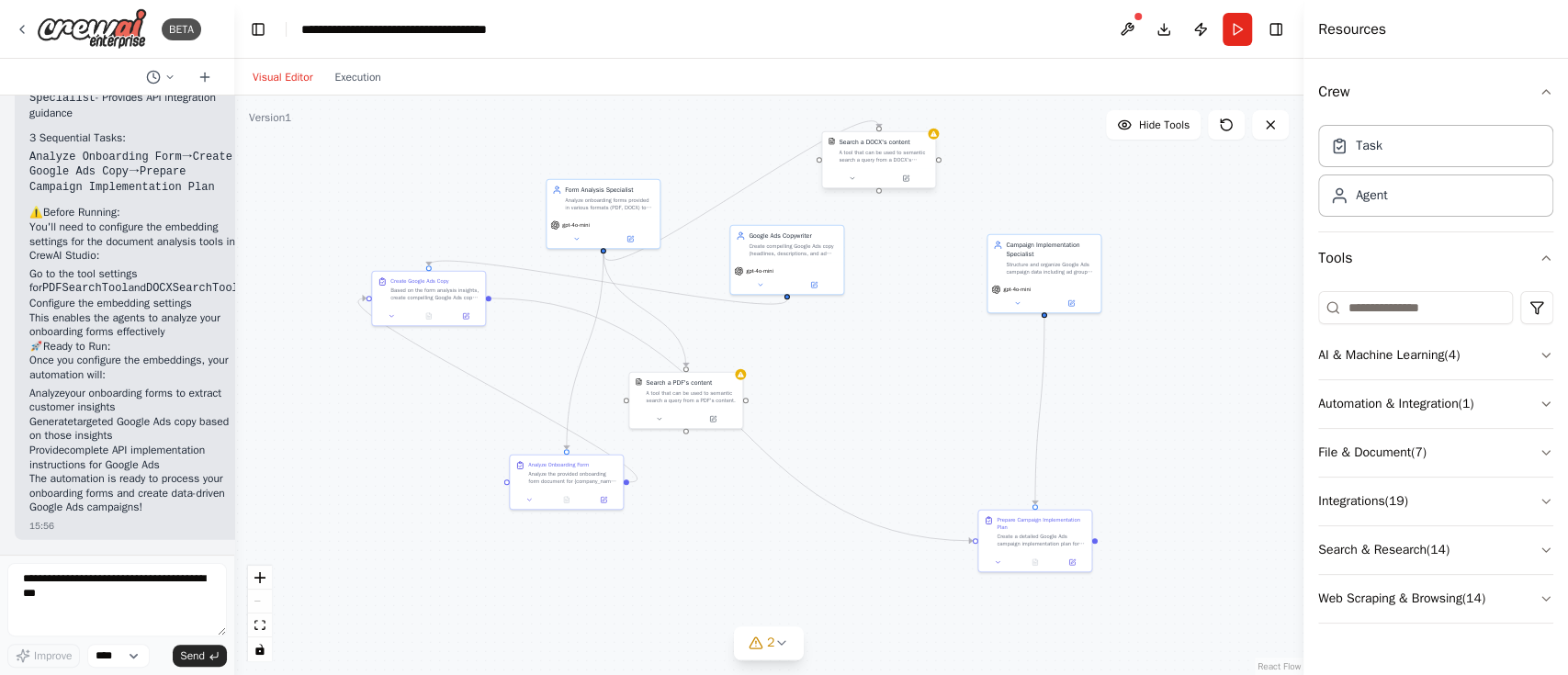click on "Search a DOCX's content A tool that can be used to semantic search a query from a DOCX's content." at bounding box center (878, 151) 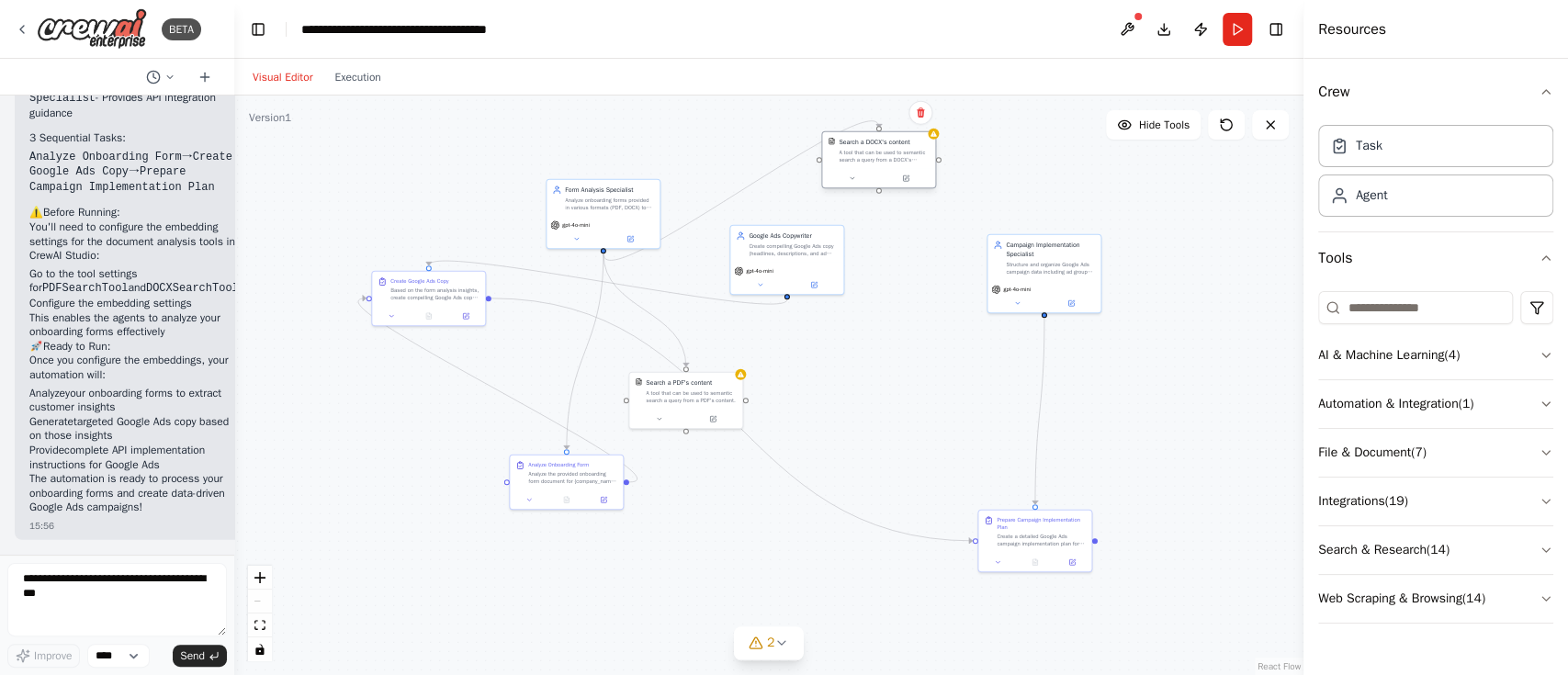 click on "Search a DOCX's content A tool that can be used to semantic search a query from a DOCX's content." at bounding box center (878, 162) 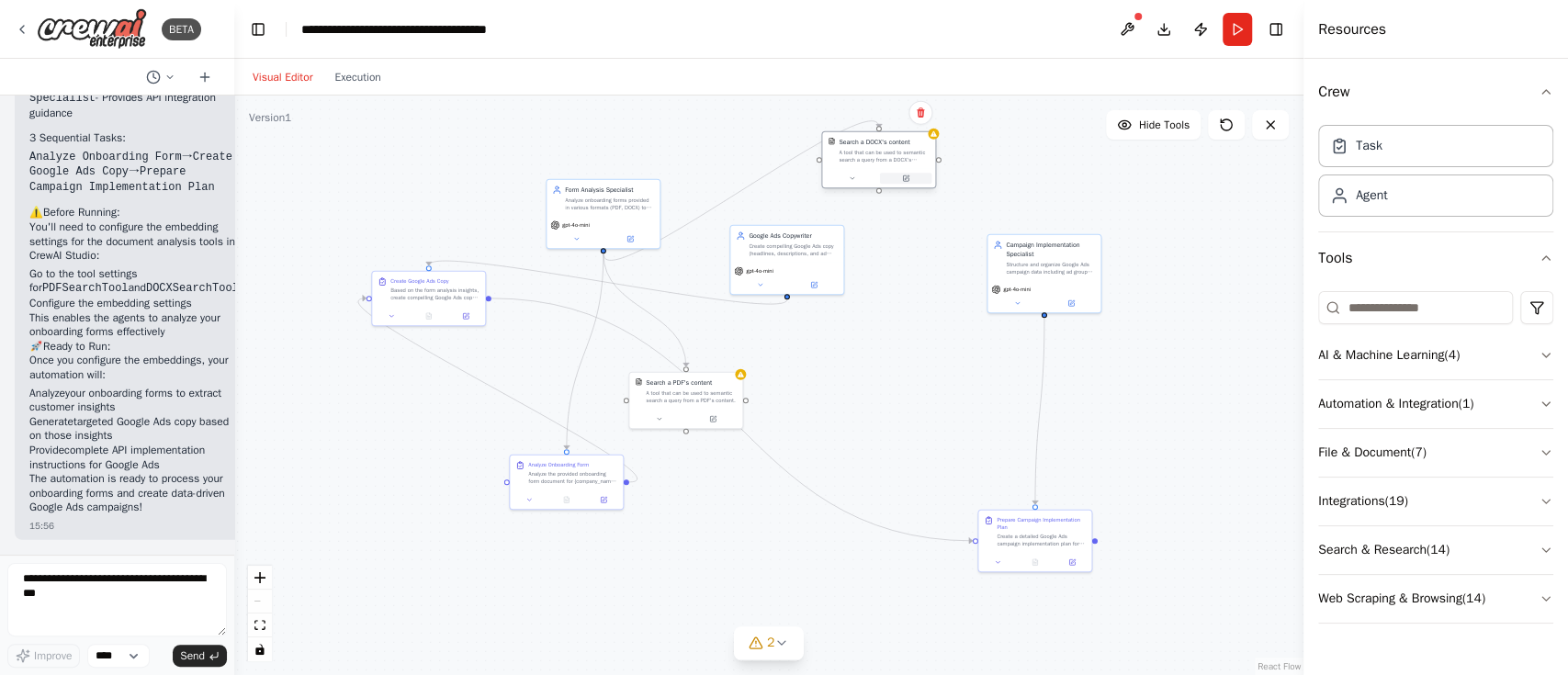 click at bounding box center (906, 178) 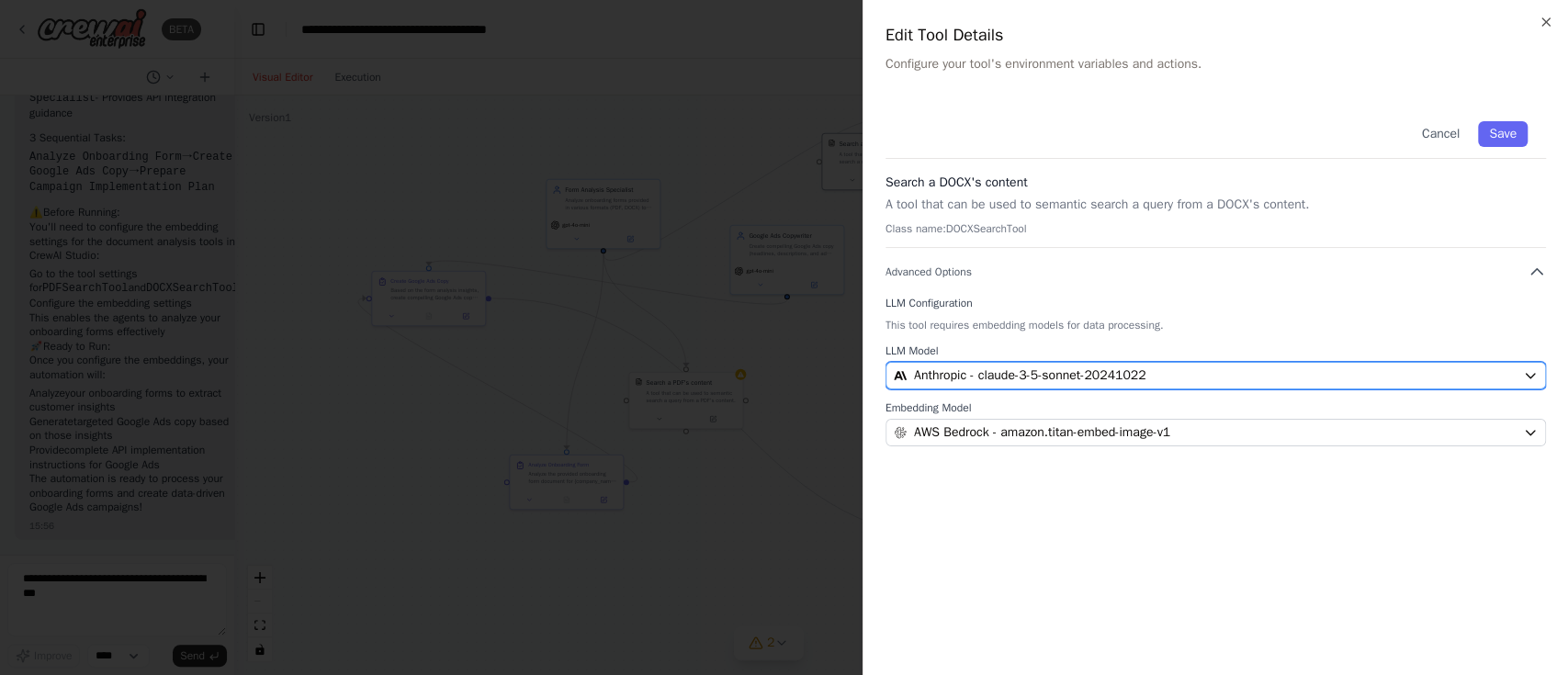 click on "Anthropic - claude-3-5-sonnet-20241022" at bounding box center [1030, 376] 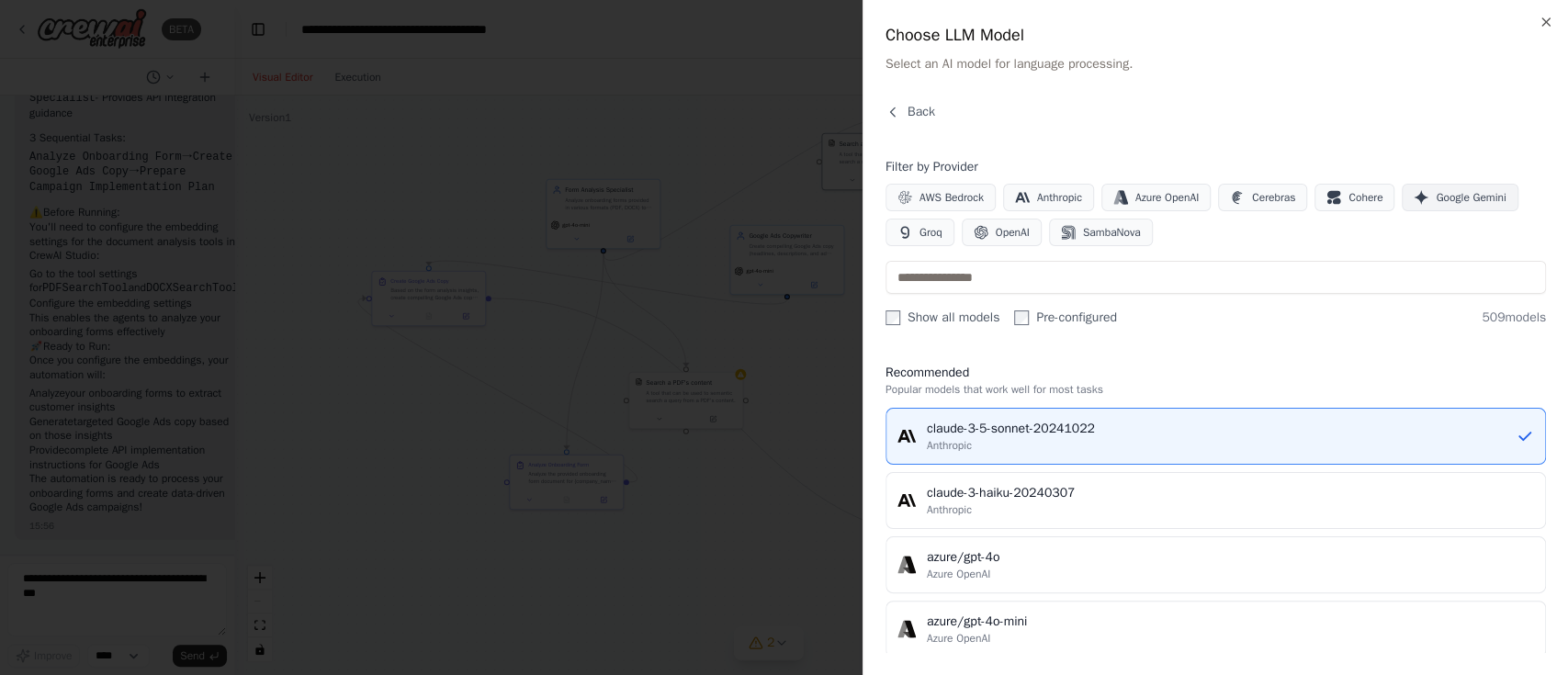 click on "Google Gemini" at bounding box center (1471, 197) 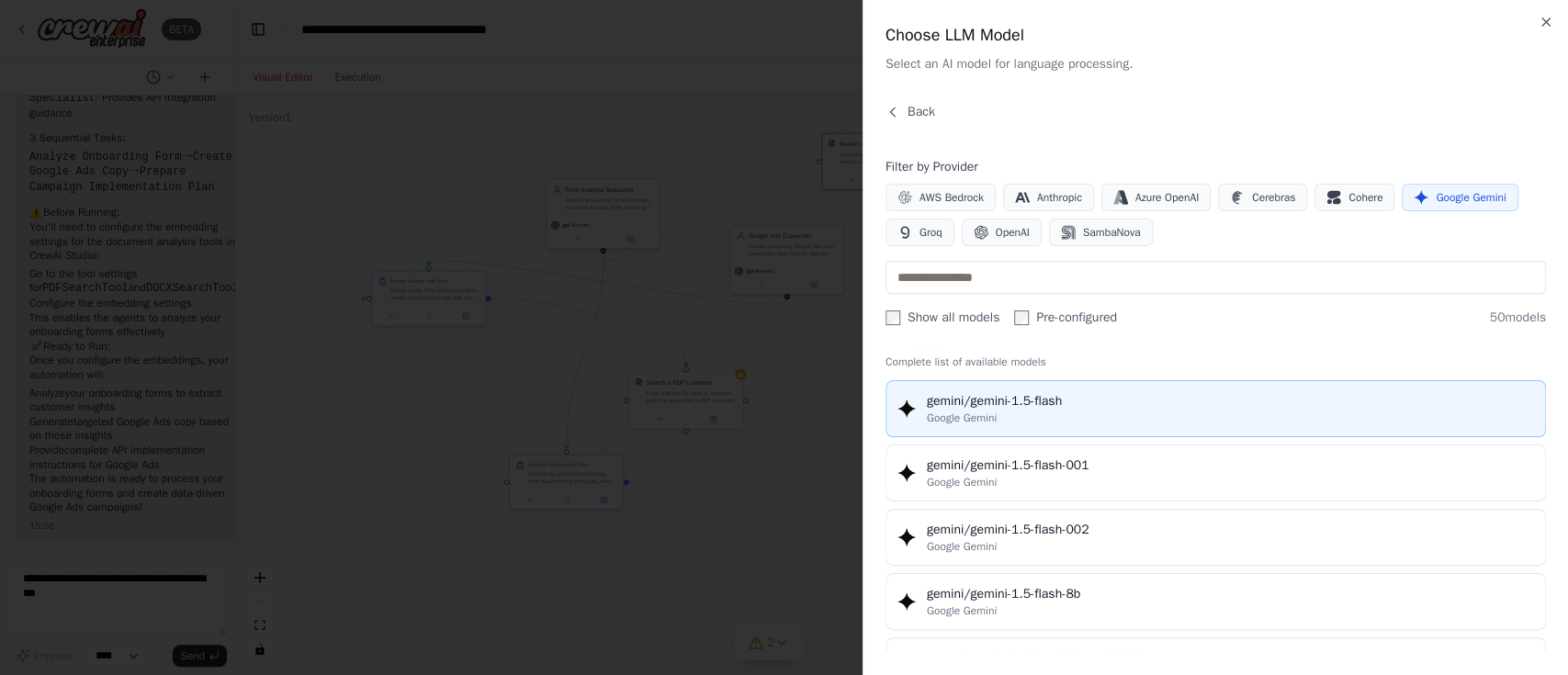 scroll, scrollTop: 0, scrollLeft: 0, axis: both 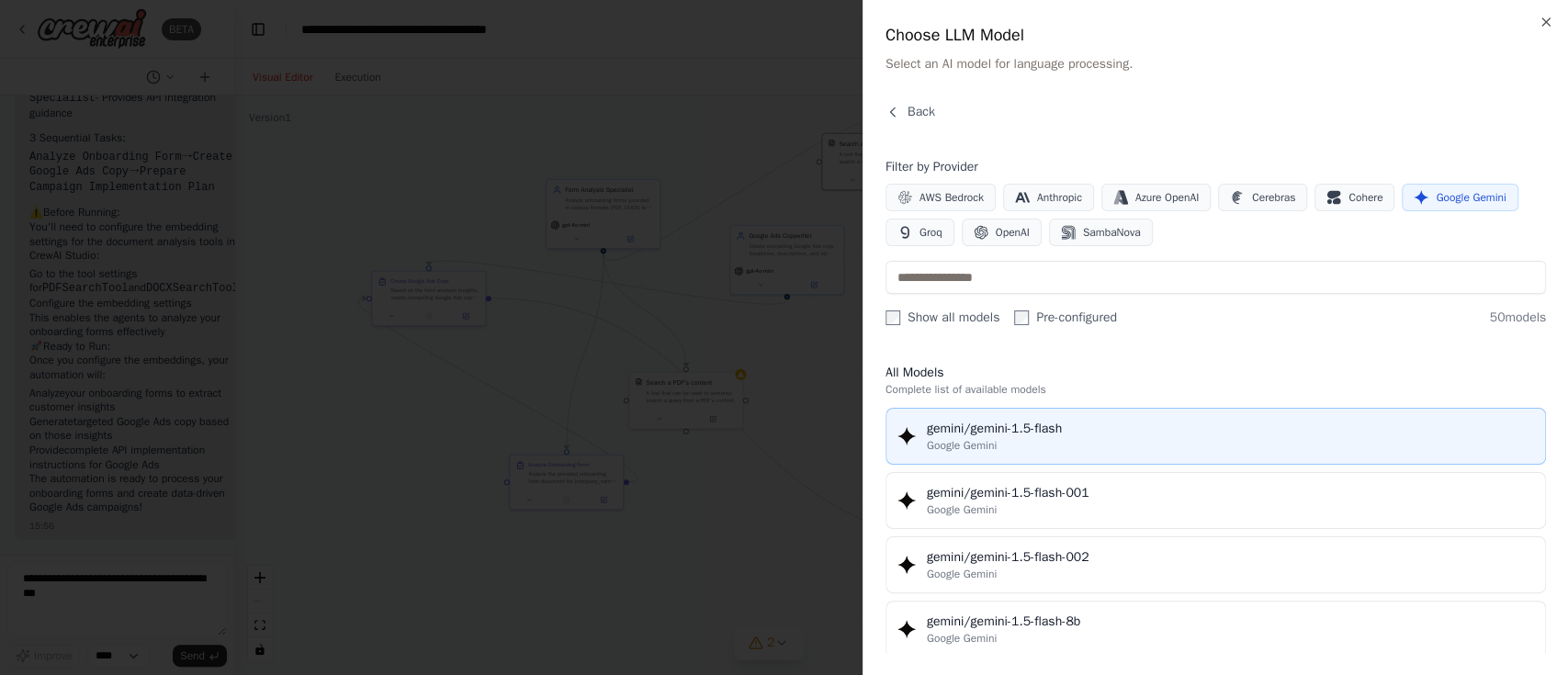 click on "gemini/gemini-1.5-flash" at bounding box center [1230, 429] 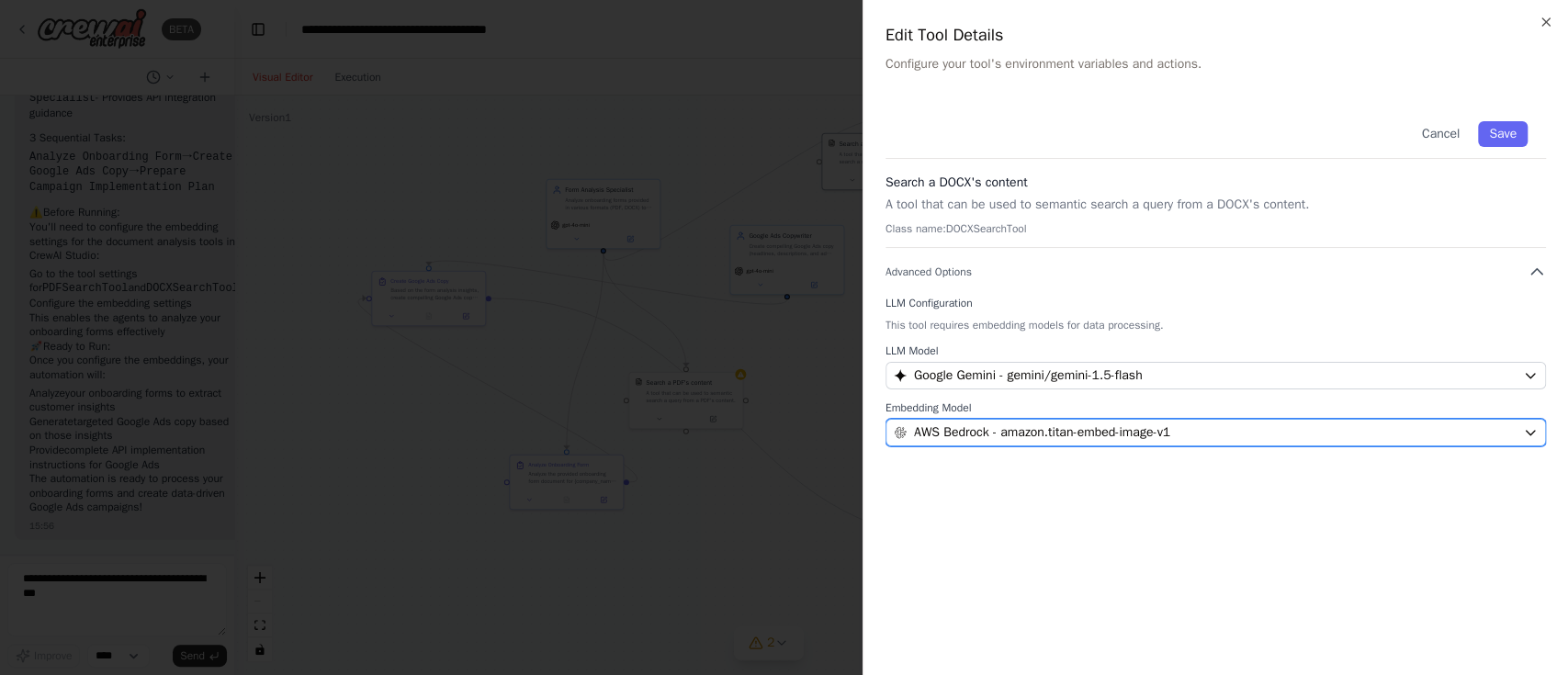 click on "AWS Bedrock - amazon.titan-embed-image-v1" at bounding box center [1204, 433] 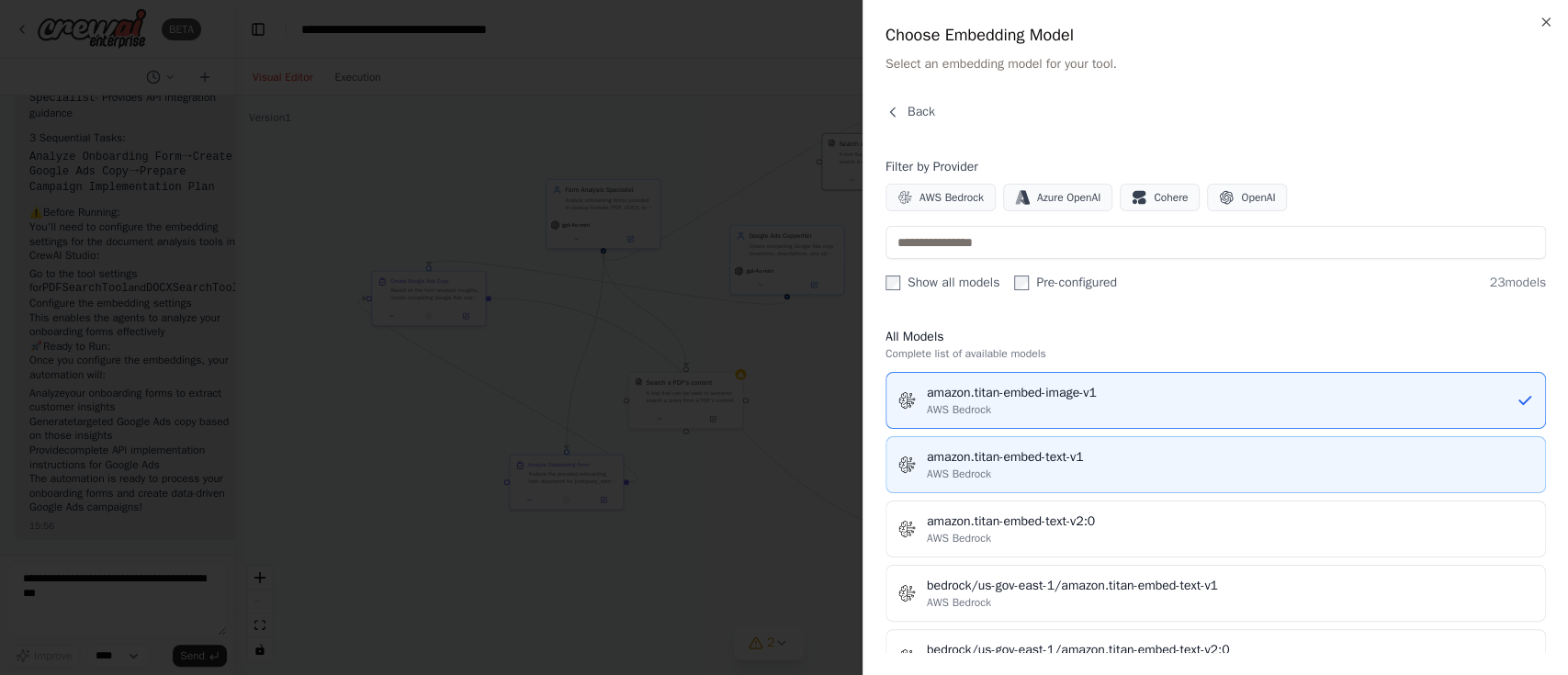 scroll, scrollTop: 0, scrollLeft: 0, axis: both 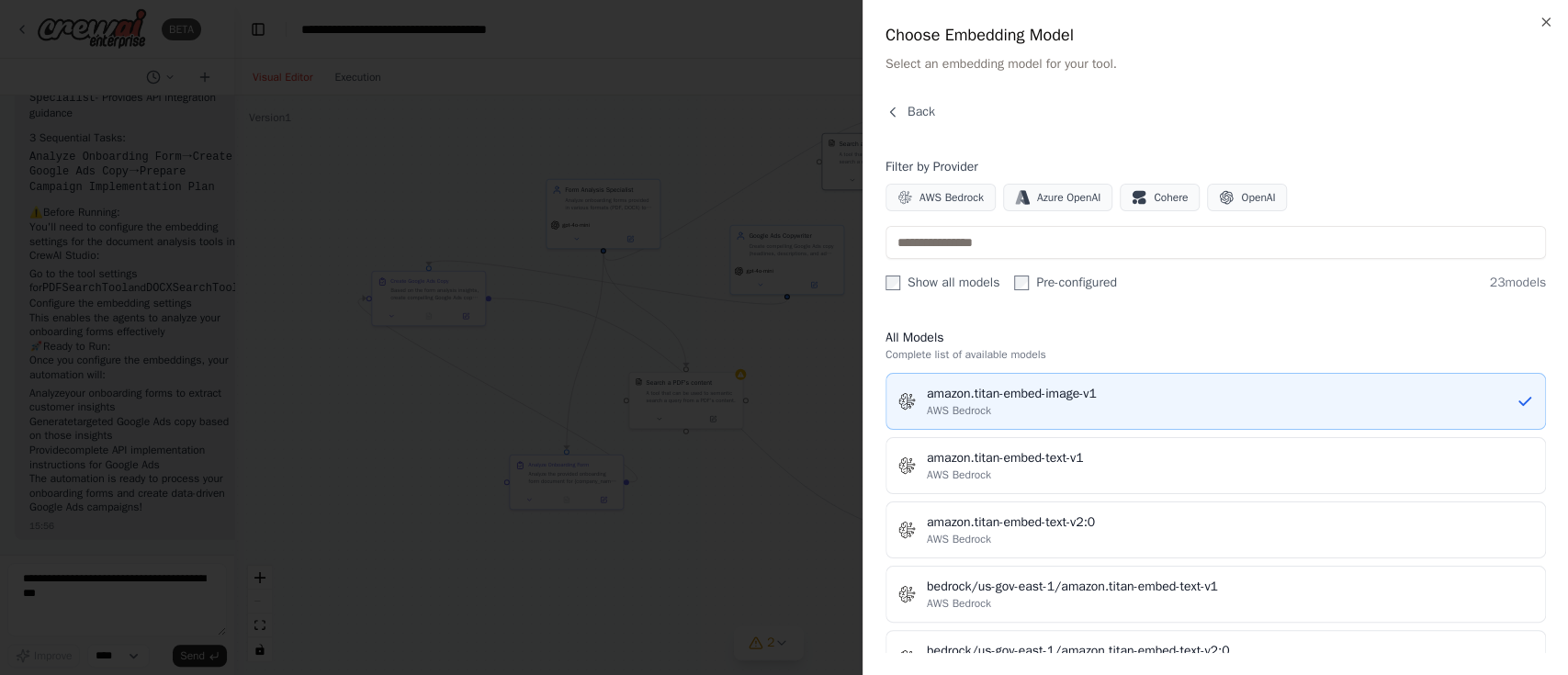click on "amazon.titan-embed-image-v1" at bounding box center (1221, 394) 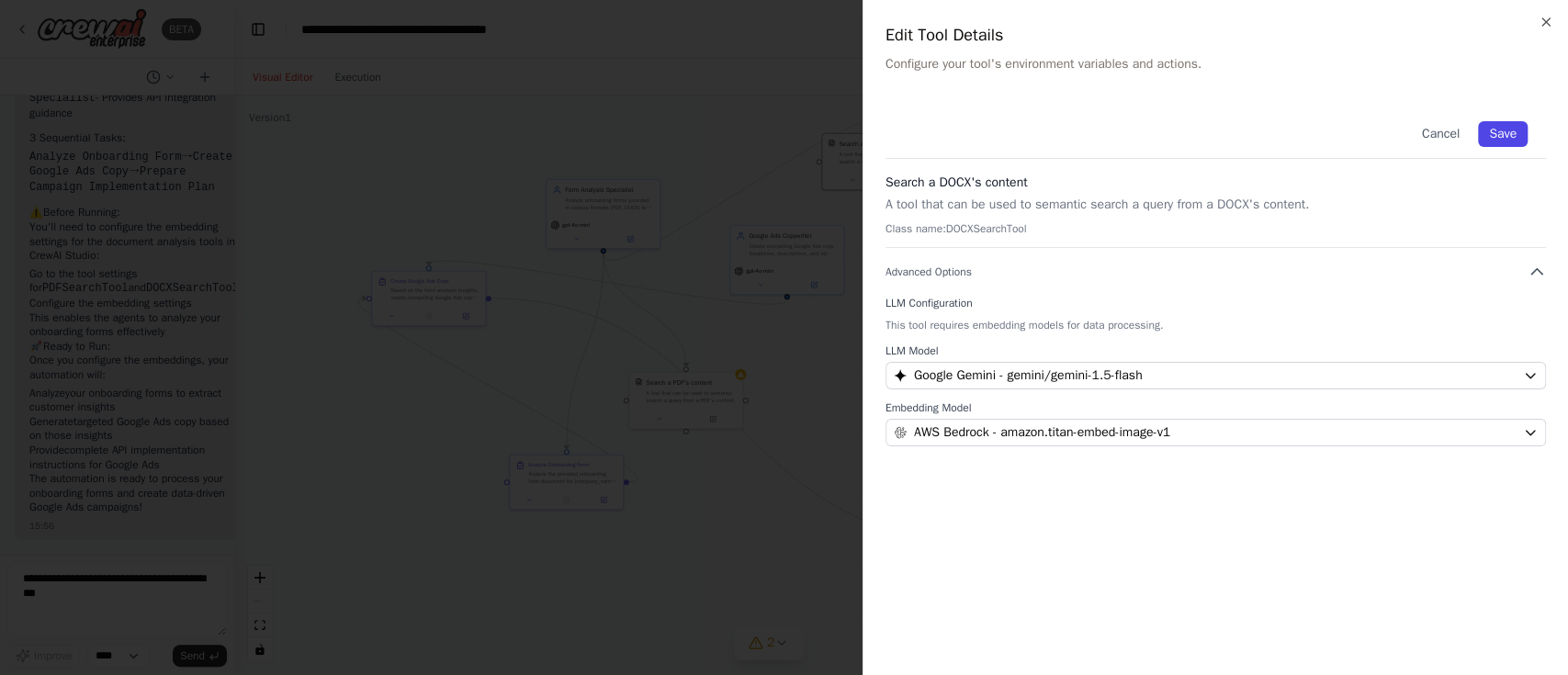 click on "Save" at bounding box center (1503, 134) 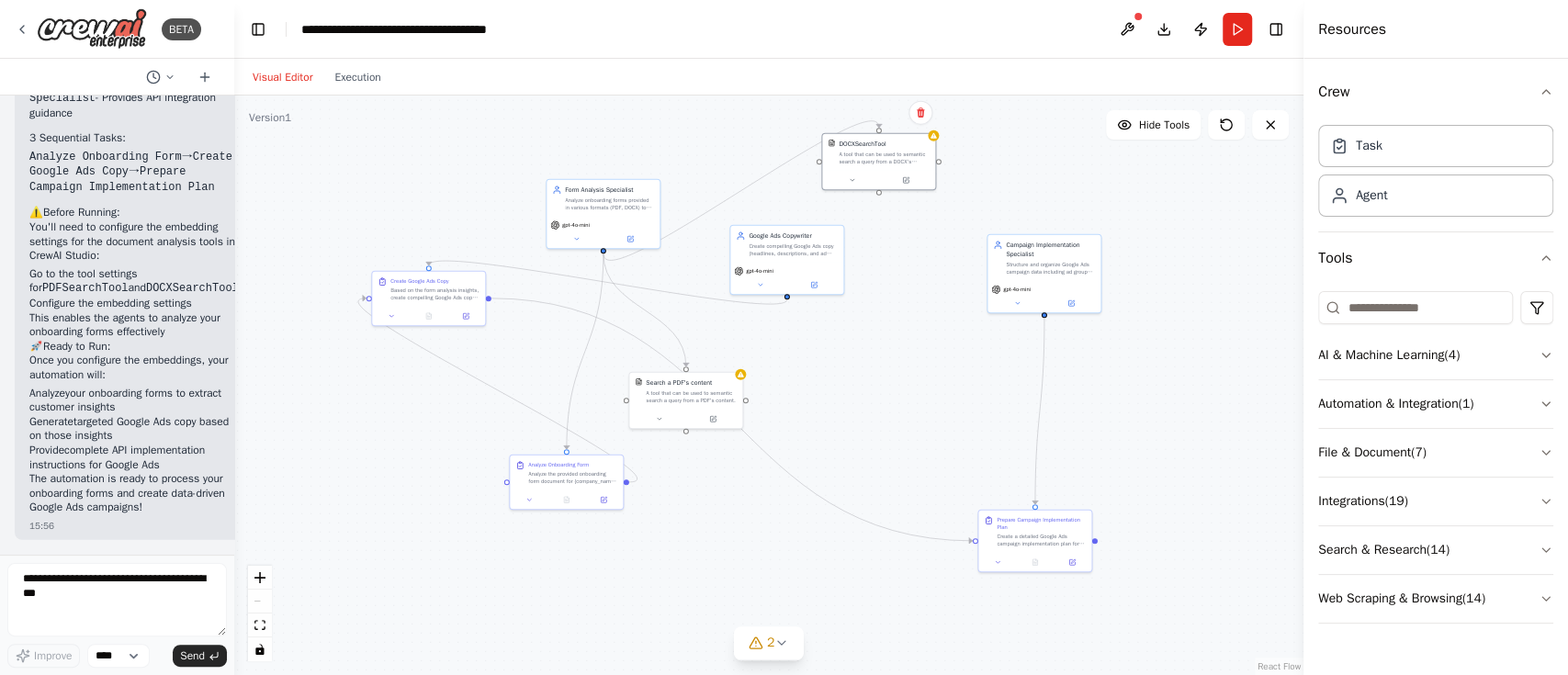 click on ".deletable-edge-delete-btn {
width: 20px;
height: 20px;
border: 0px solid #ffffff;
color: #6b7280;
background-color: #f8fafc;
cursor: pointer;
border-radius: 50%;
font-size: 12px;
padding: 3px;
display: flex;
align-items: center;
justify-content: center;
transition: all 0.2s cubic-bezier(0.4, 0, 0.2, 1);
box-shadow: 0 2px 4px rgba(0, 0, 0, 0.1);
}
.deletable-edge-delete-btn:hover {
background-color: #ef4444;
color: #ffffff;
border-color: #dc2626;
transform: scale(1.1);
box-shadow: 0 4px 12px rgba(239, 68, 68, 0.4);
}
.deletable-edge-delete-btn:active {
transform: scale(0.95);
box-shadow: 0 2px 4px rgba(239, 68, 68, 0.3);
}
Form Analysis Specialist gpt-4o-mini Search a PDF's content" at bounding box center (769, 385) 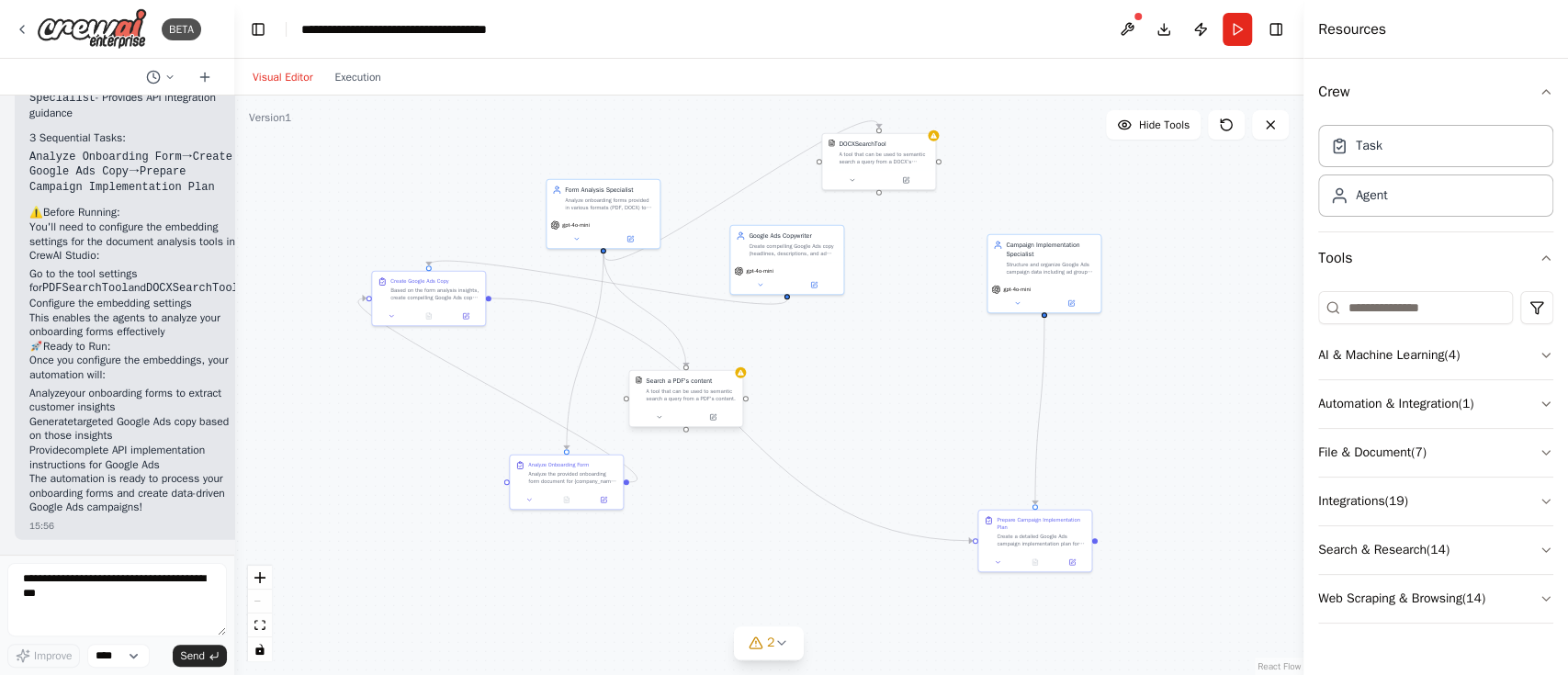 click on "Search a PDF's content A tool that can be used to semantic search a query from a PDF's content." at bounding box center (685, 399) 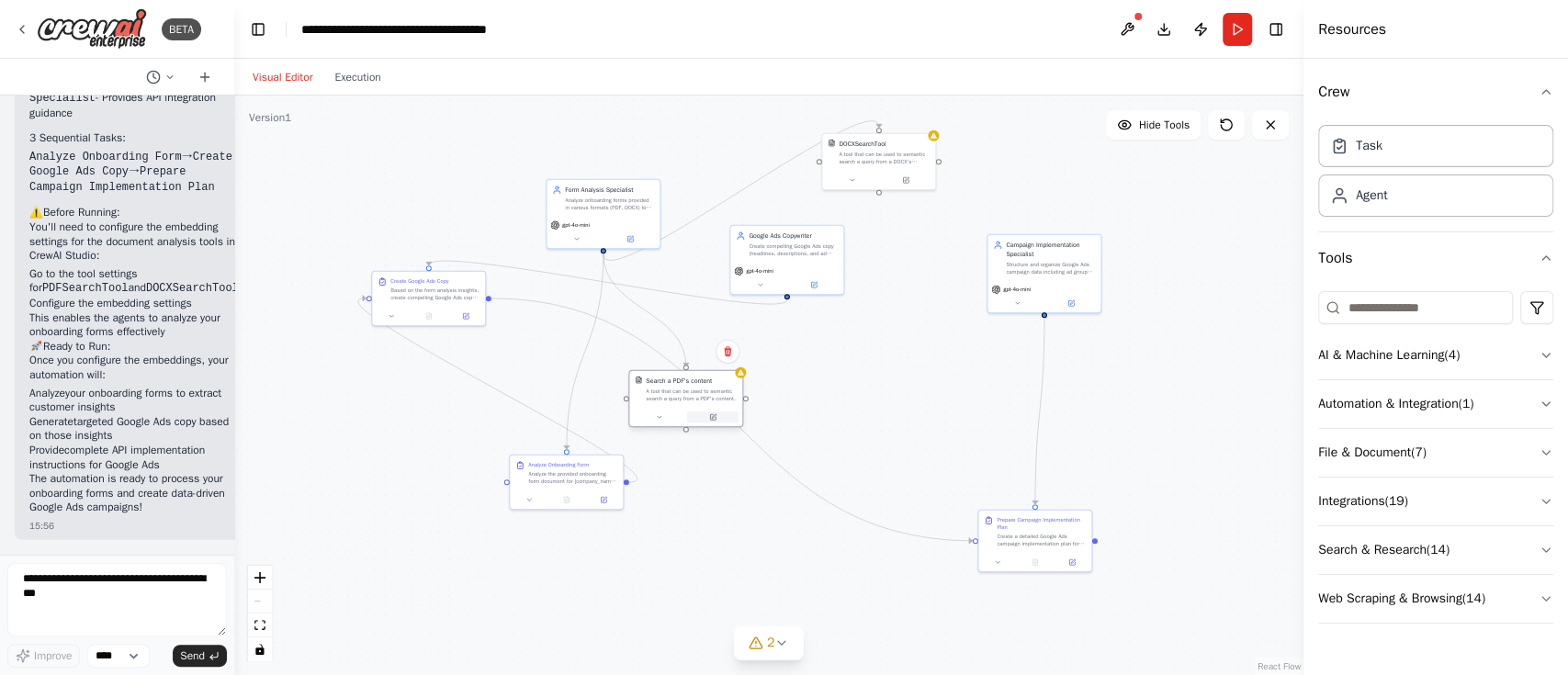 click at bounding box center [713, 417] 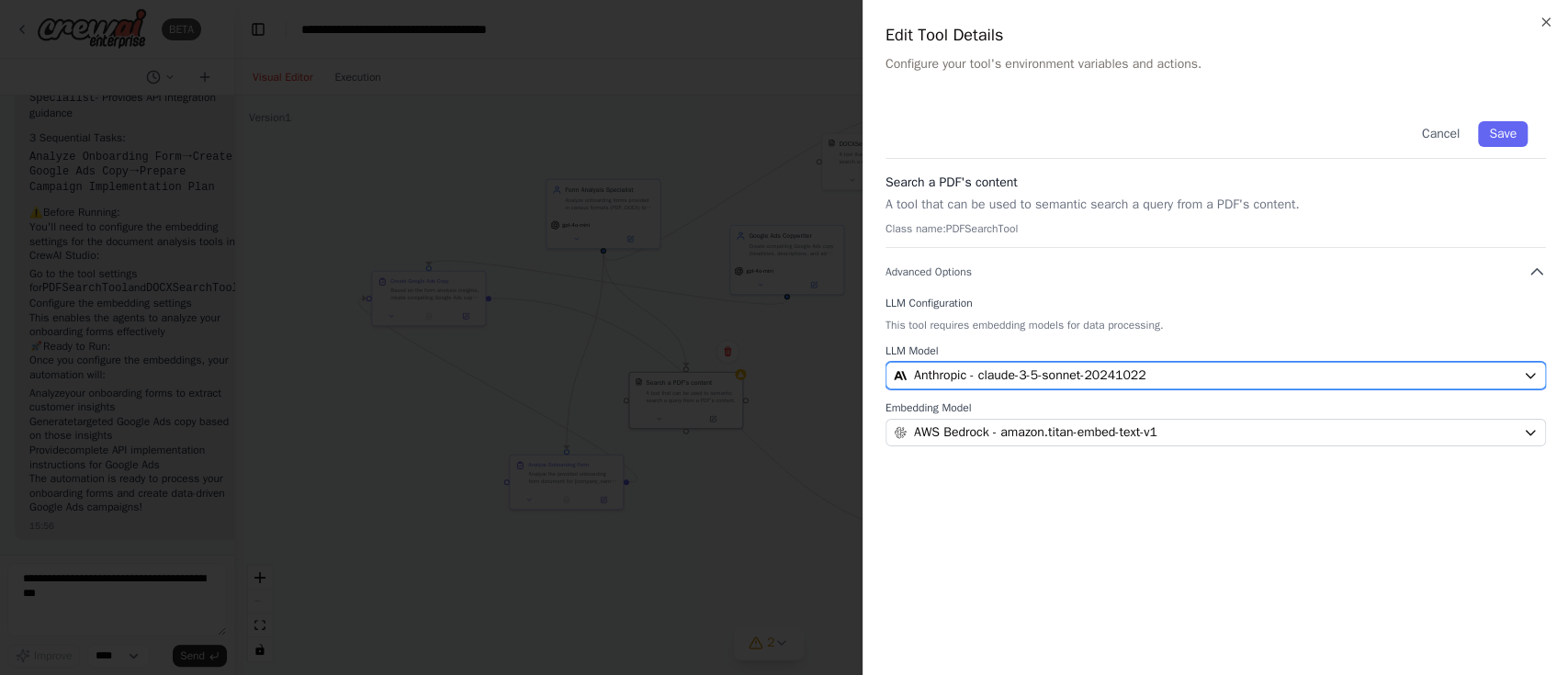 click on "Anthropic - claude-3-5-sonnet-20241022" at bounding box center [1030, 376] 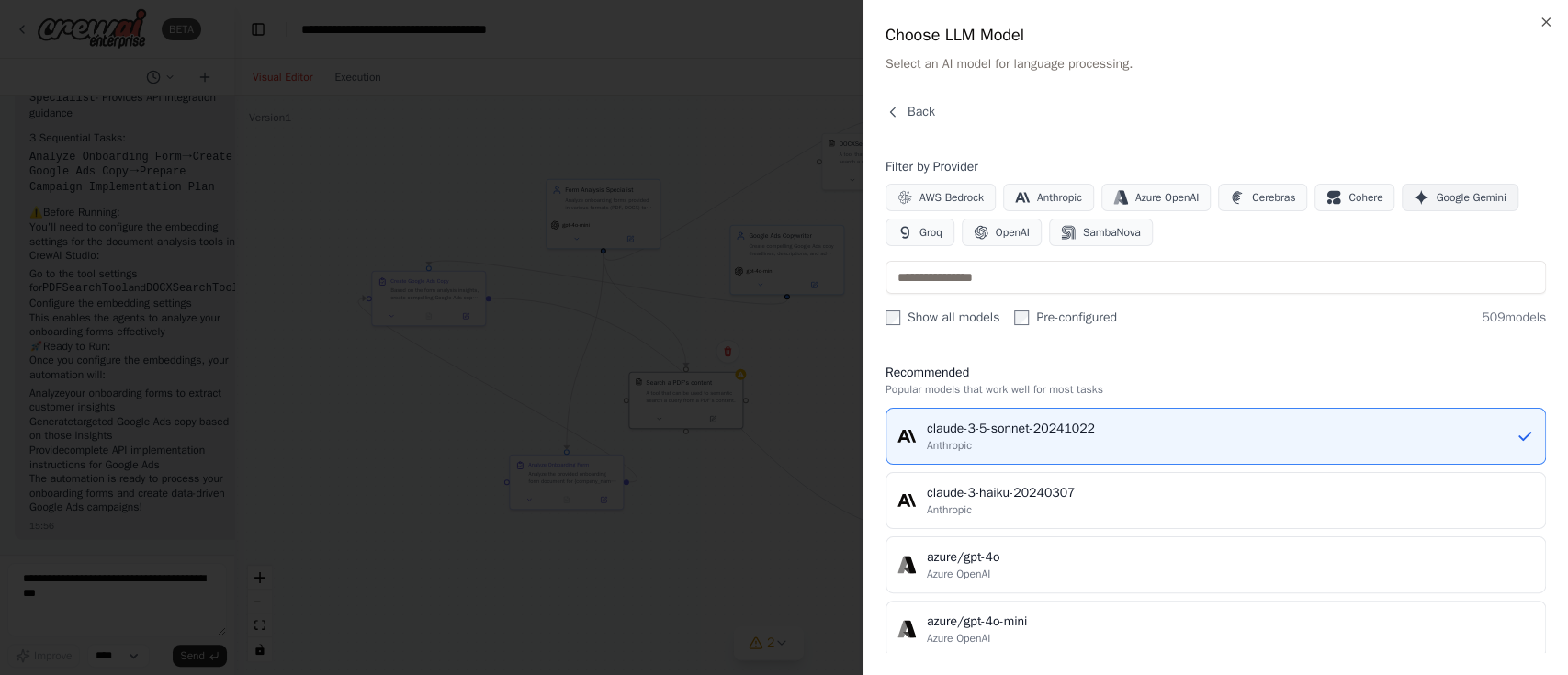 click on "Google Gemini" at bounding box center (1471, 197) 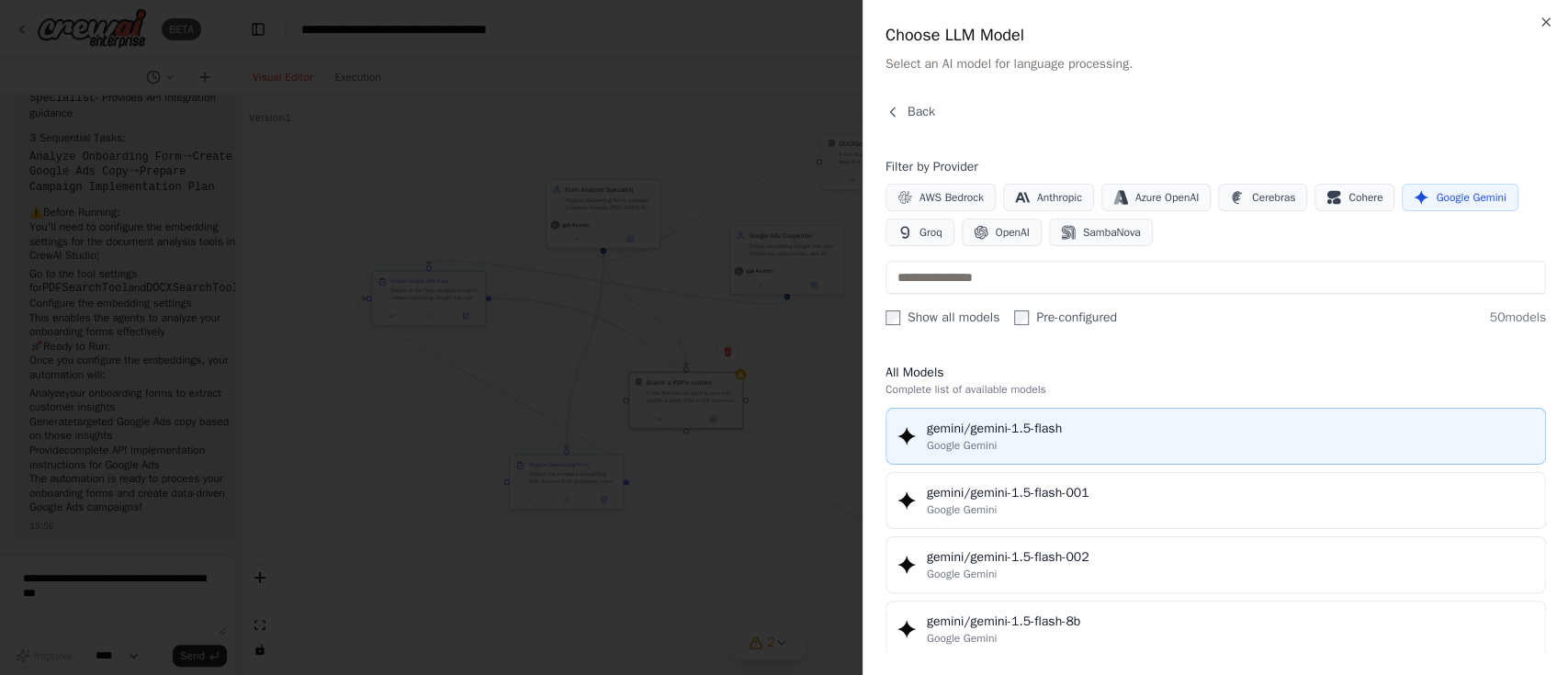 click on "gemini/gemini-1.5-flash" at bounding box center (1230, 429) 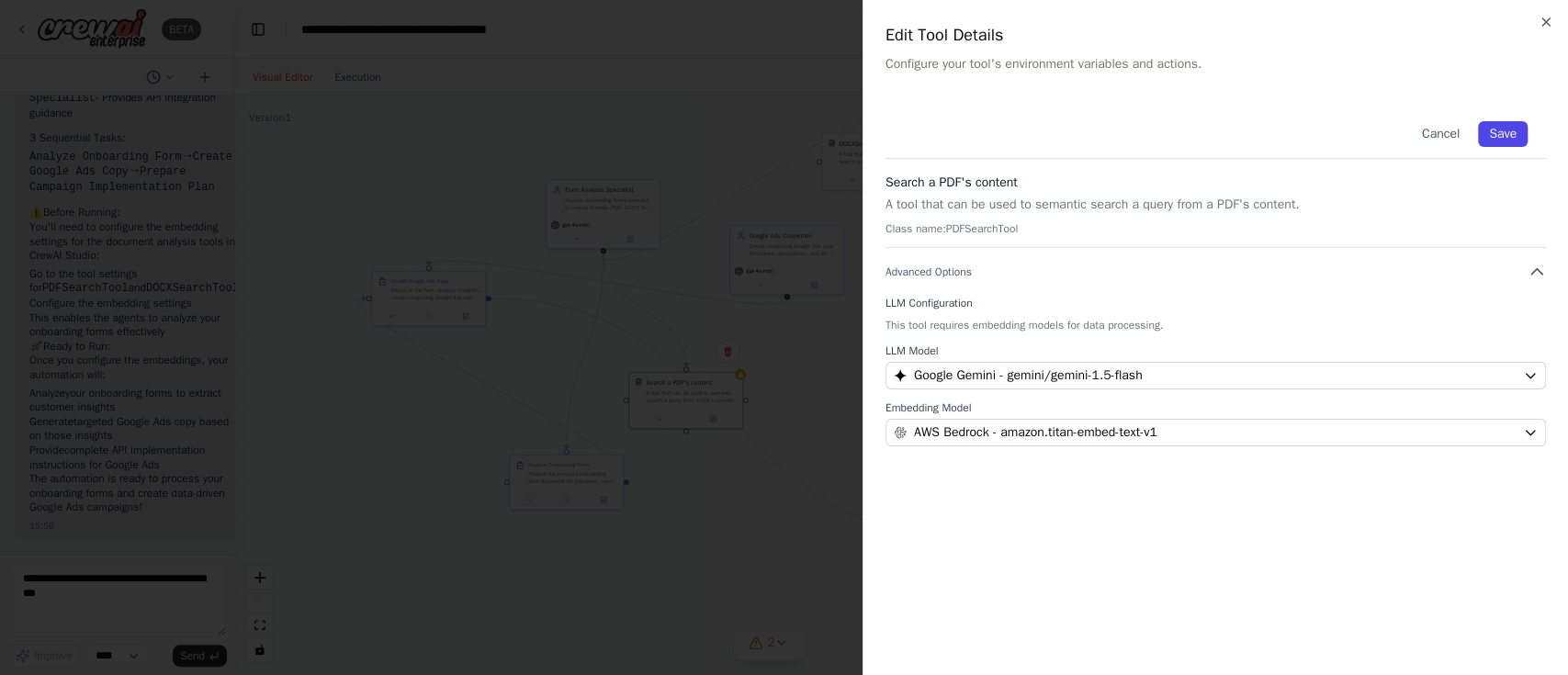 click on "Save" at bounding box center (1503, 134) 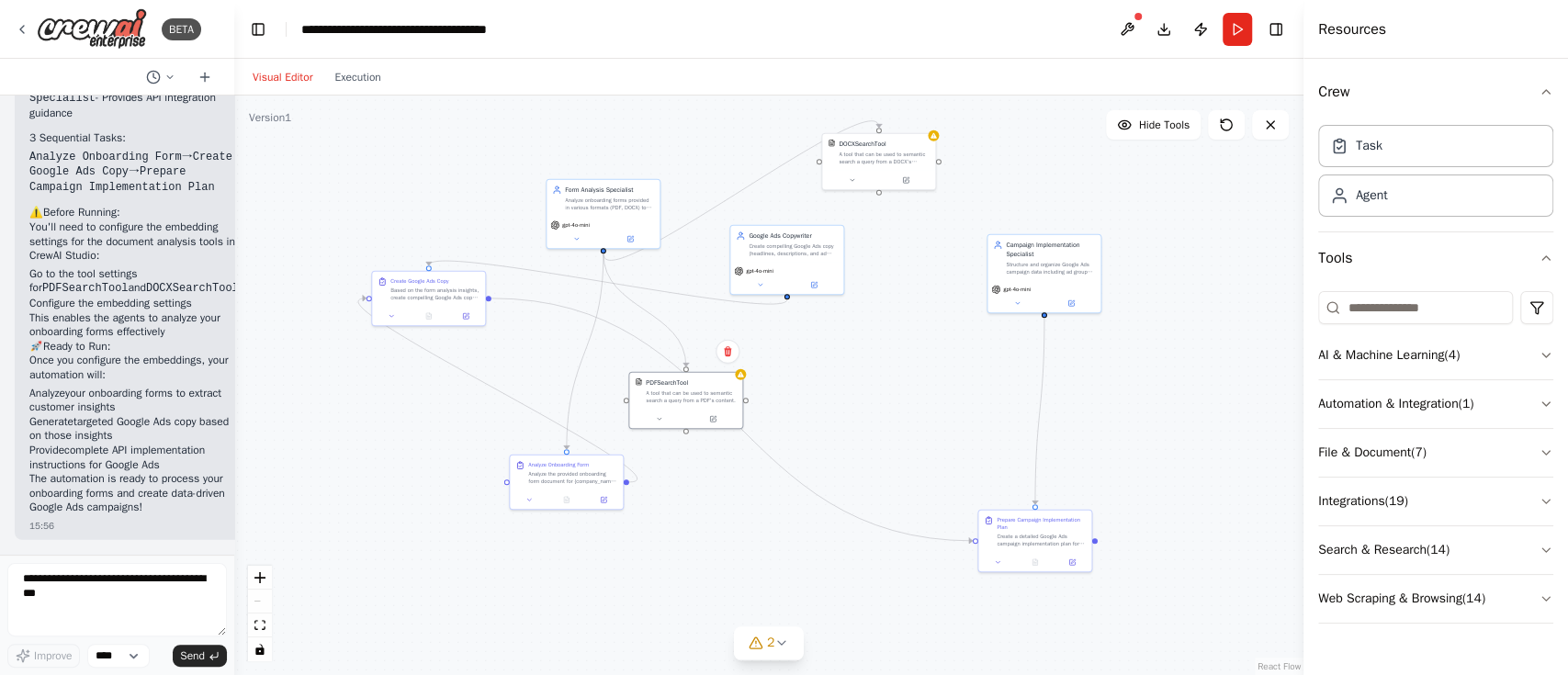 click on "Form Analysis Specialist gpt-4o-mini PDFSearchTool DOCXSearchTool" at bounding box center (769, 385) 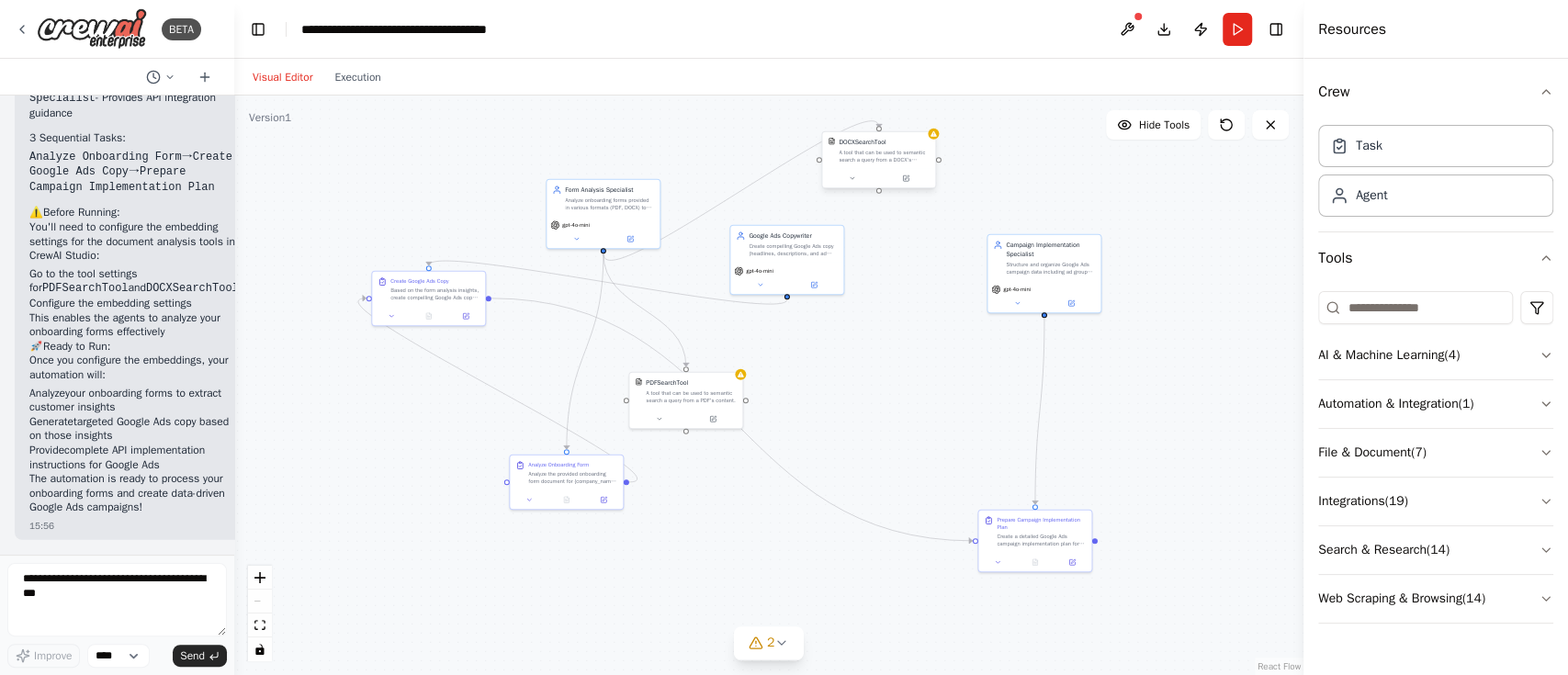 click on "A tool that can be used to semantic search a query from a DOCX's content." at bounding box center [884, 156] 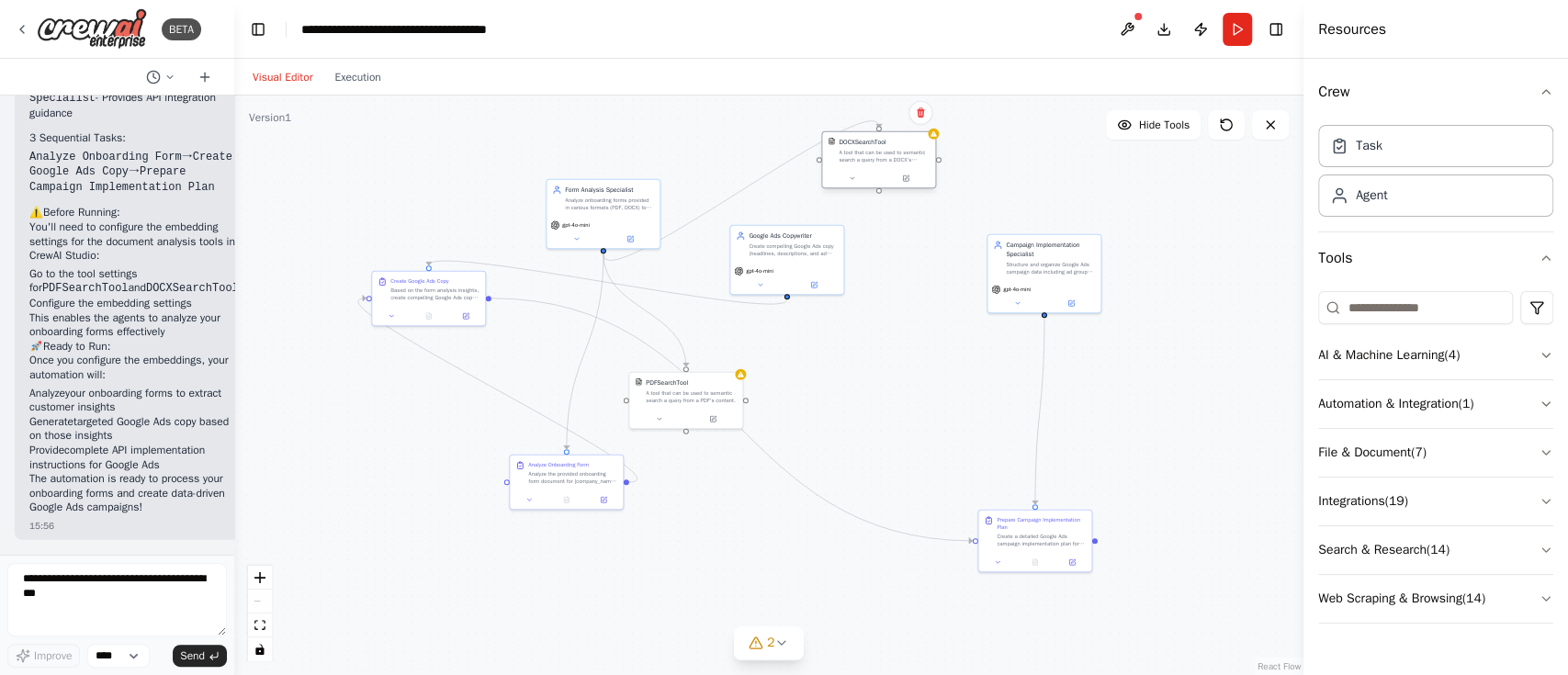 click on "Form Analysis Specialist gpt-4o-mini PDFSearchTool DOCXSearchTool" at bounding box center [769, 385] 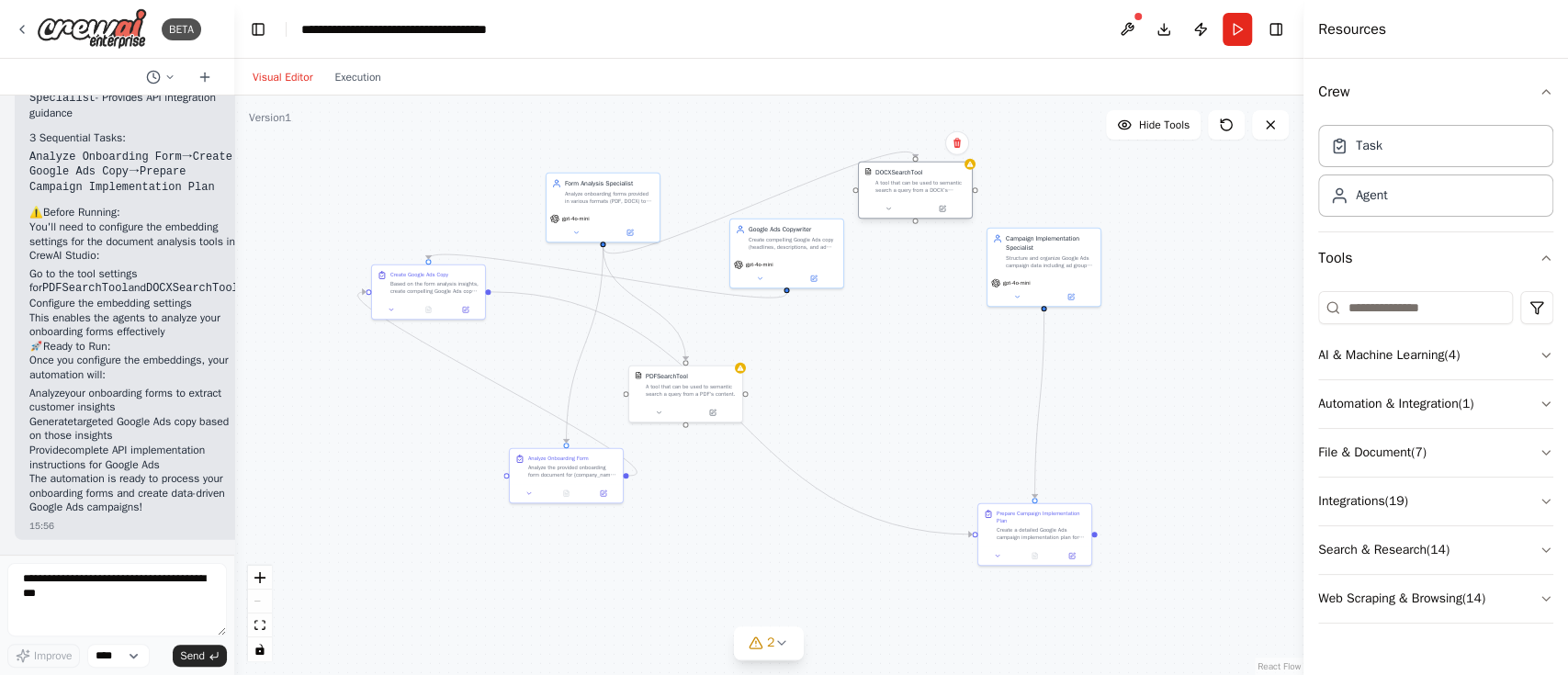 drag, startPoint x: 870, startPoint y: 147, endPoint x: 905, endPoint y: 186, distance: 52.40229 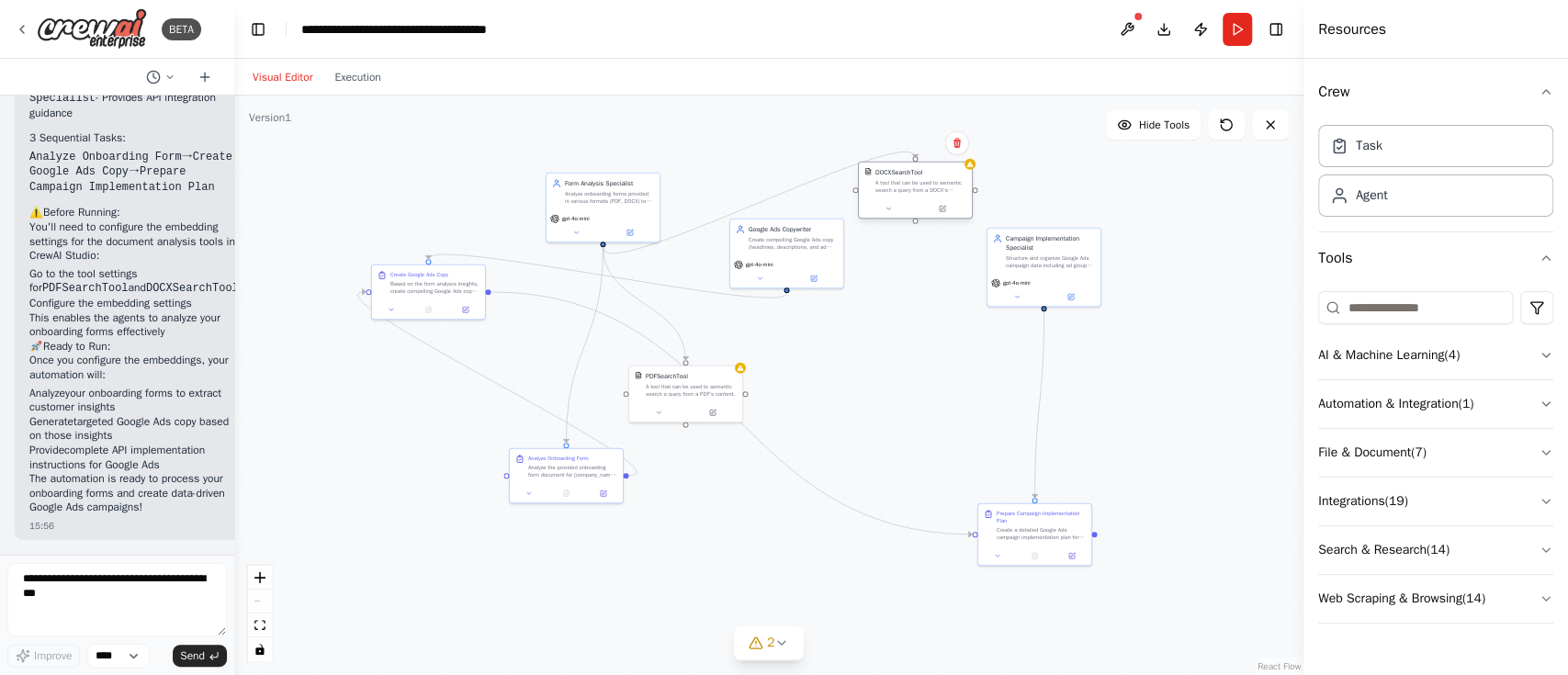 click on "A tool that can be used to semantic search a query from a DOCX's content." at bounding box center (920, 186) 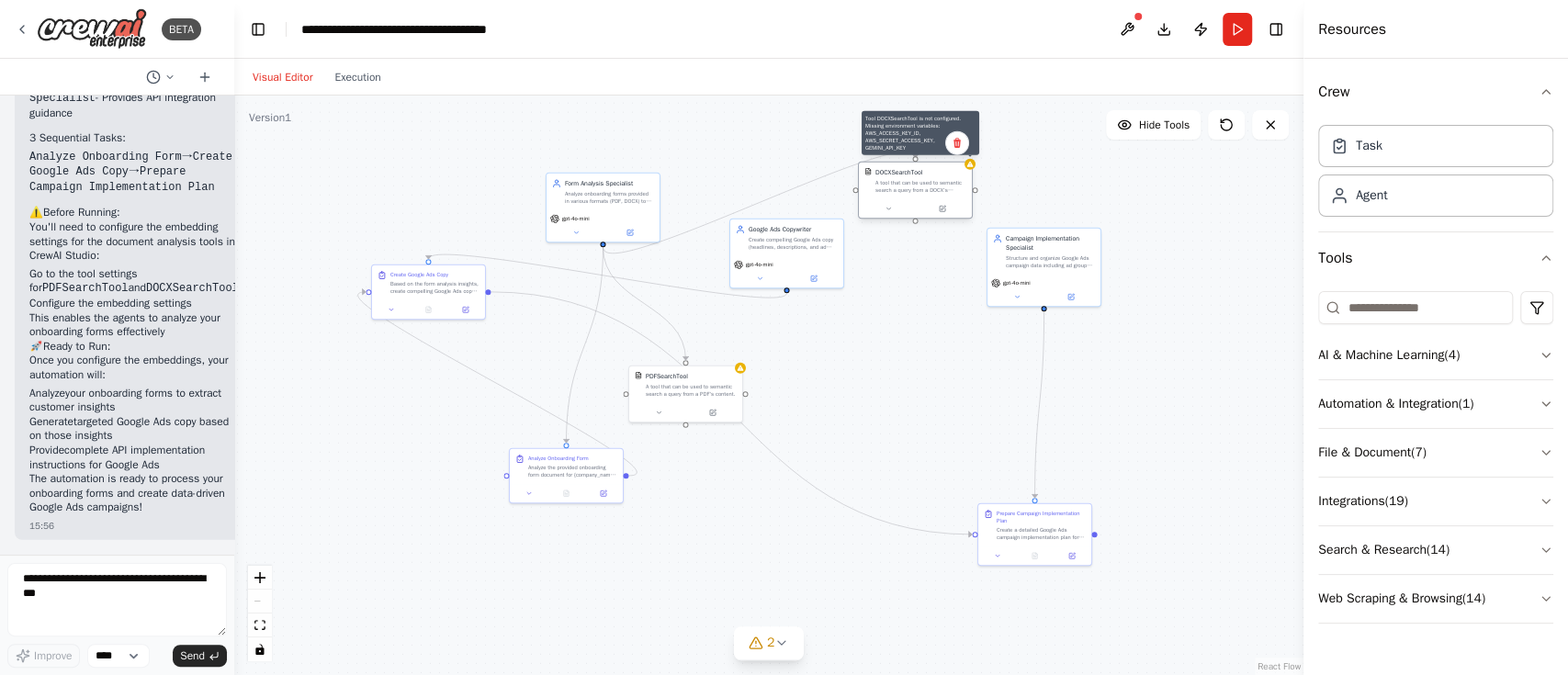 click at bounding box center (970, 164) 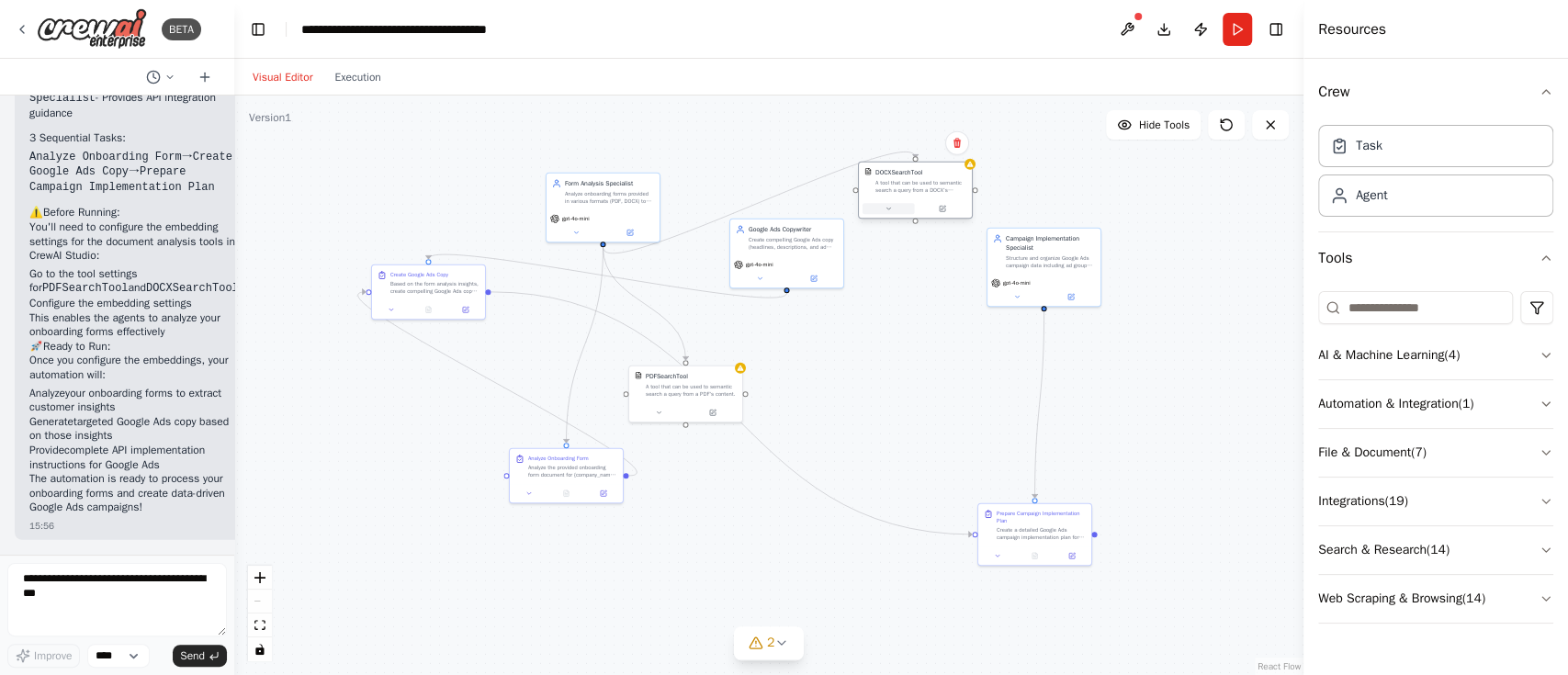 click 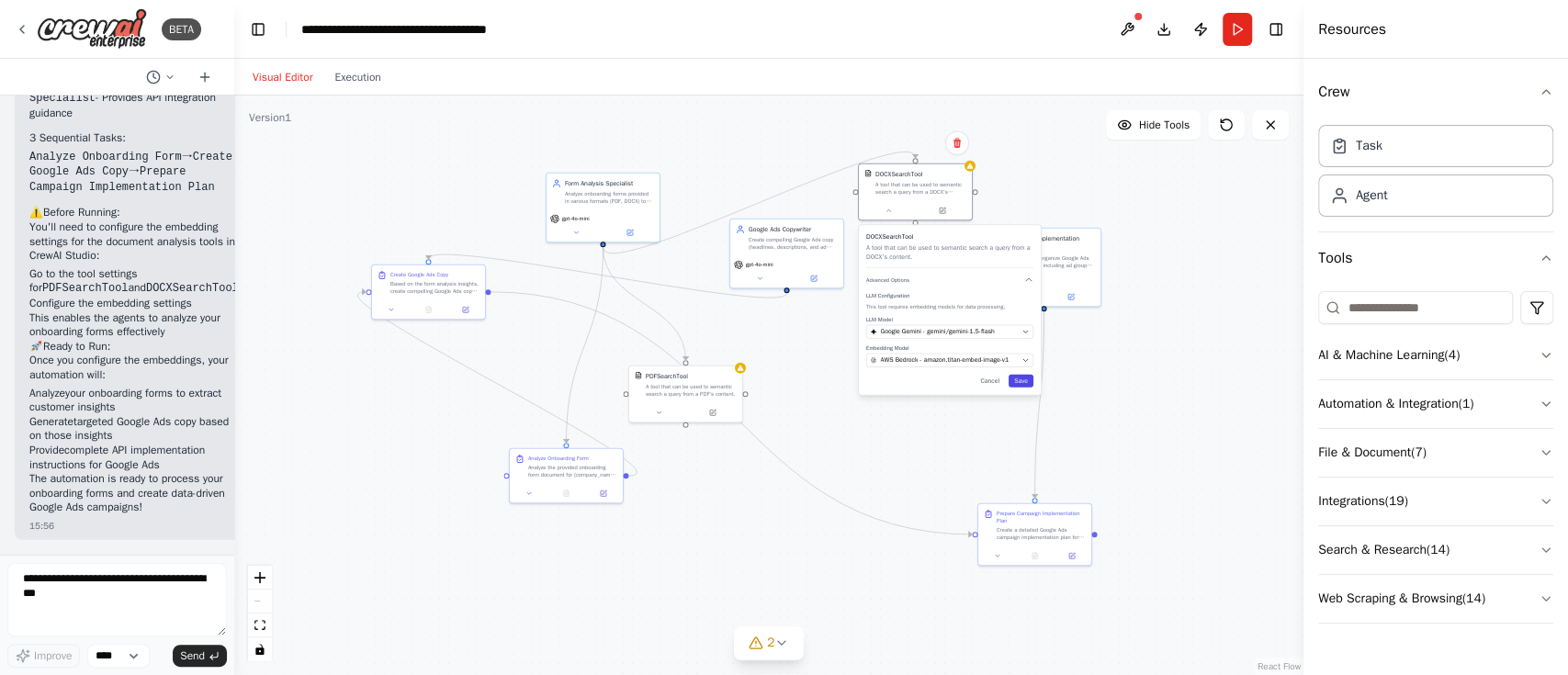 click on "Save" at bounding box center [1021, 381] 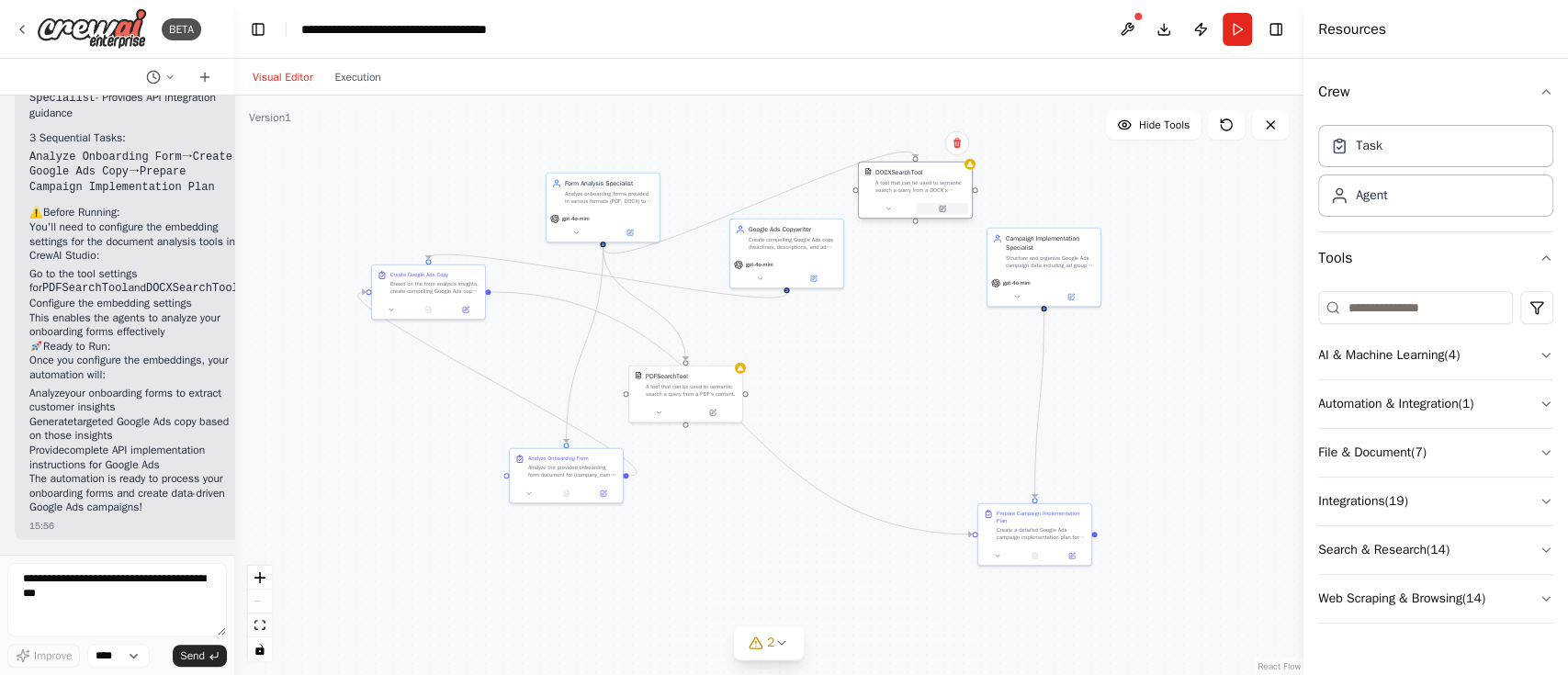 click 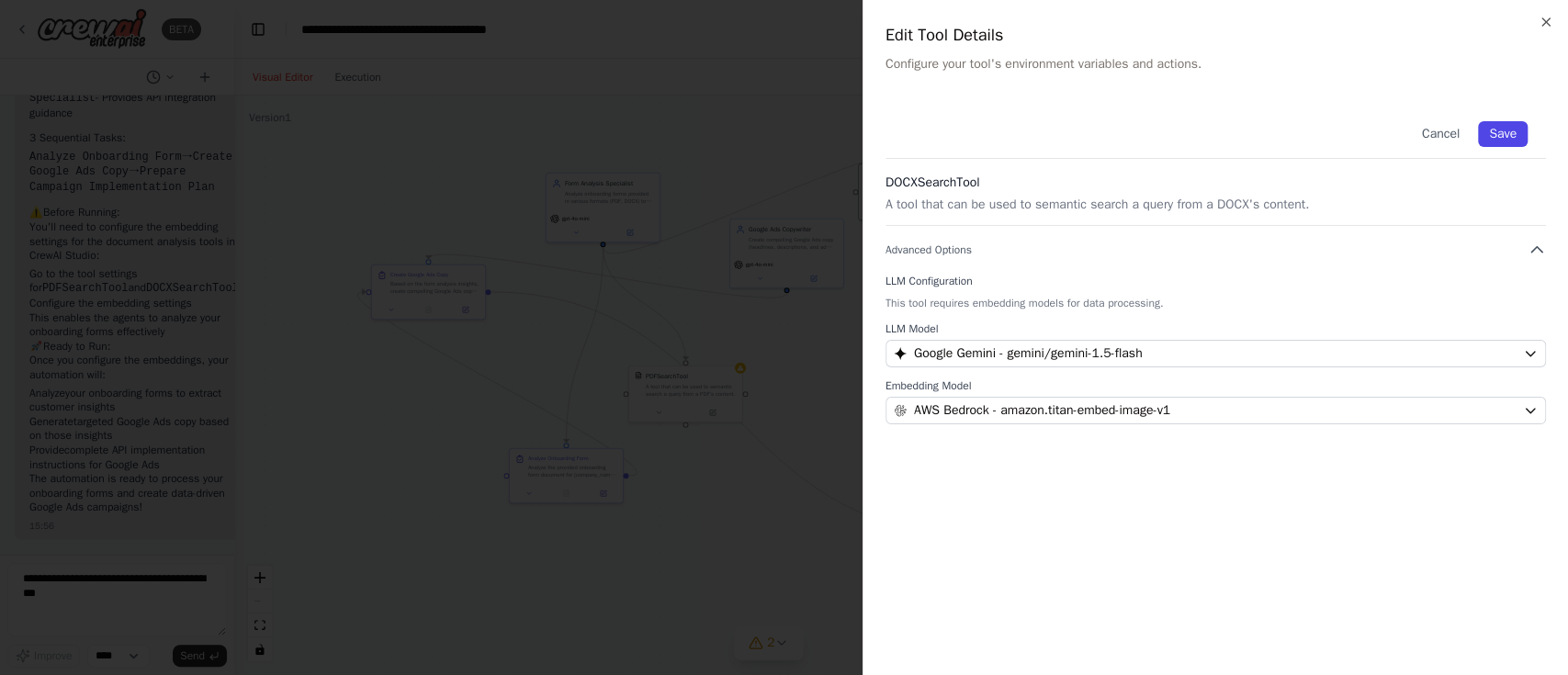 click on "Save" at bounding box center [1503, 134] 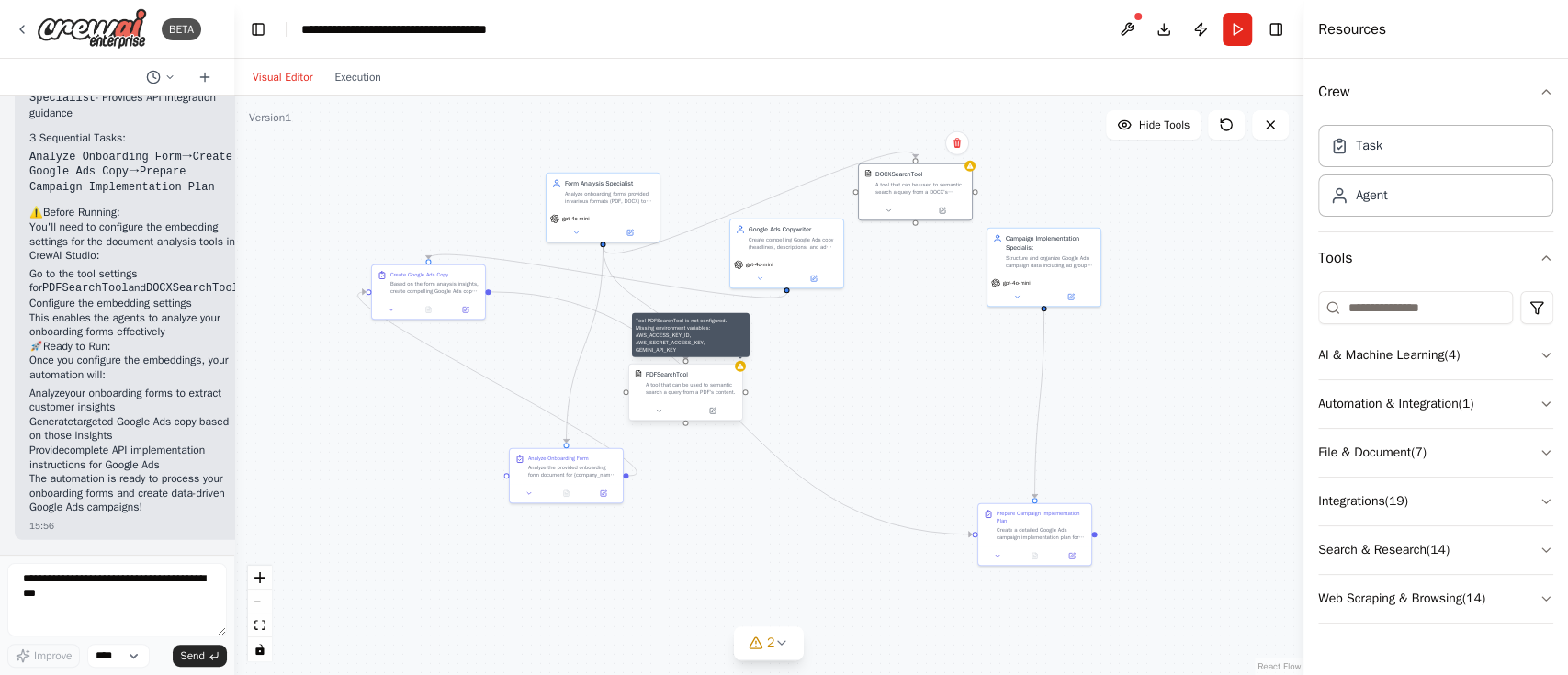 click at bounding box center [740, 366] 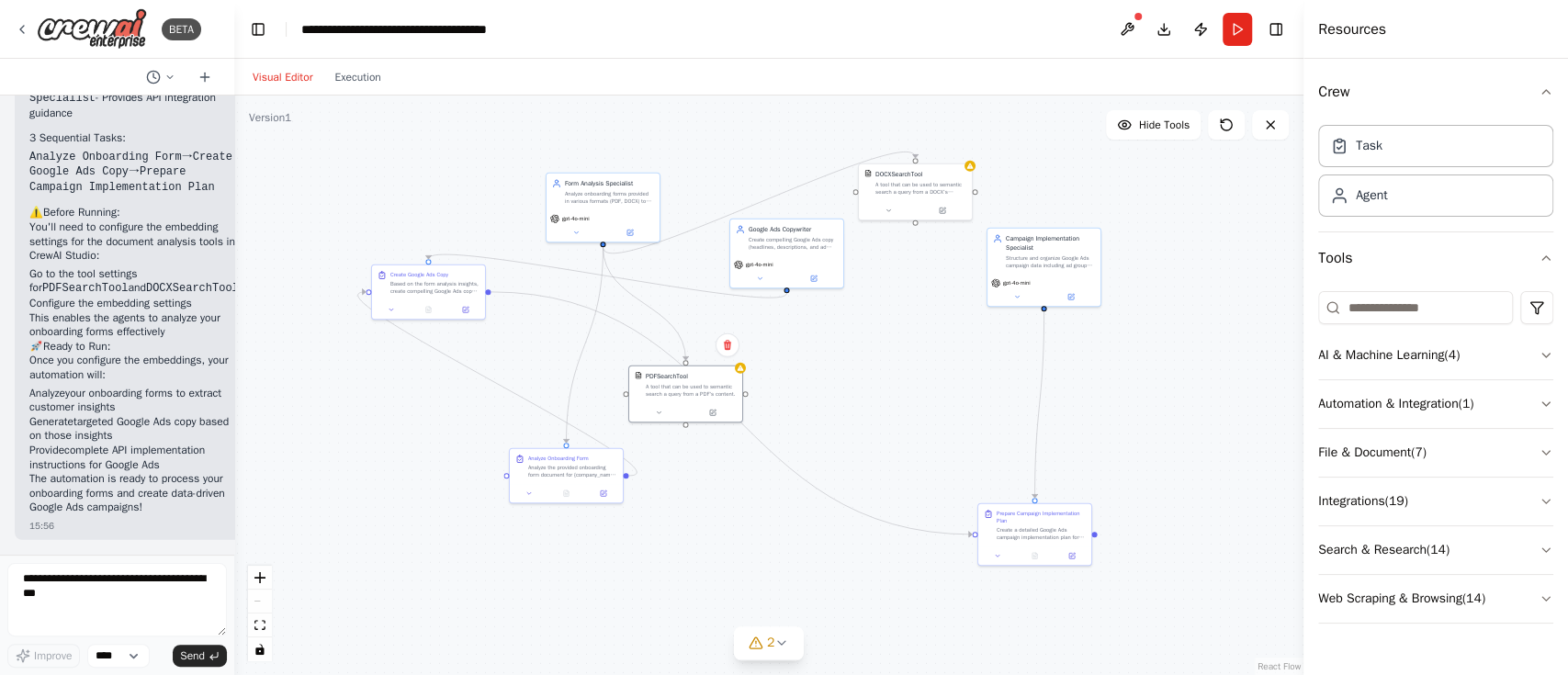 click on "Form Analysis Specialist gpt-4o-mini PDFSearchTool DOCXSearchTool" at bounding box center [769, 385] 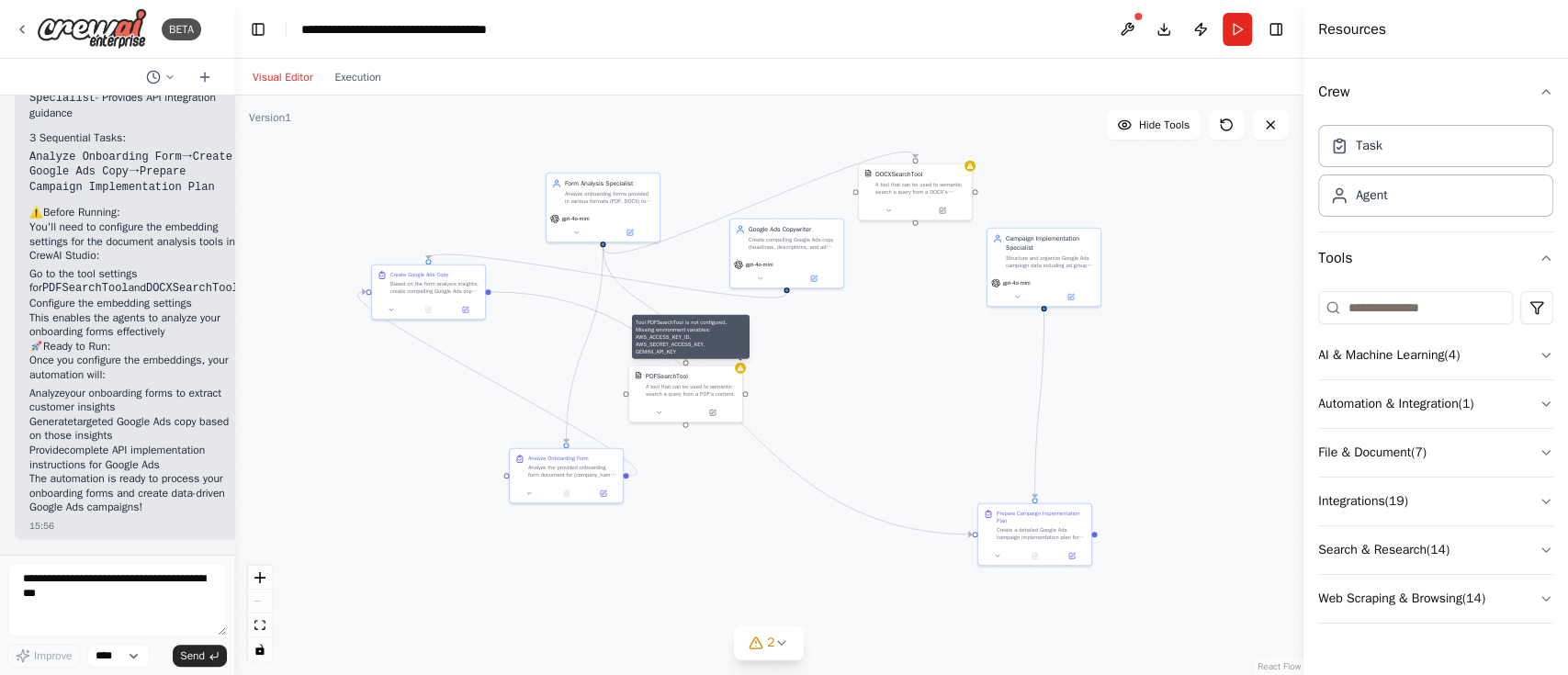 click on "Form Analysis Specialist gpt-4o-mini PDFSearchTool DOCXSearchTool" at bounding box center (769, 385) 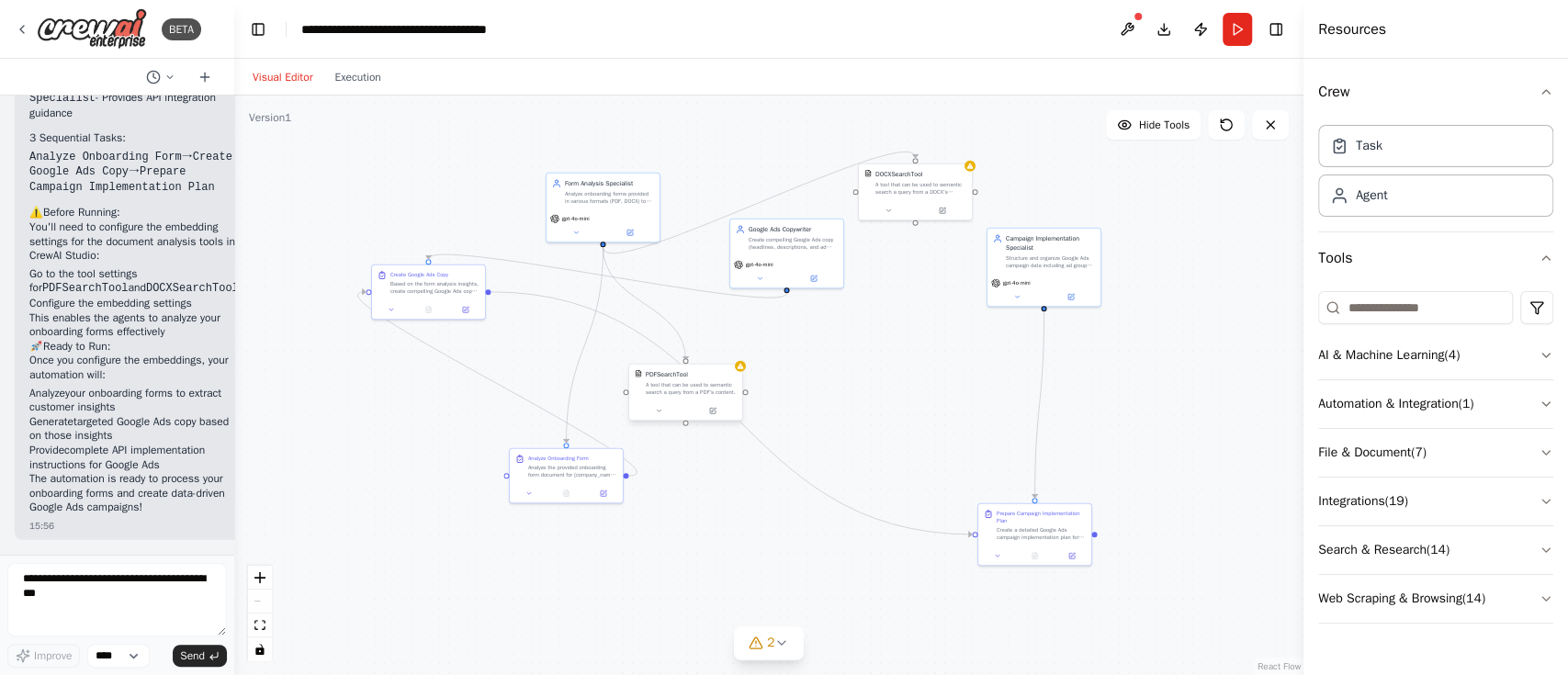 drag, startPoint x: 710, startPoint y: 389, endPoint x: 669, endPoint y: 383, distance: 41.4367 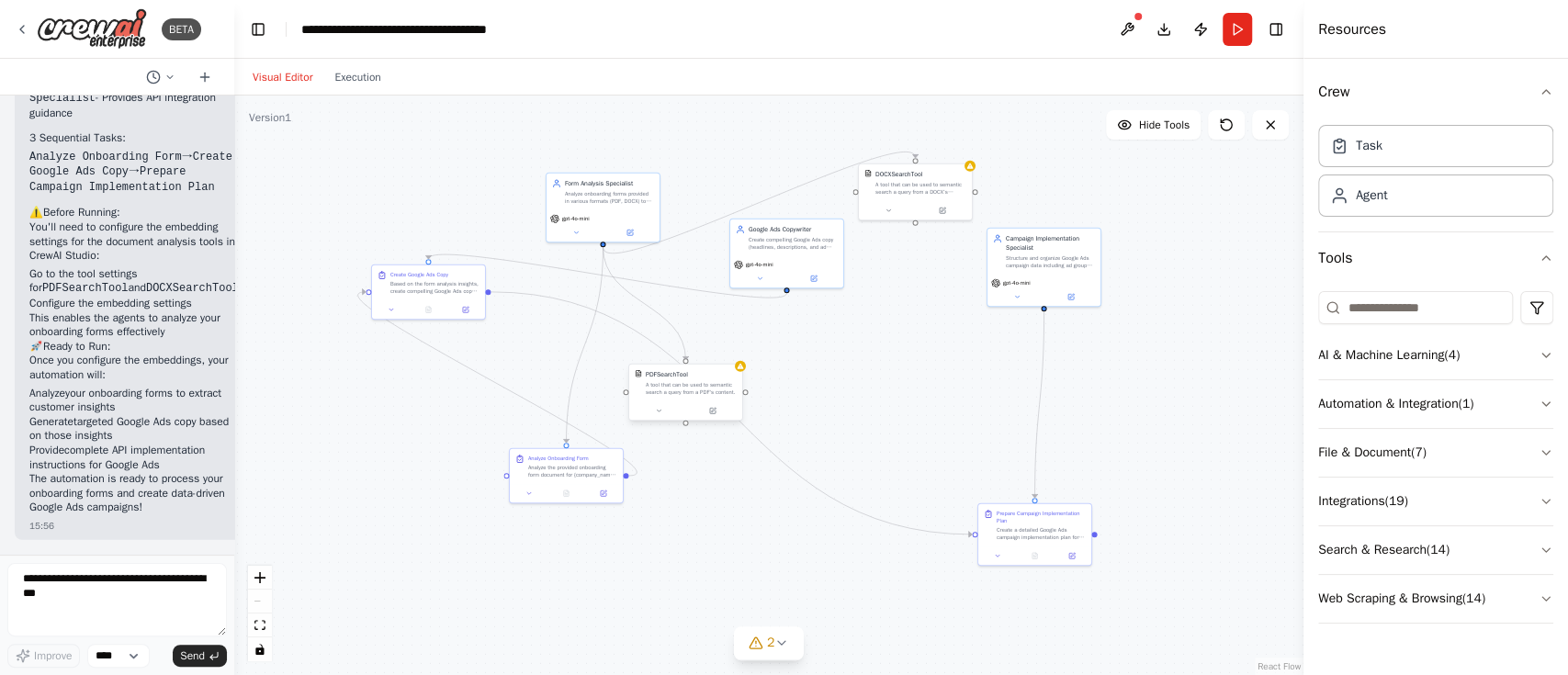 click on "A tool that can be used to semantic search a query from a PDF's content." at bounding box center [691, 388] 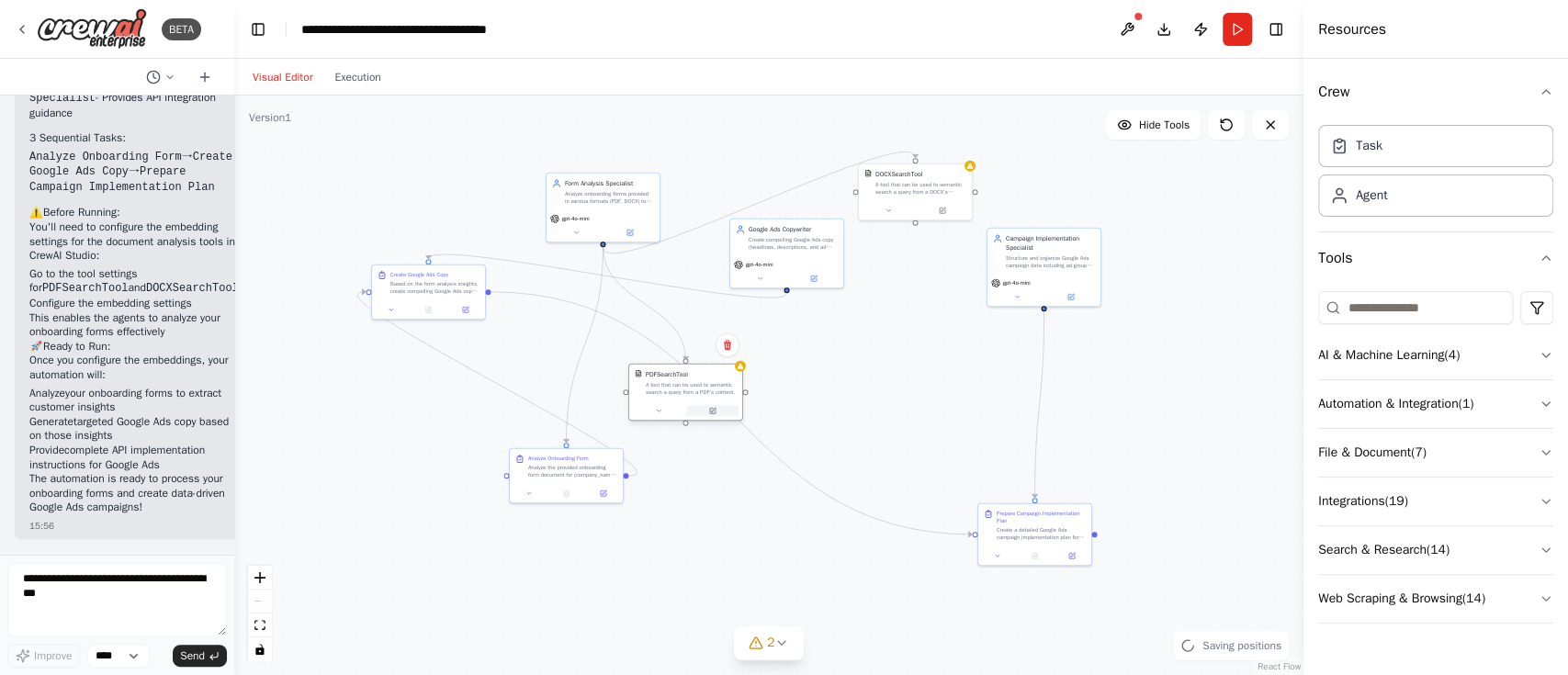 click 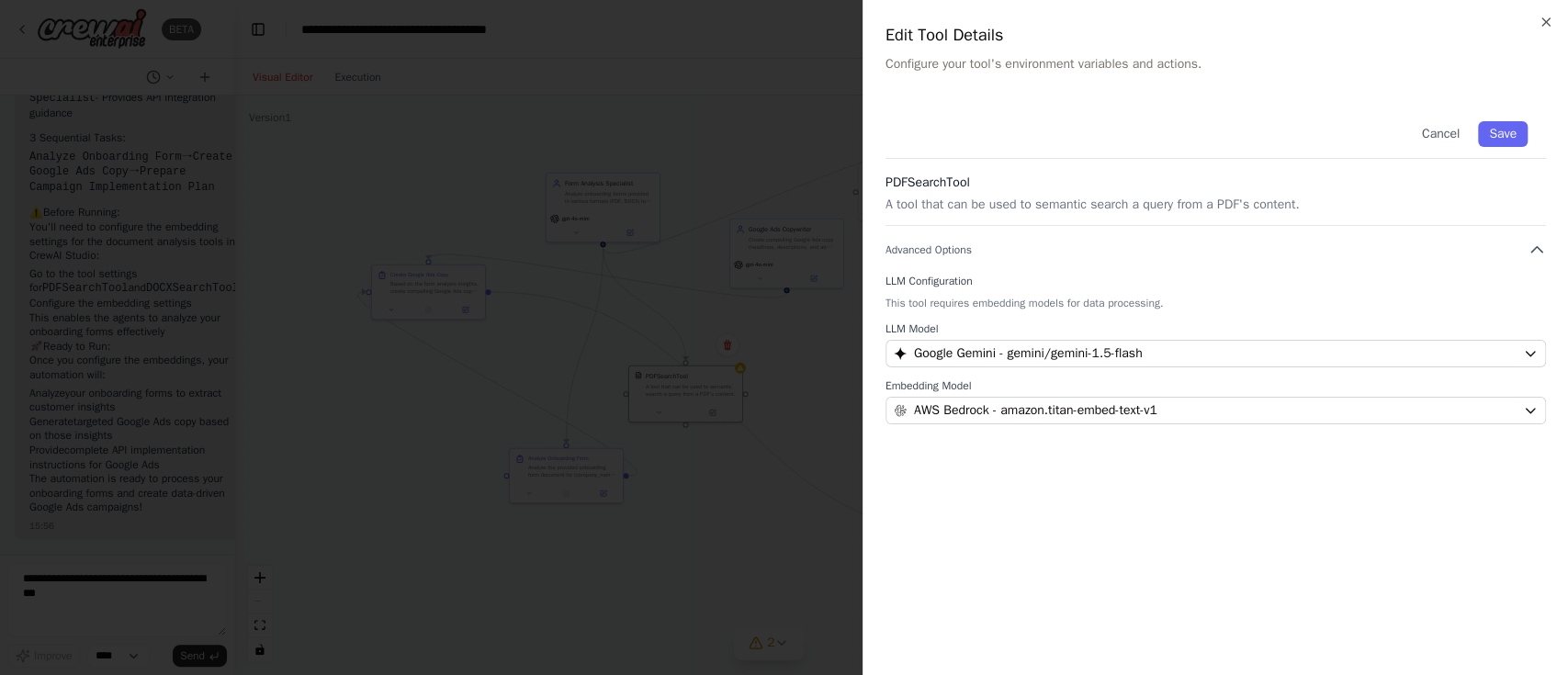 click on "A tool that can be used to semantic search a query from a PDF's content." at bounding box center (1215, 205) 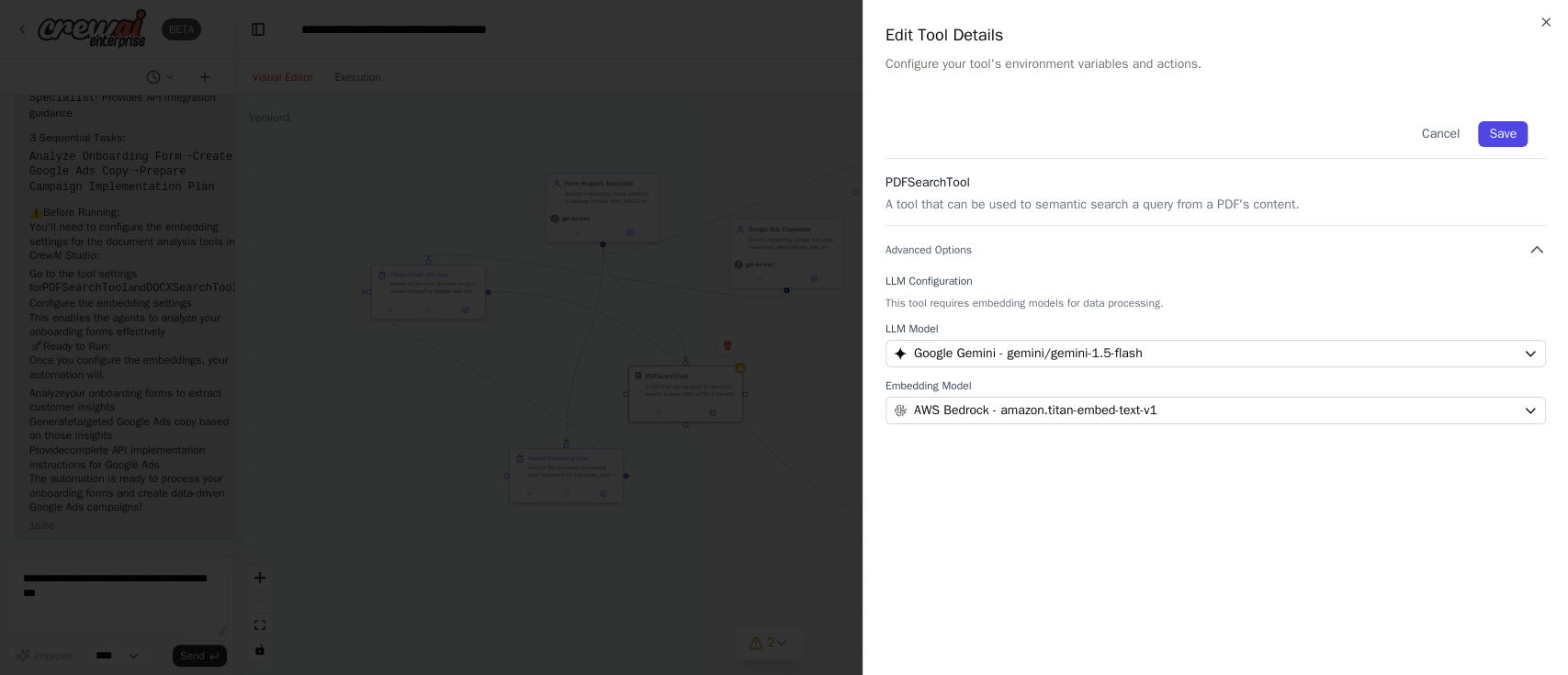 click on "Save" at bounding box center [1503, 134] 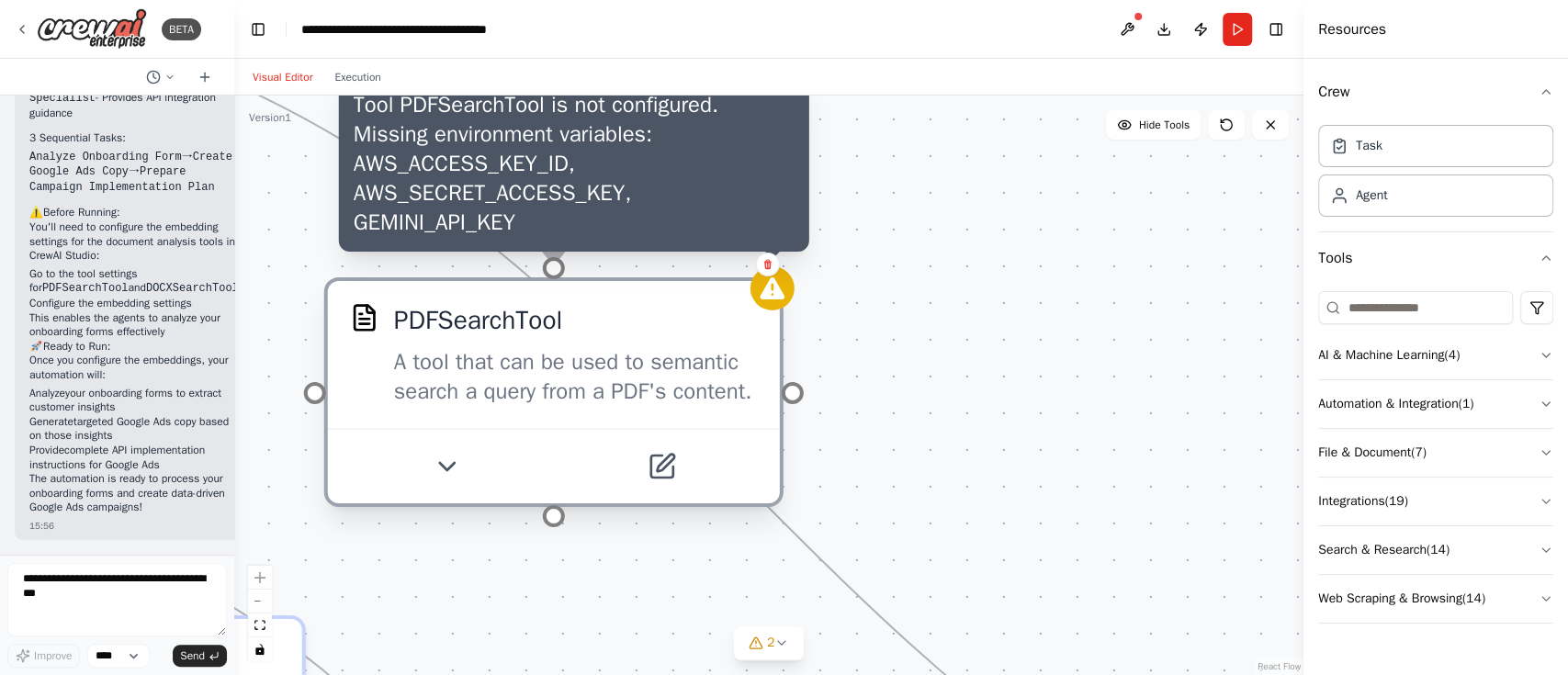 click 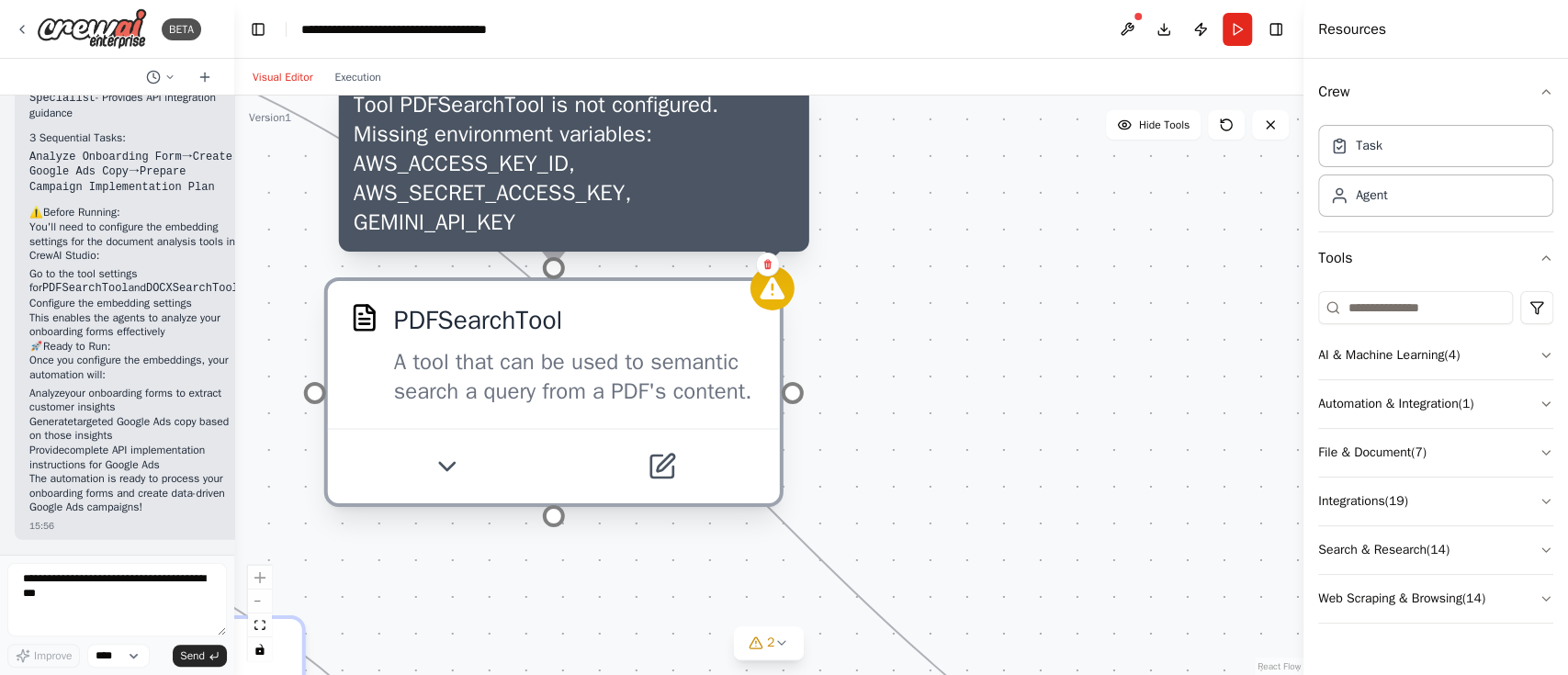 click 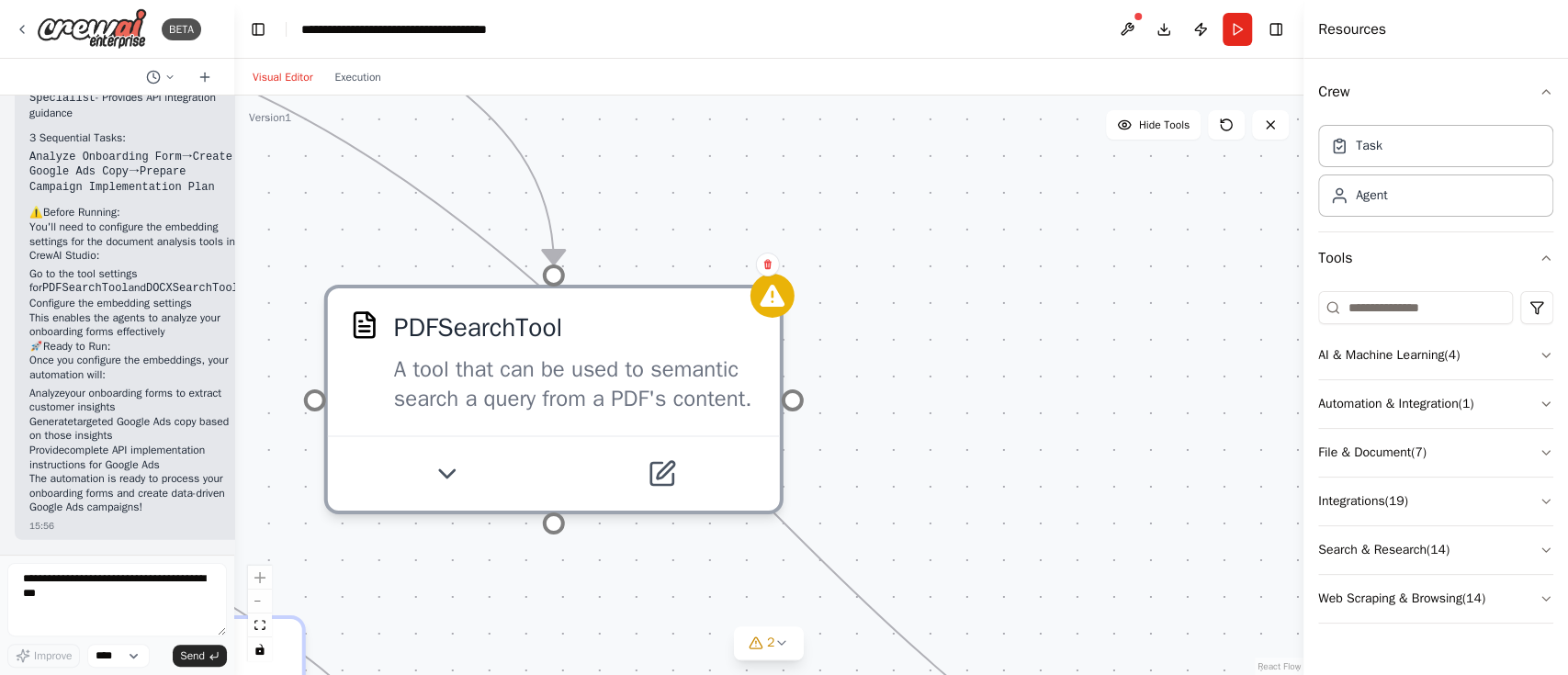 click on "Form Analysis Specialist gpt-4o-mini PDFSearchTool DOCXSearchTool" at bounding box center (769, 385) 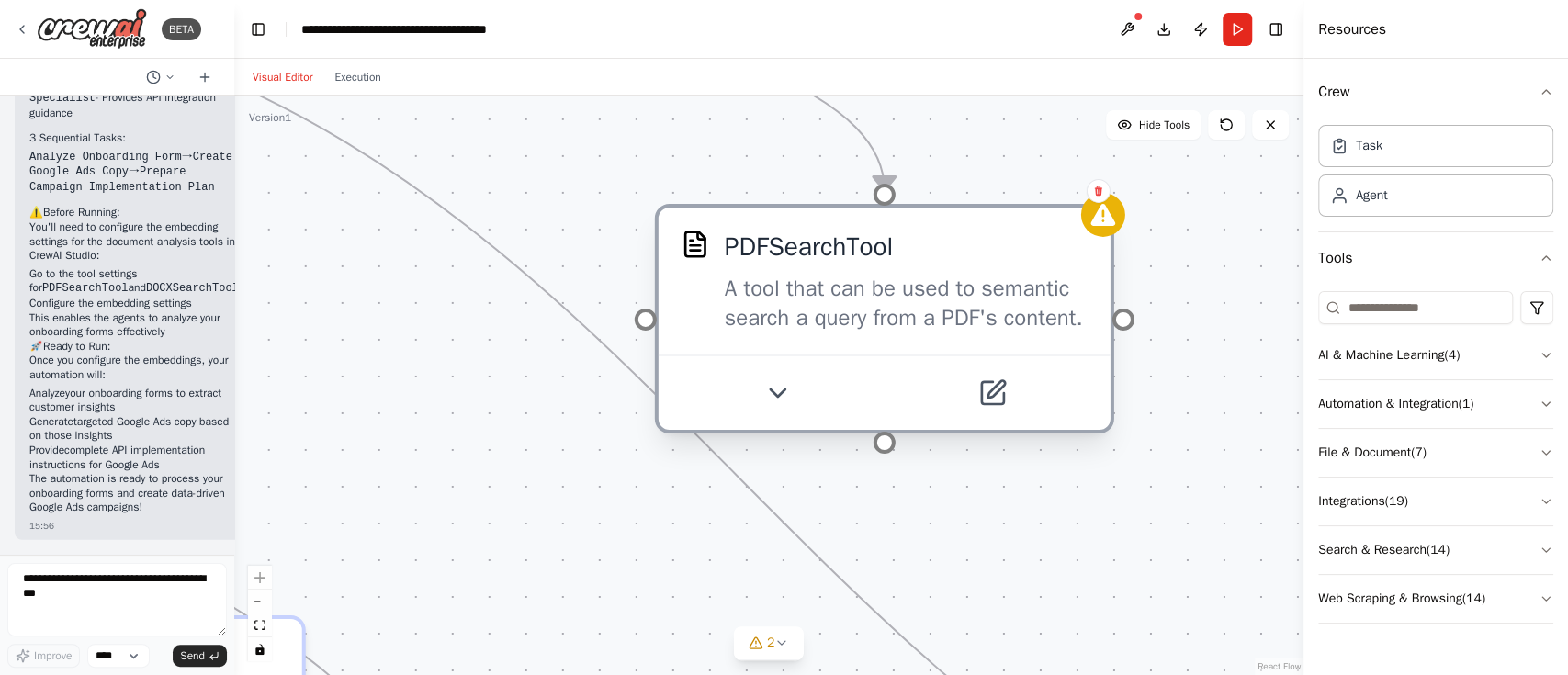 drag, startPoint x: 647, startPoint y: 383, endPoint x: 996, endPoint y: 326, distance: 353.6241 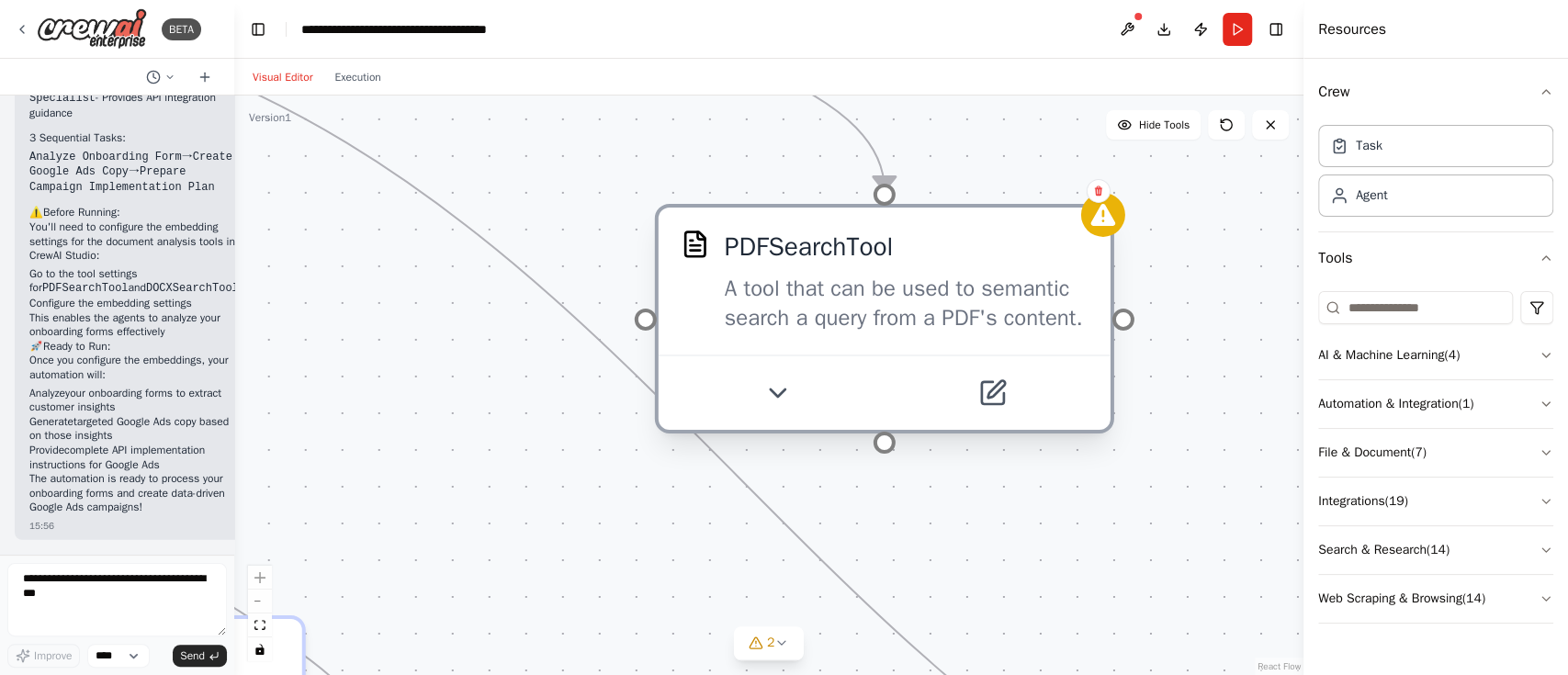 click on "A tool that can be used to semantic search a query from a PDF's content." at bounding box center [907, 303] 